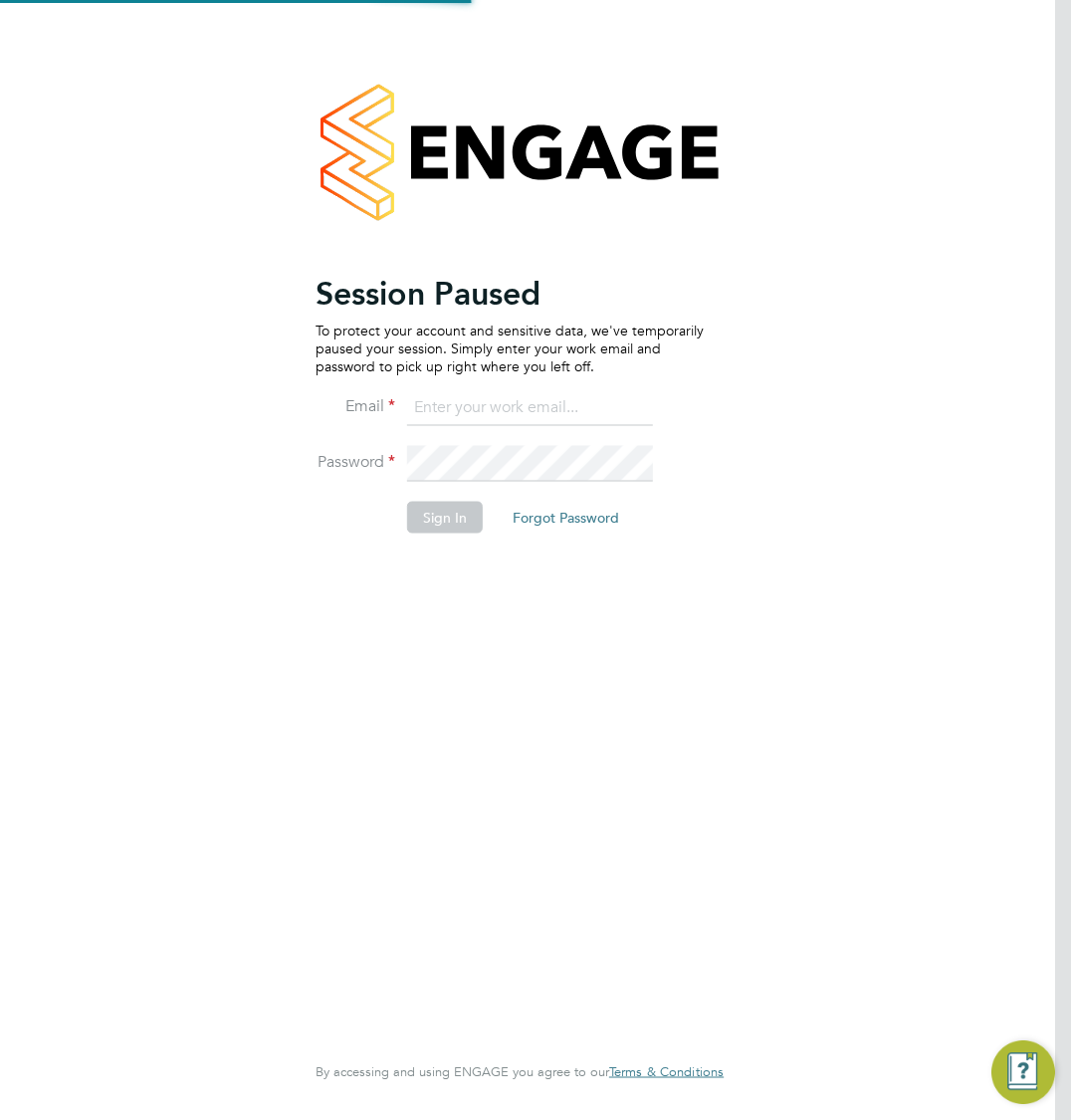 scroll, scrollTop: 0, scrollLeft: 0, axis: both 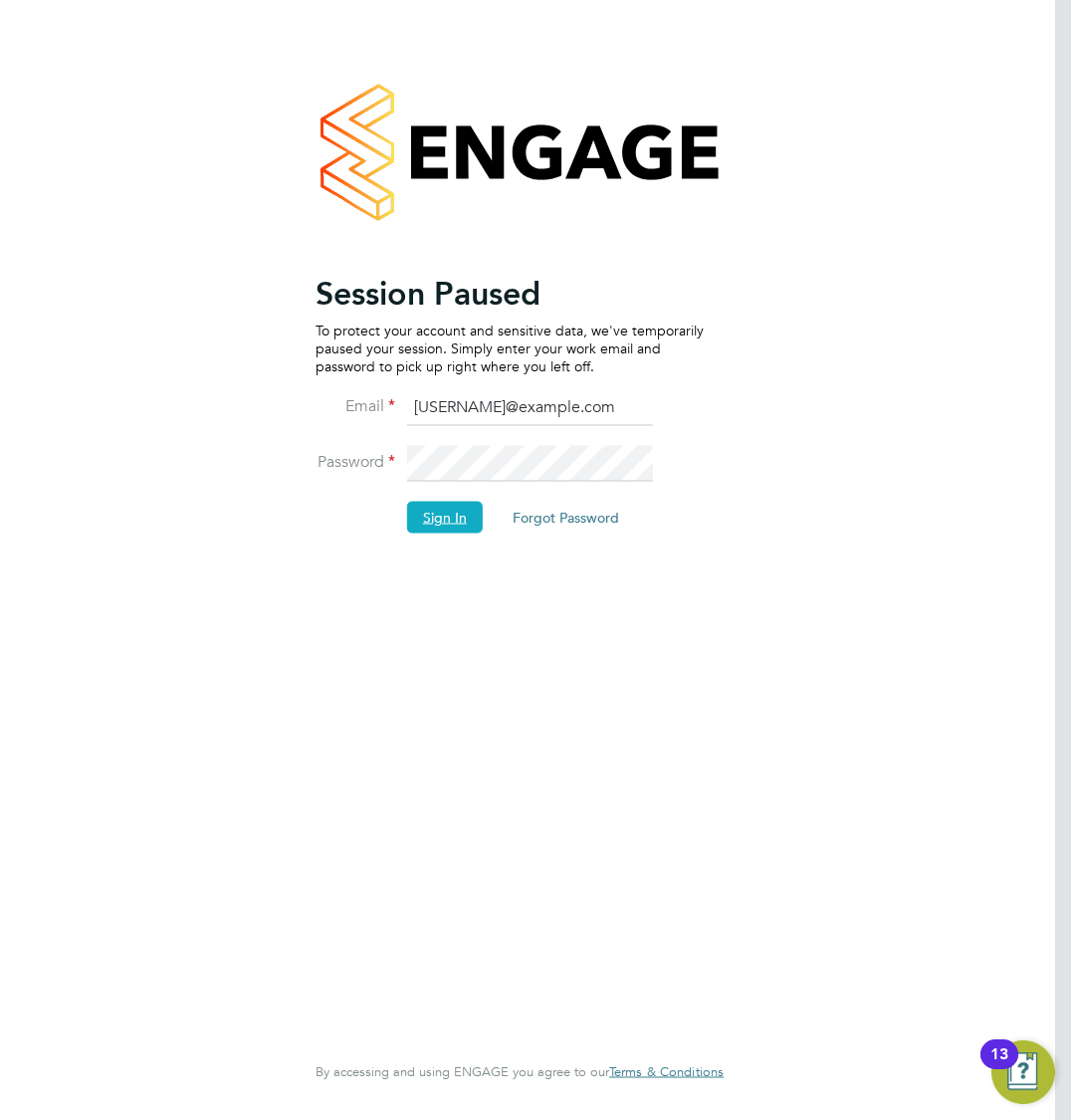 click on "Sign In" 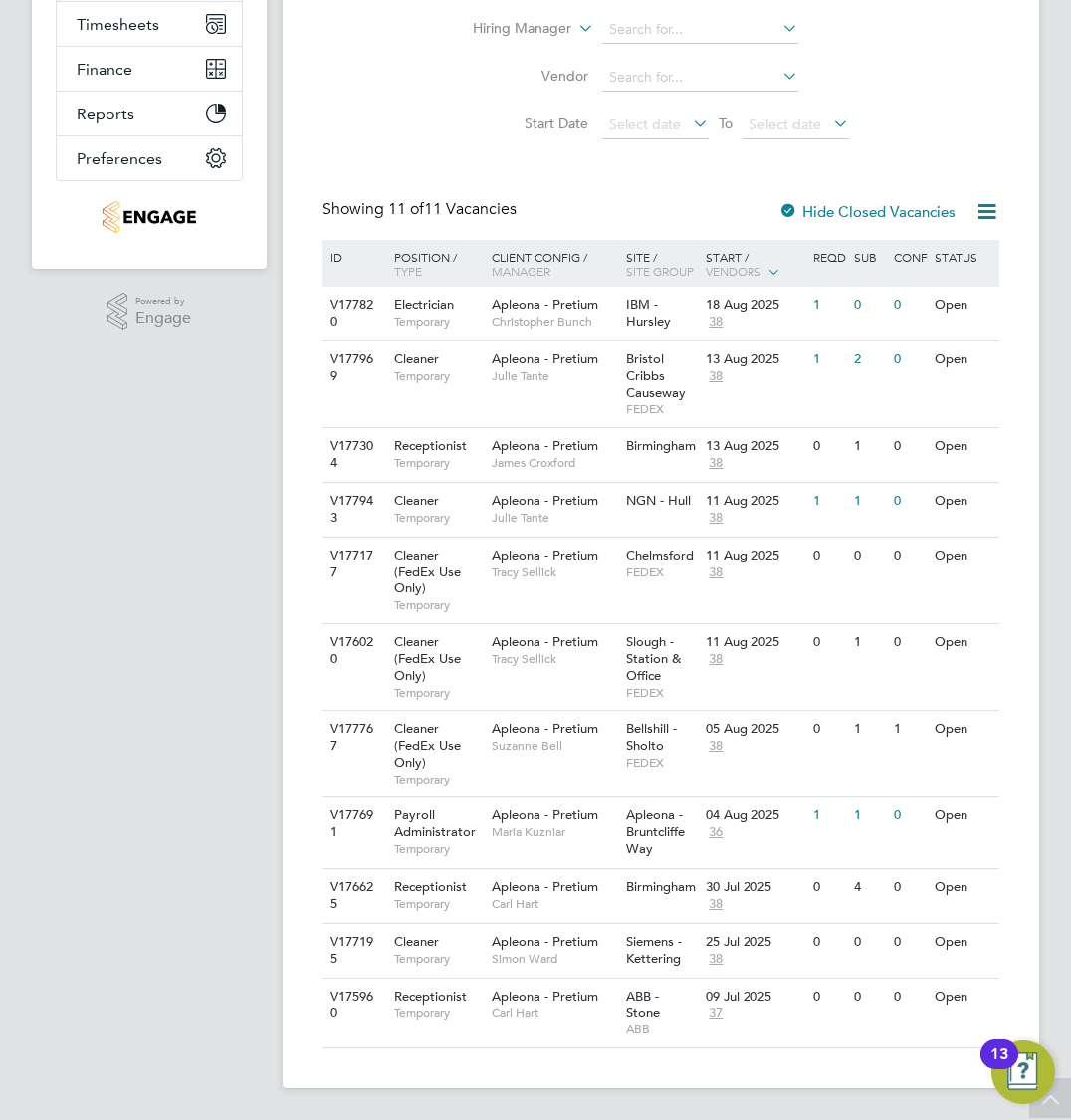 scroll, scrollTop: 391, scrollLeft: 0, axis: vertical 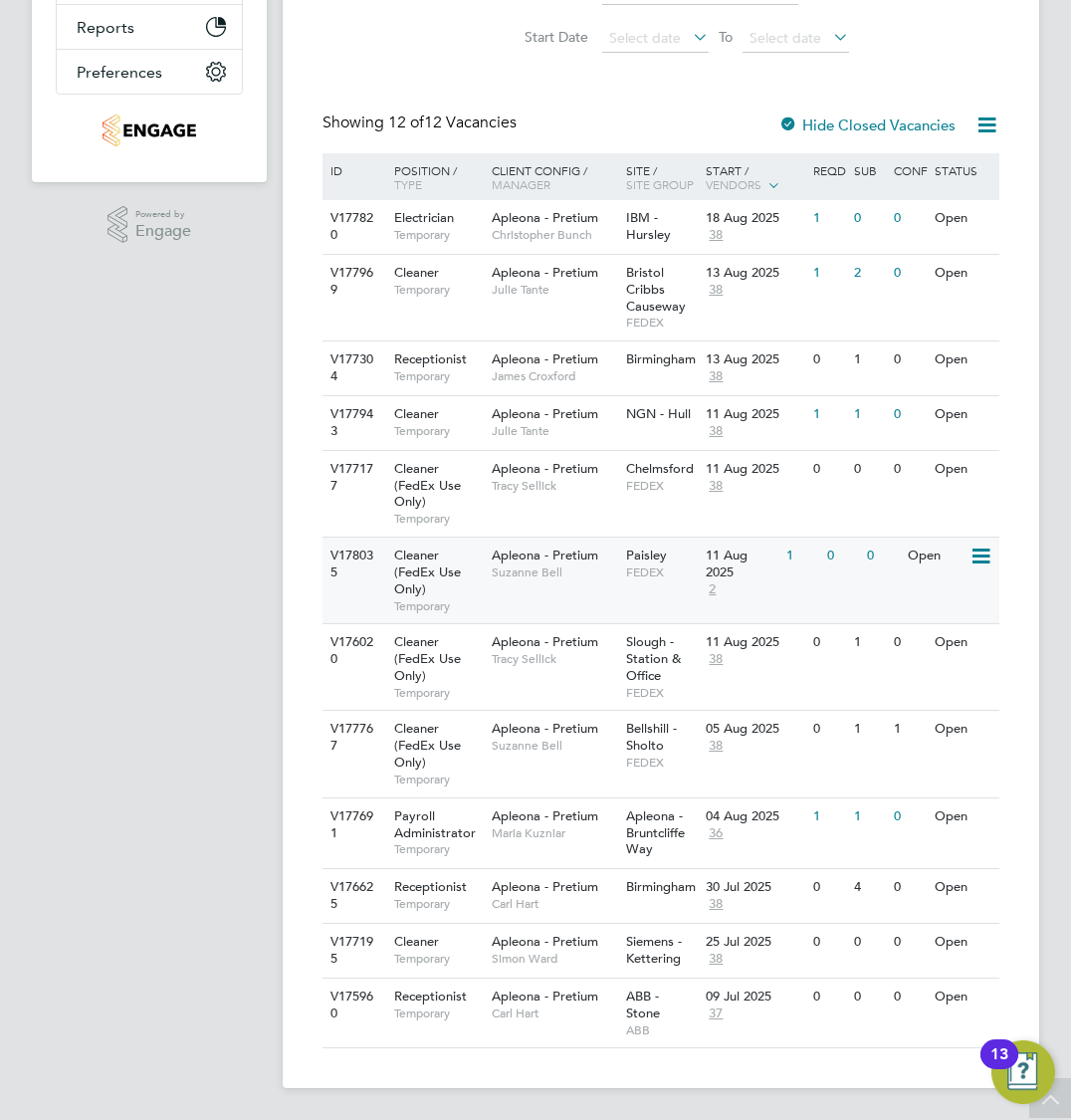 click on "V178035 Cleaner (FedEx Use Only)   Temporary Apleona - Pretium   [FIRST] [LAST]   FEDEX 11 Aug 2025 2 1 0 0 Open" 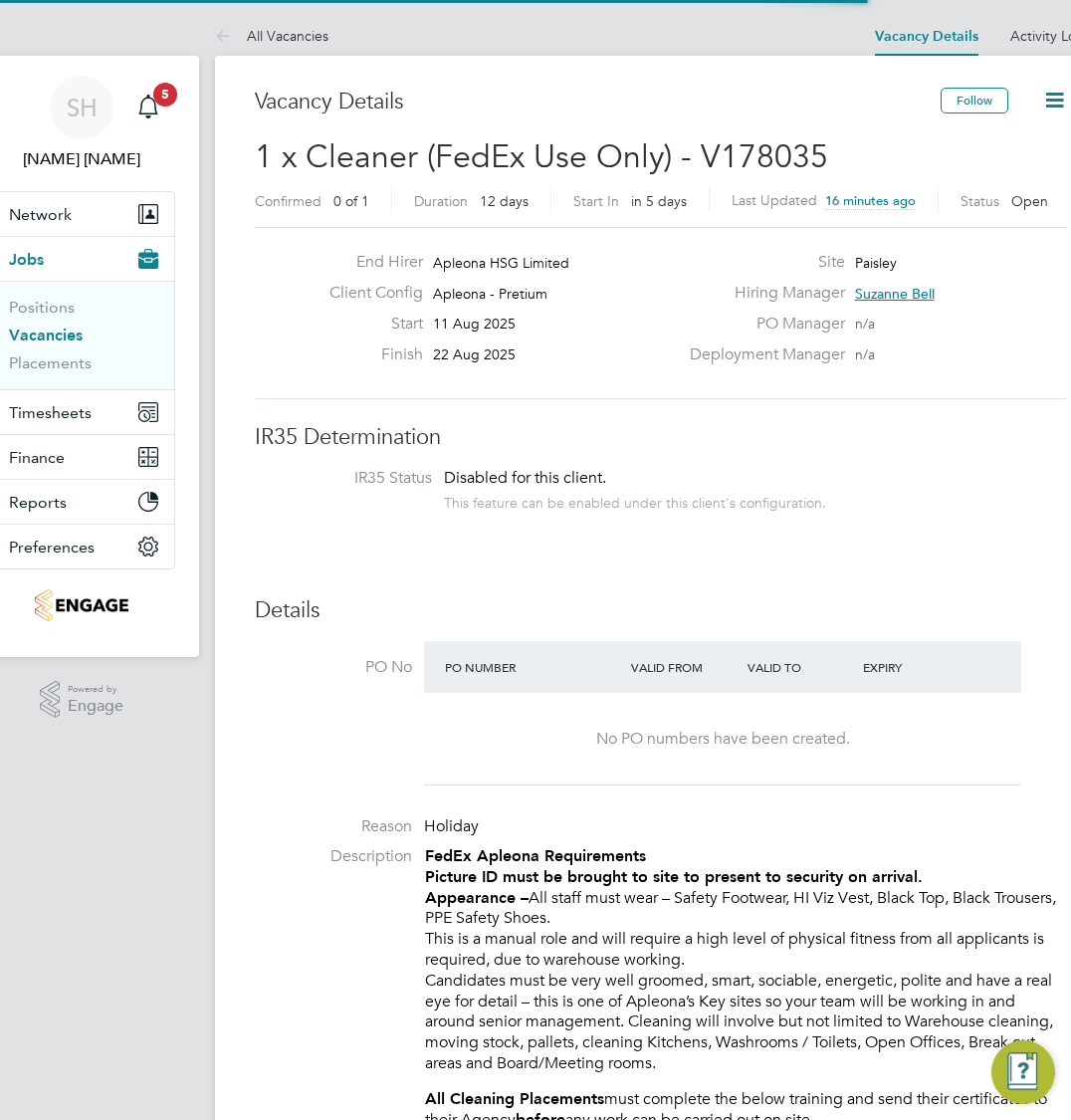 scroll, scrollTop: 293, scrollLeft: 0, axis: vertical 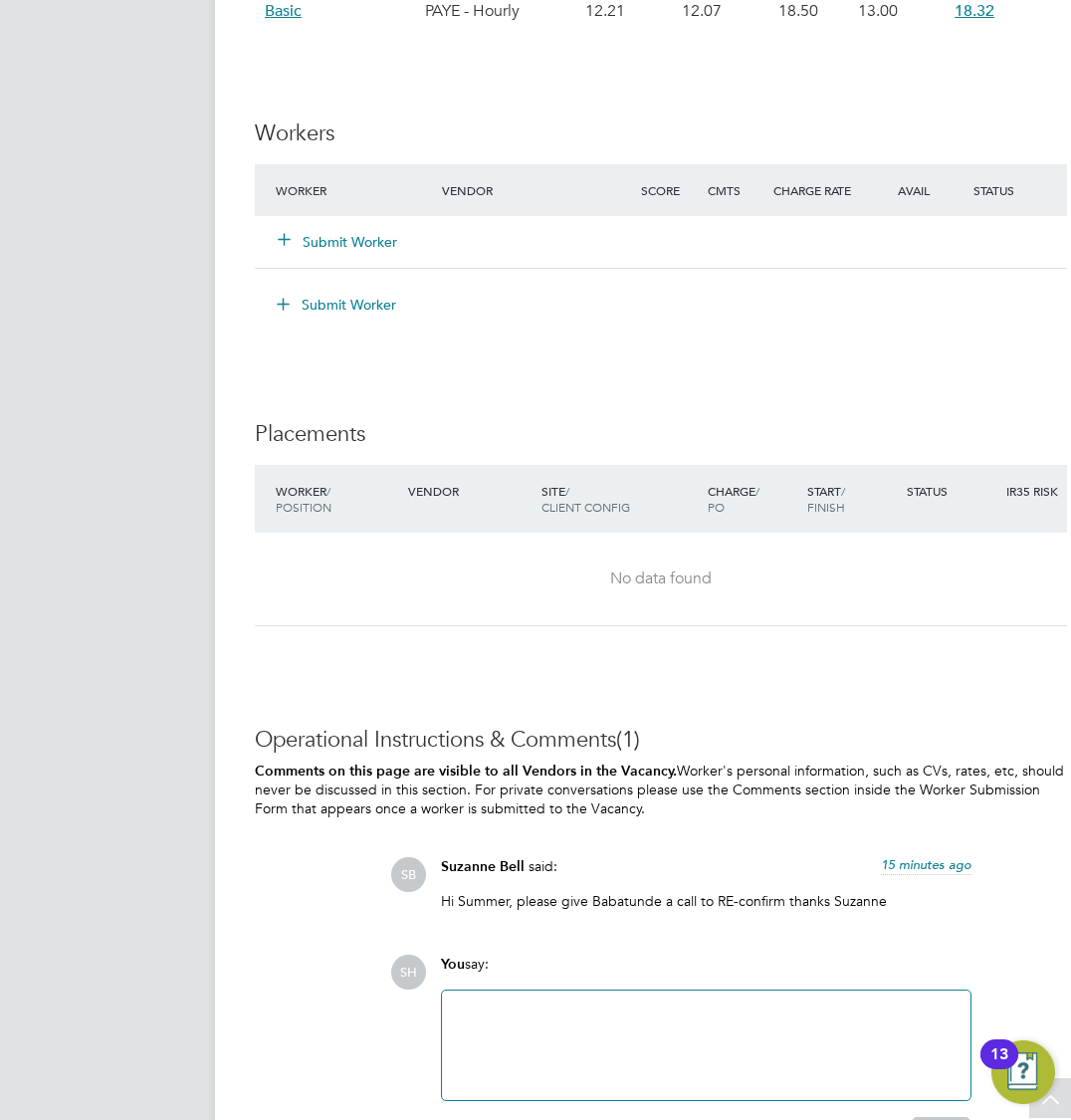 click on "Submit Worker" 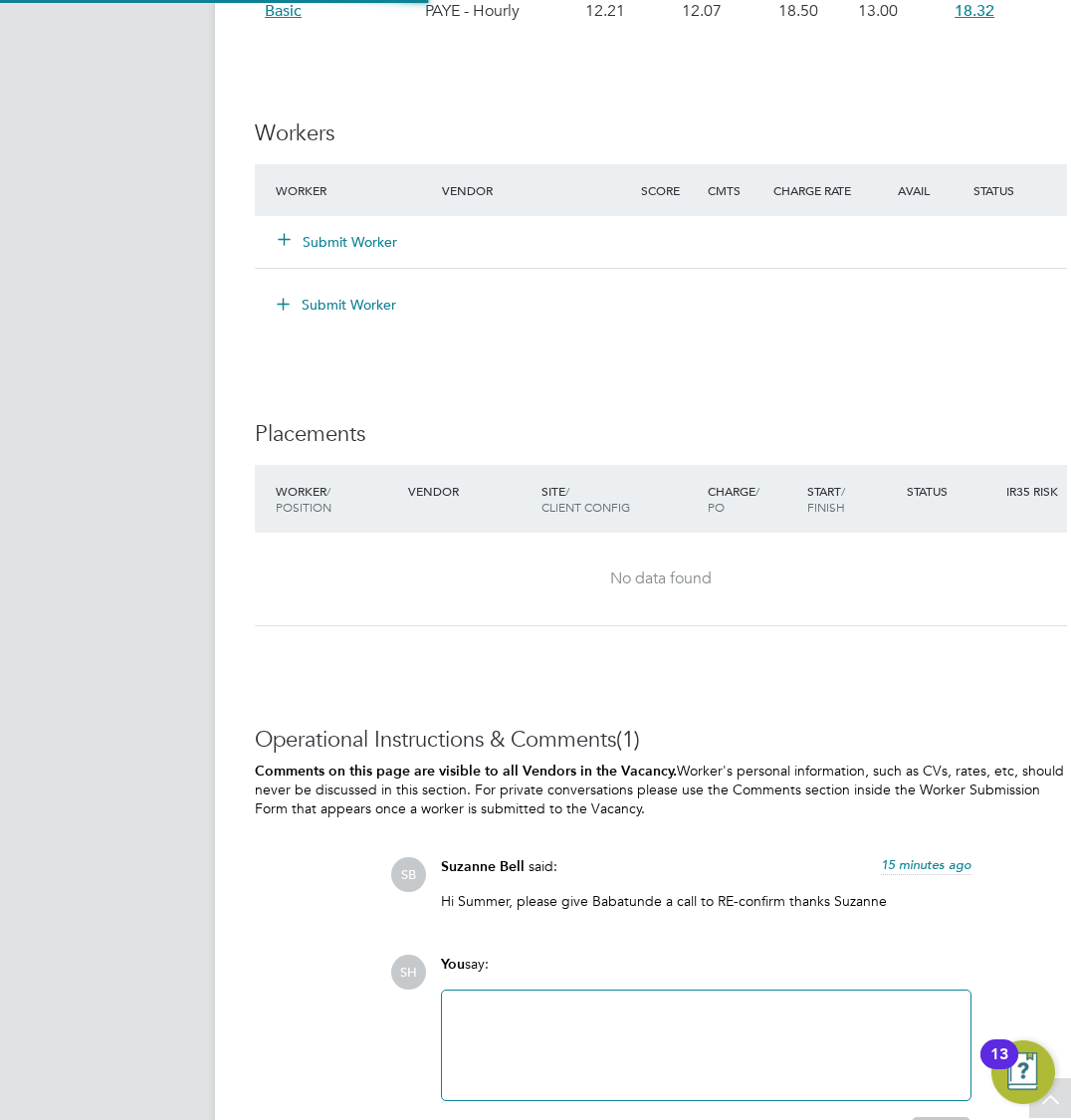 scroll, scrollTop: 9, scrollLeft: 9, axis: both 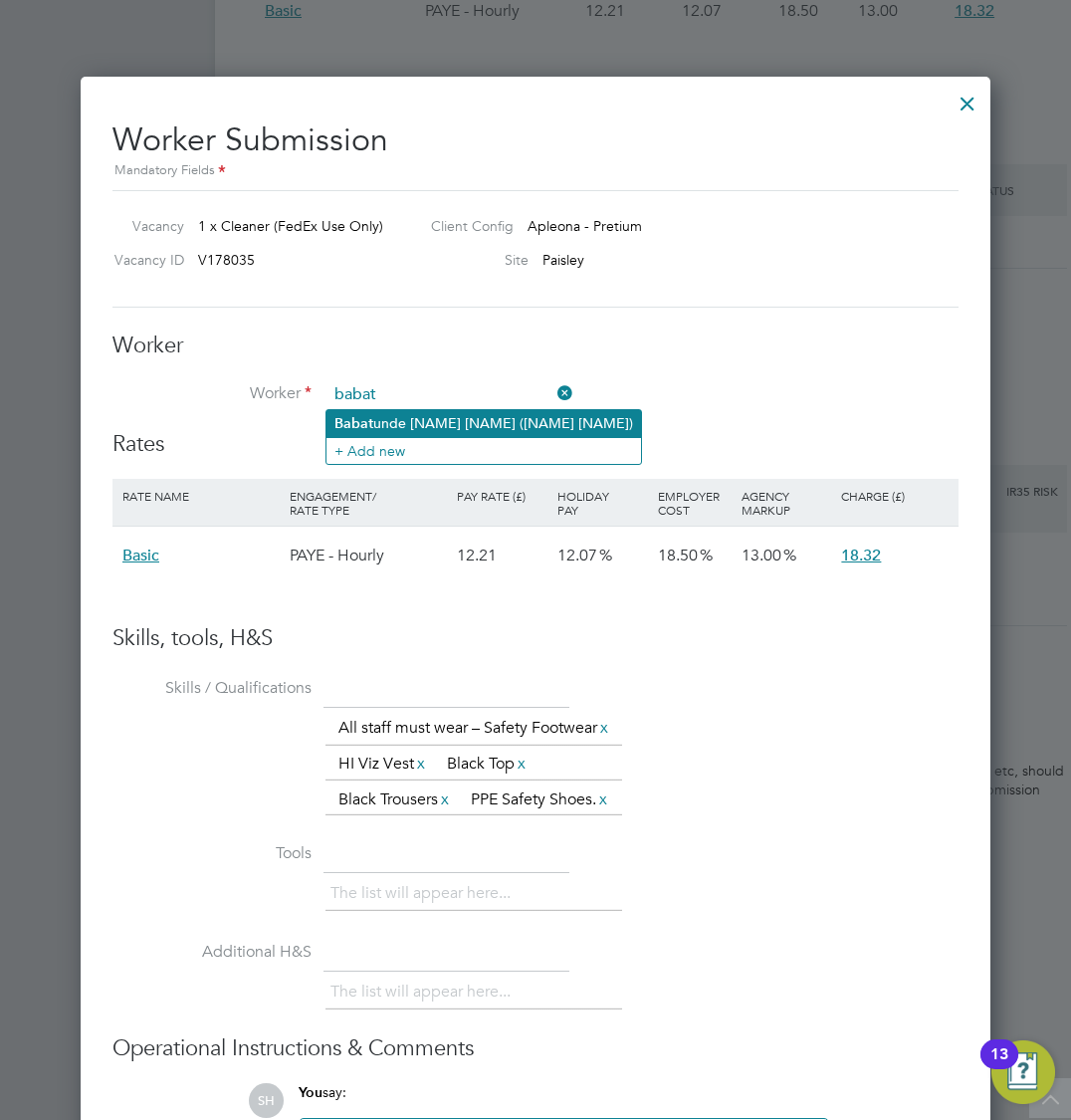 click on "Babat unde Peter Williams (Babatunde Williams)" 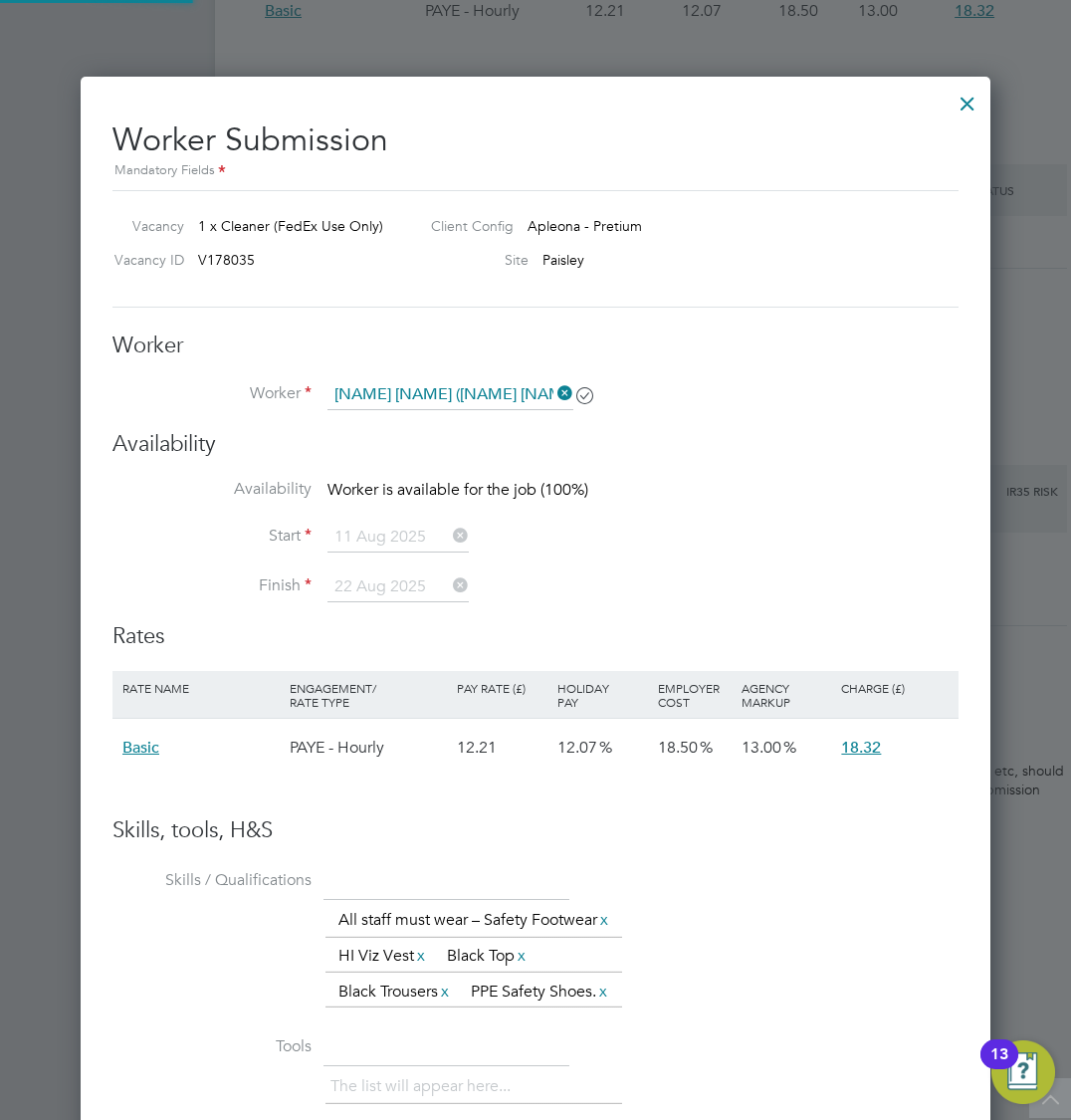 scroll, scrollTop: 10, scrollLeft: 10, axis: both 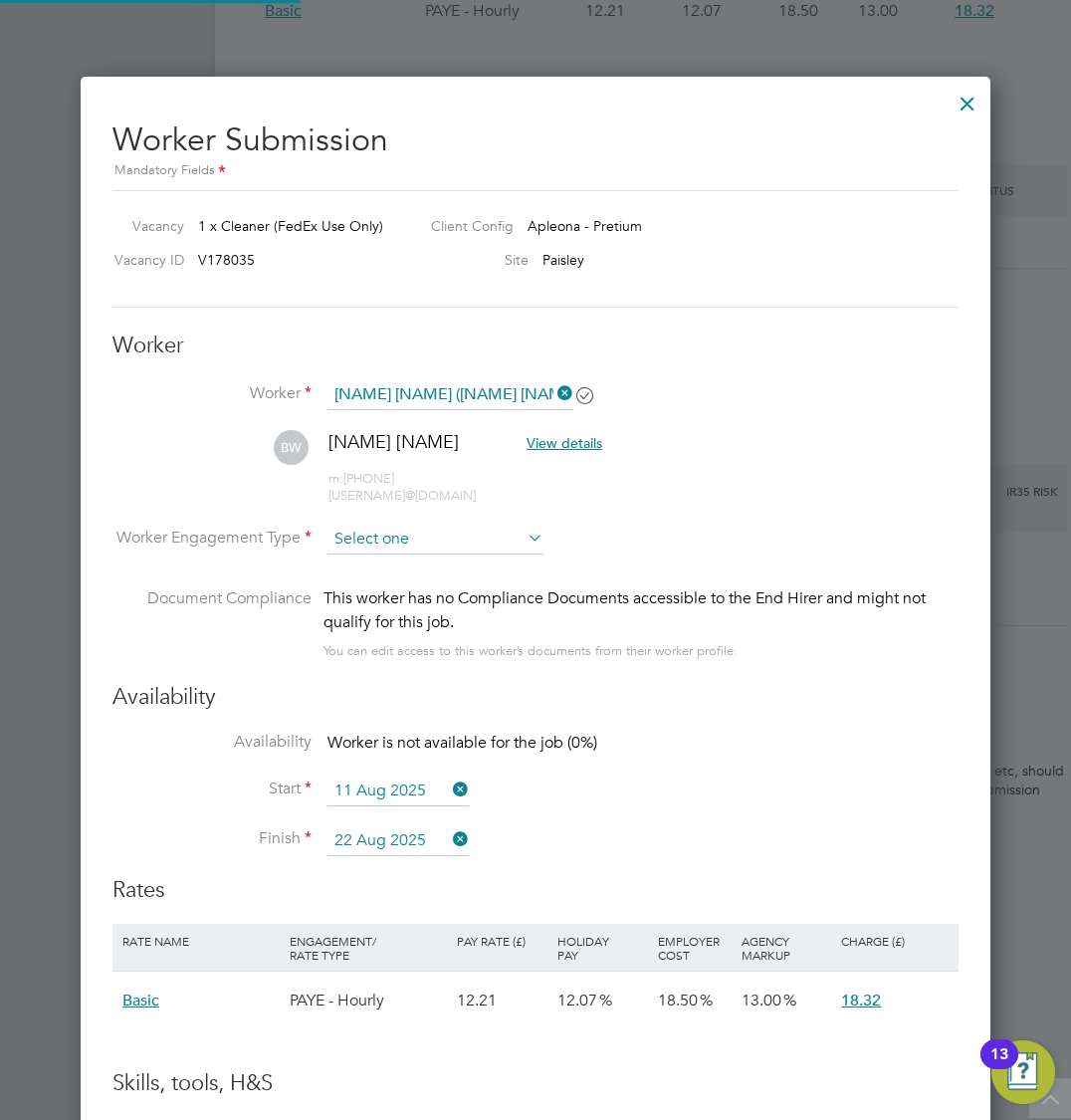 click at bounding box center [435, 540] 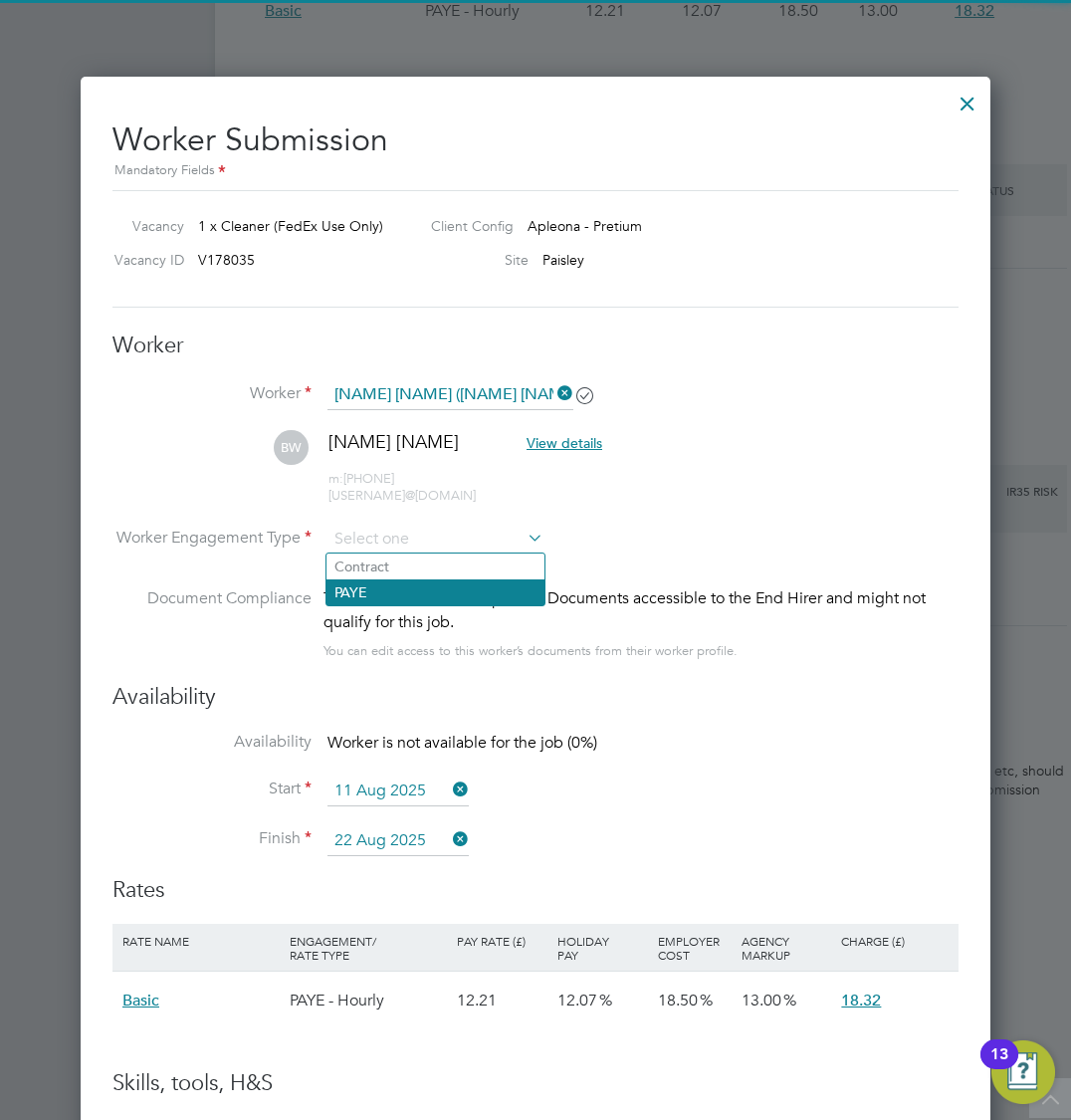 click on "PAYE" 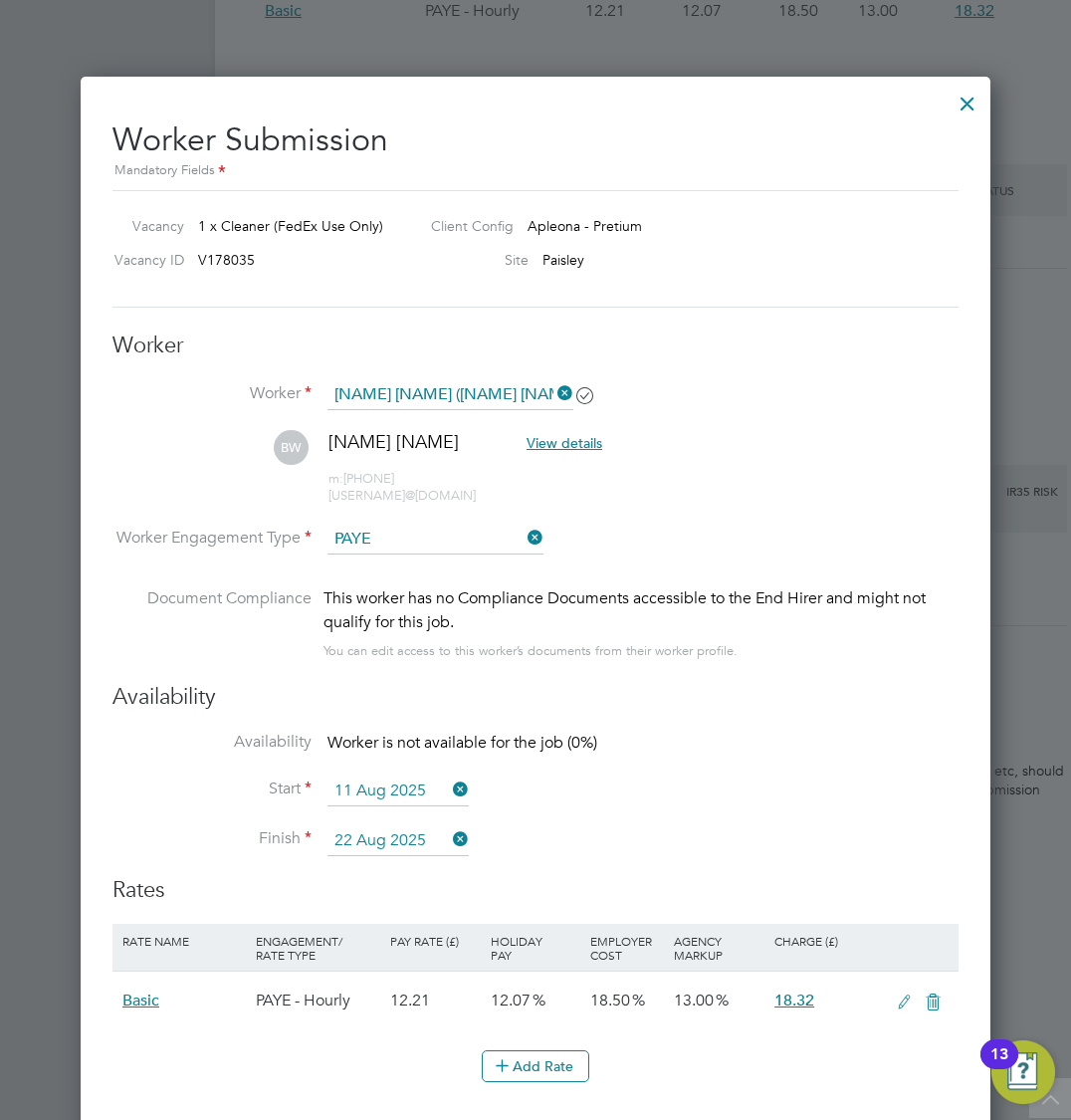 scroll, scrollTop: 10, scrollLeft: 10, axis: both 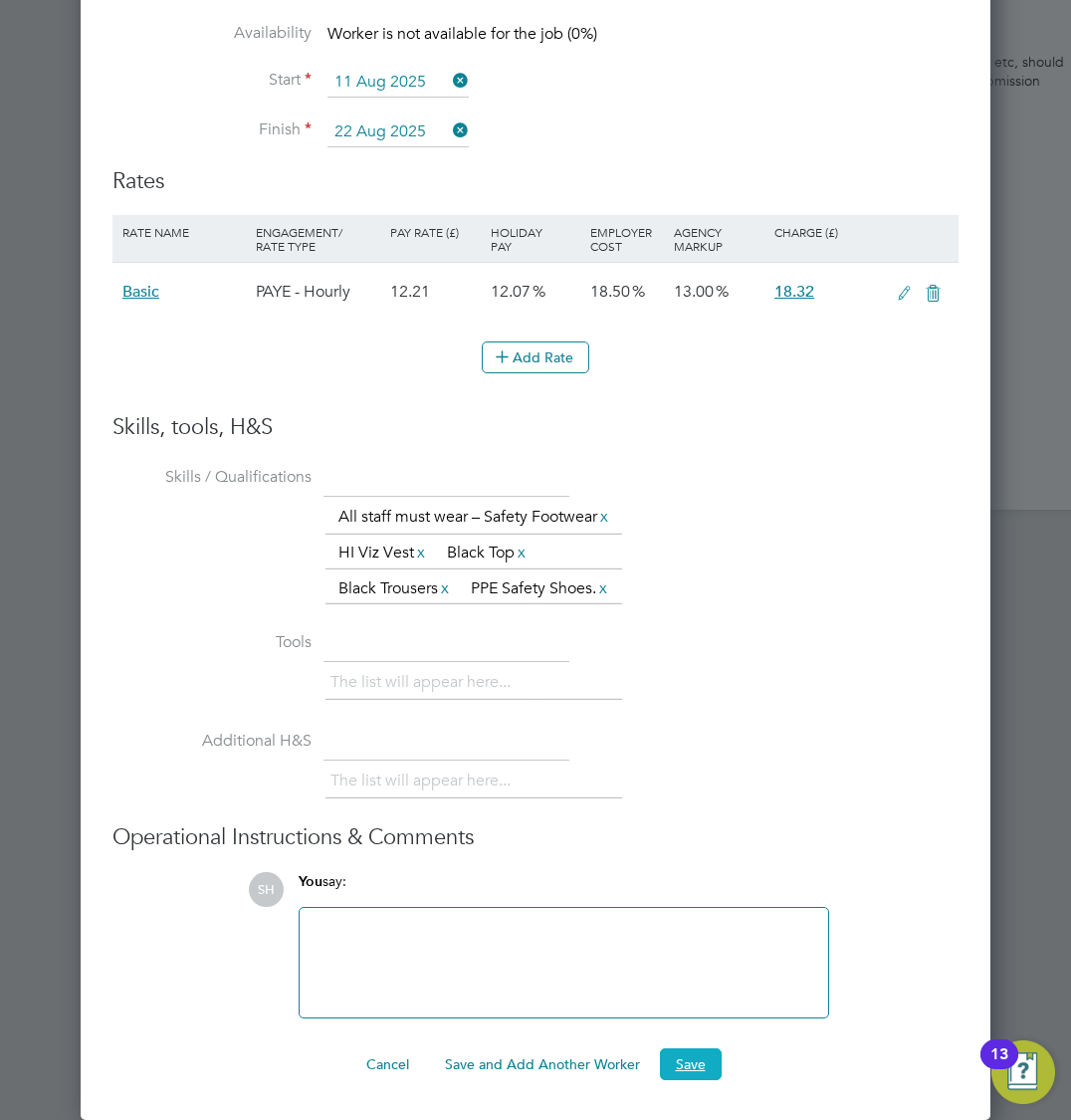 click on "Save" at bounding box center [691, 1064] 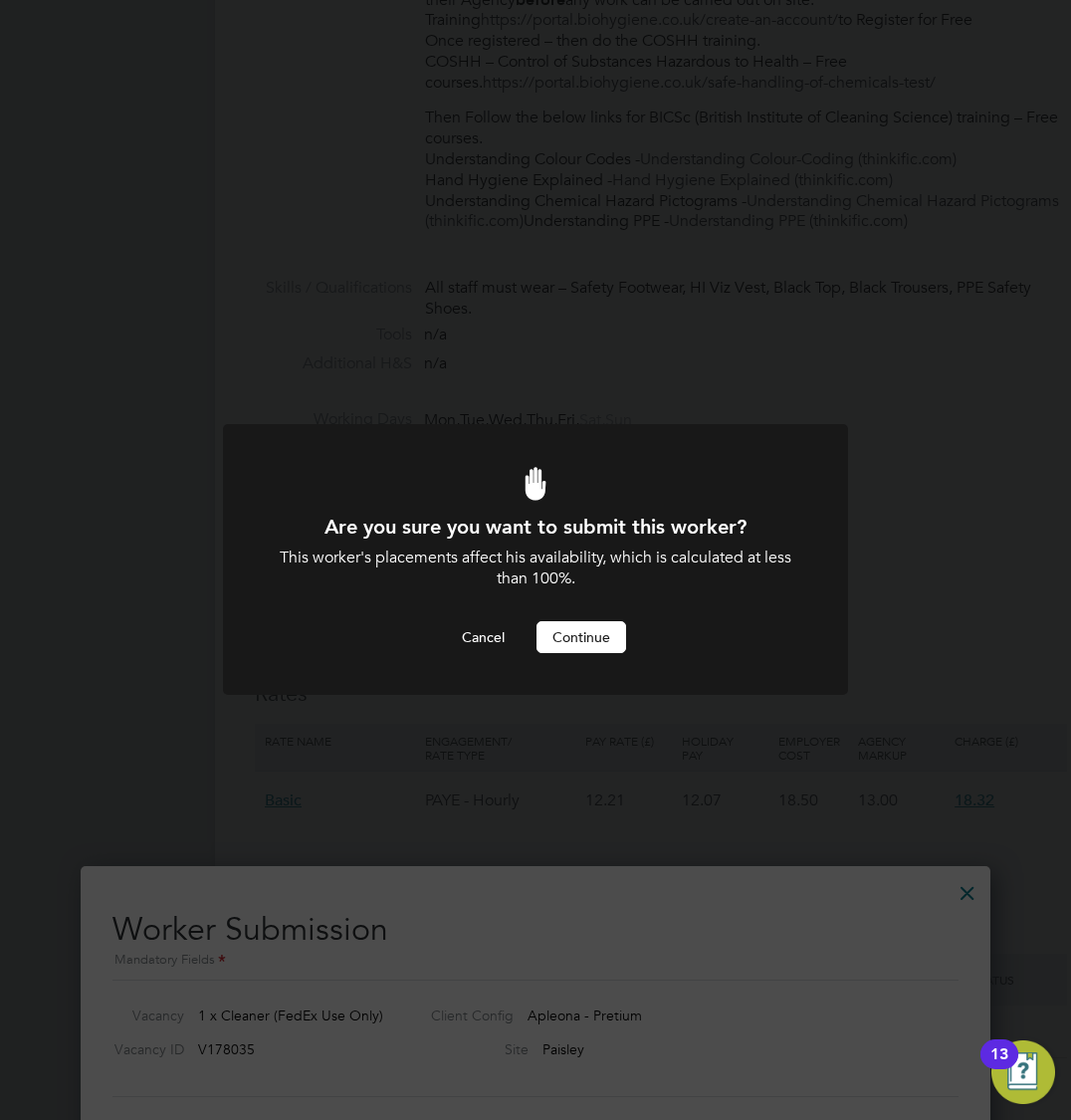 click on "Continue" at bounding box center (581, 637) 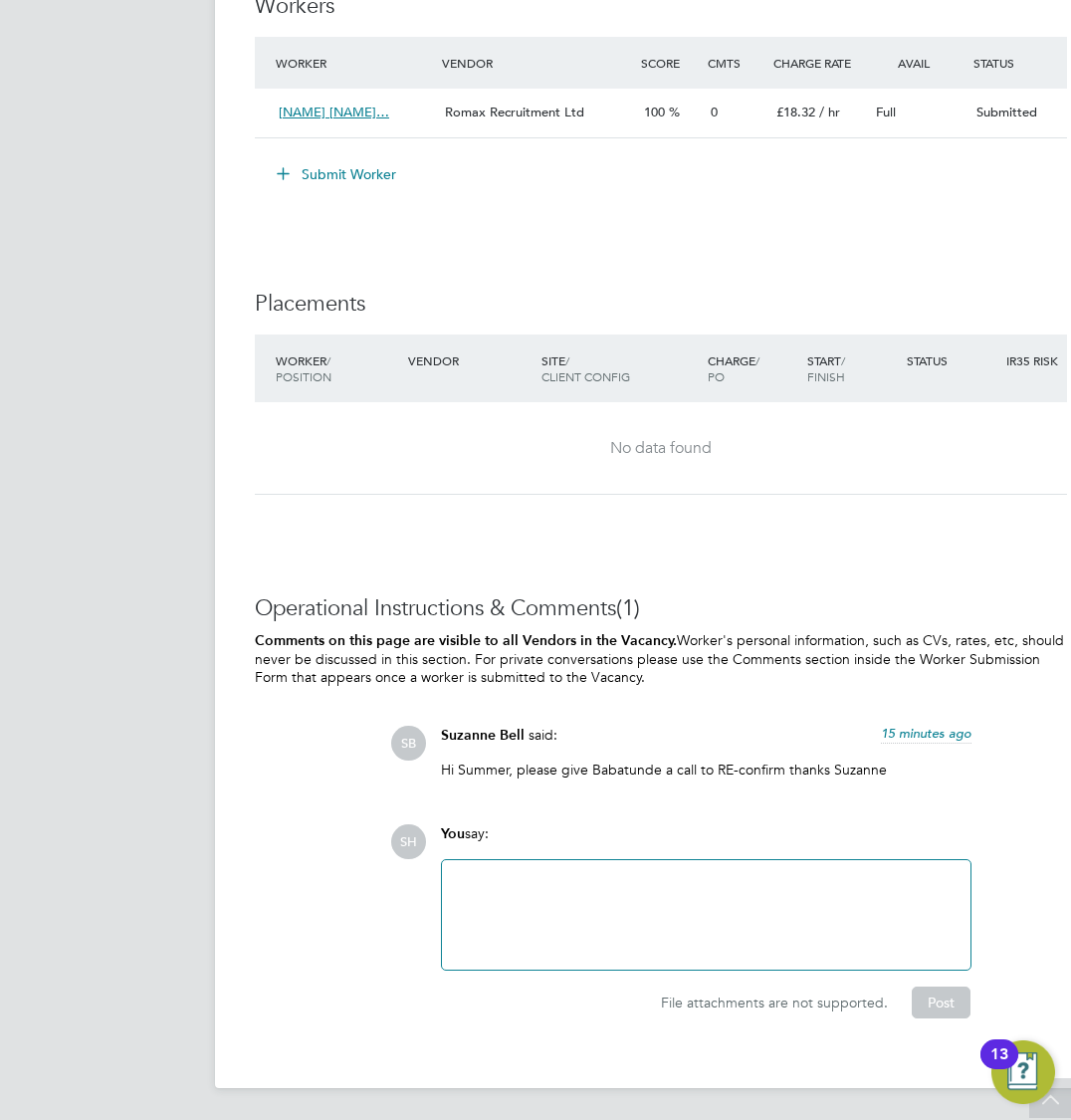 click 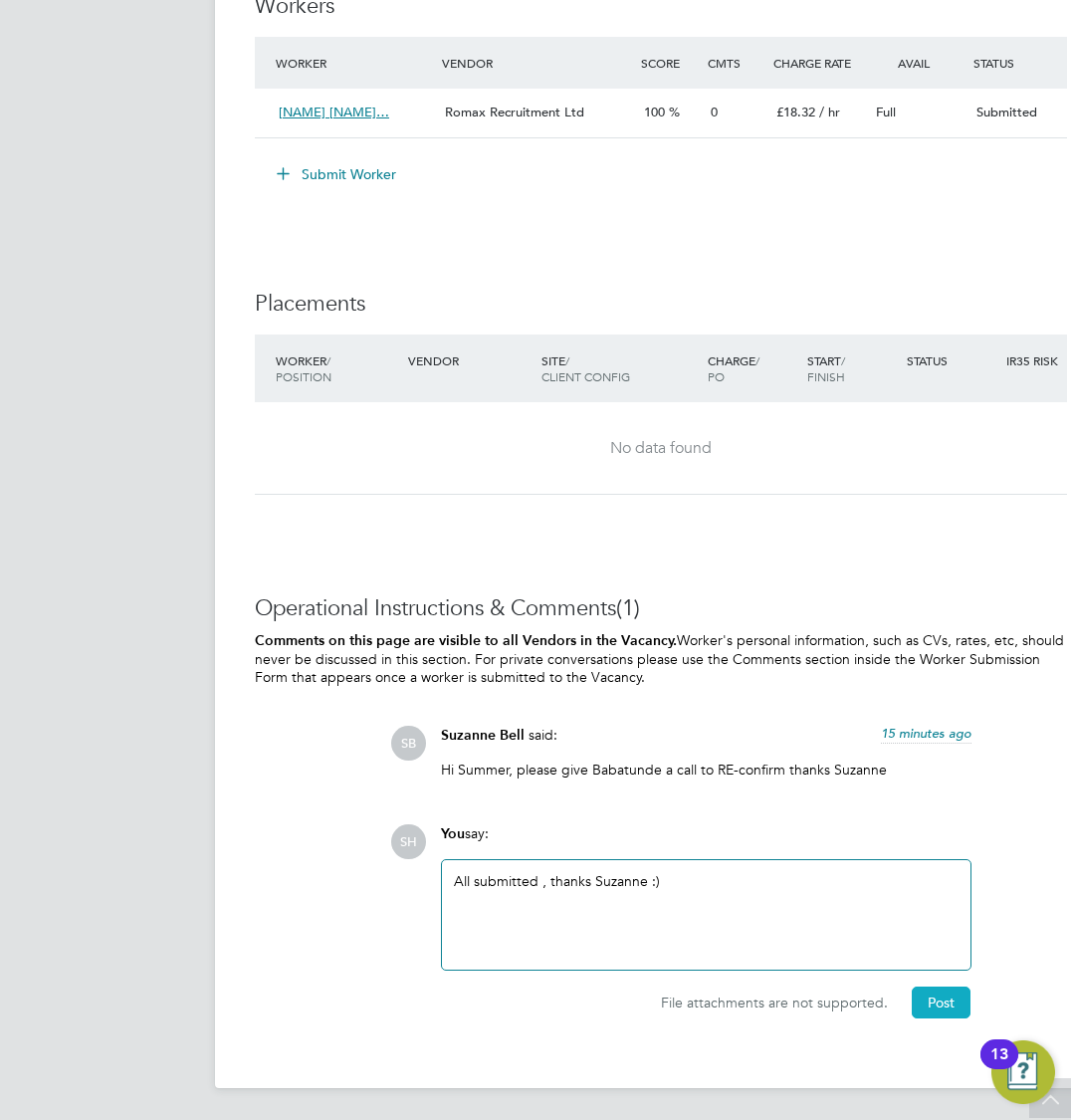 click on "Post" 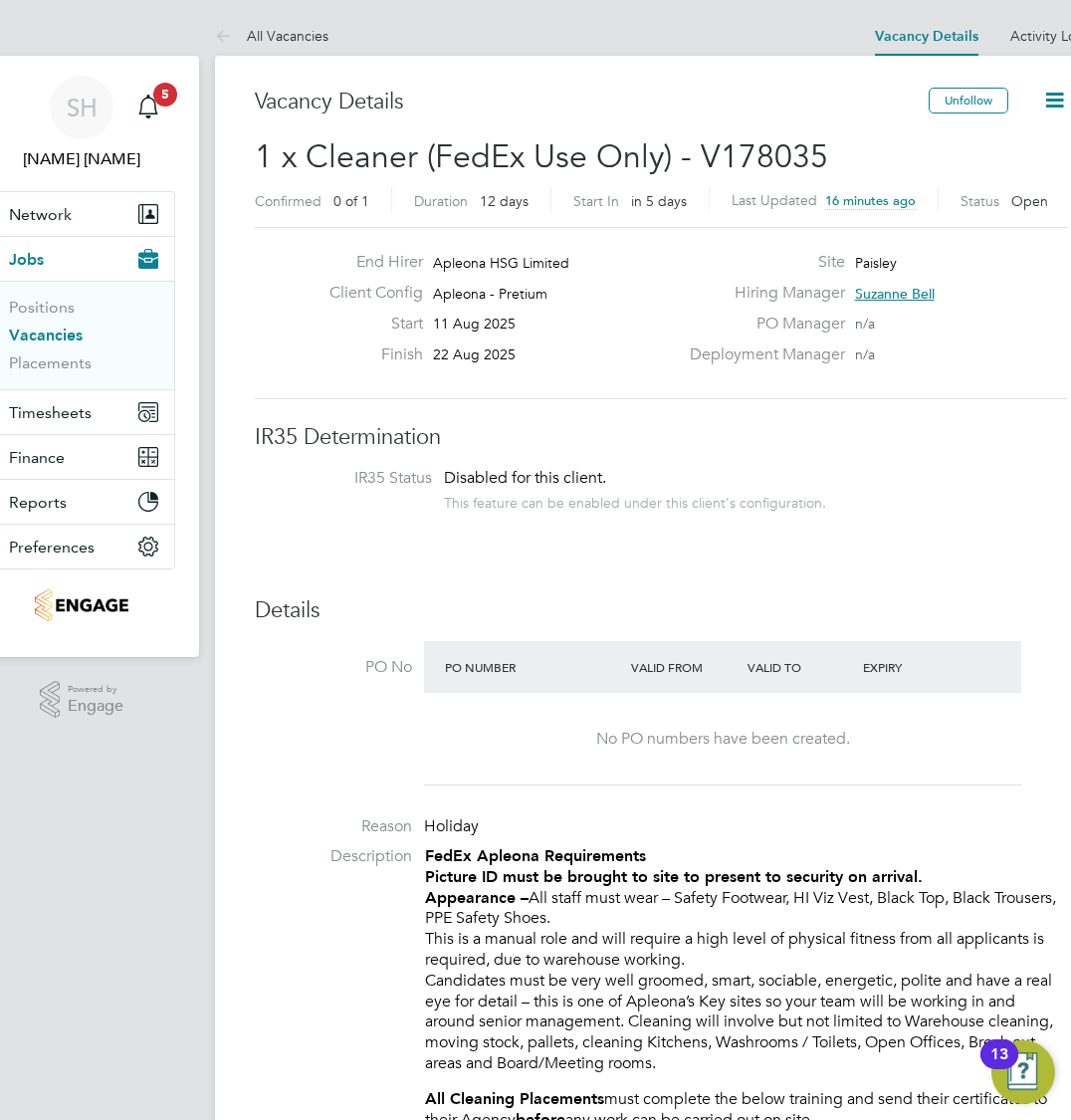 click on "Vacancies" at bounding box center [46, 335] 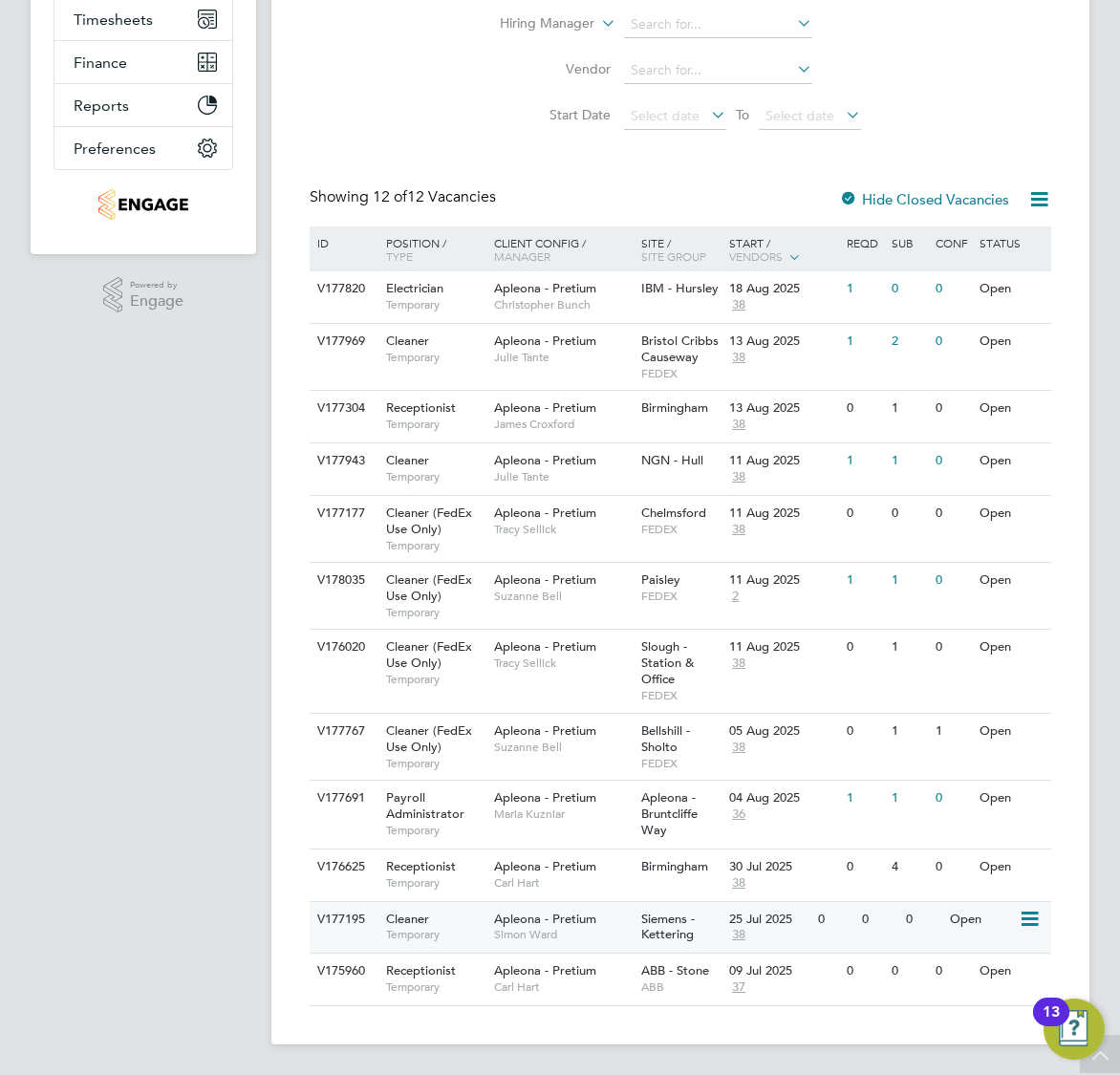 click on "Apleona - Pretium   Simon Ward" 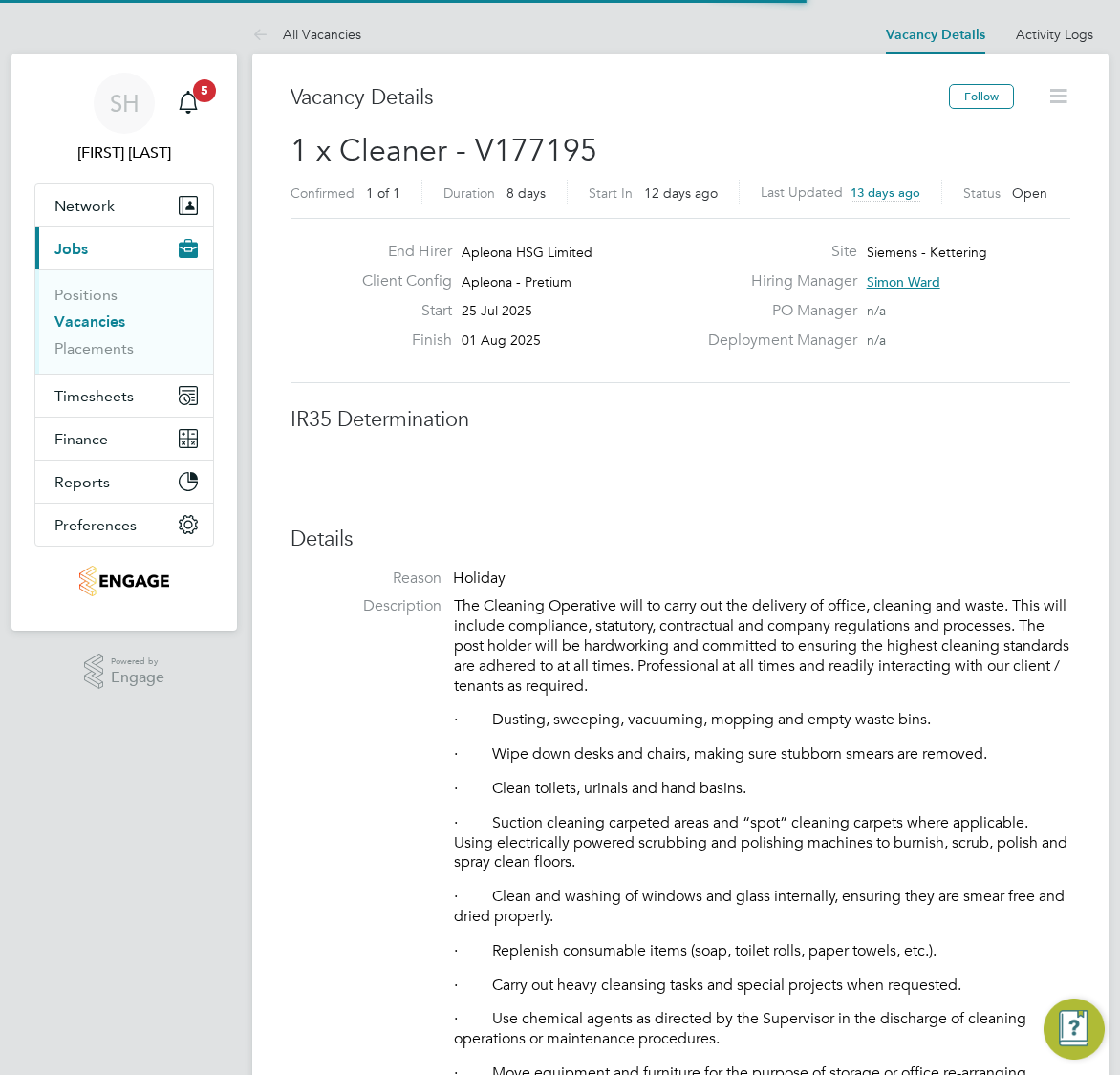 scroll, scrollTop: 0, scrollLeft: 0, axis: both 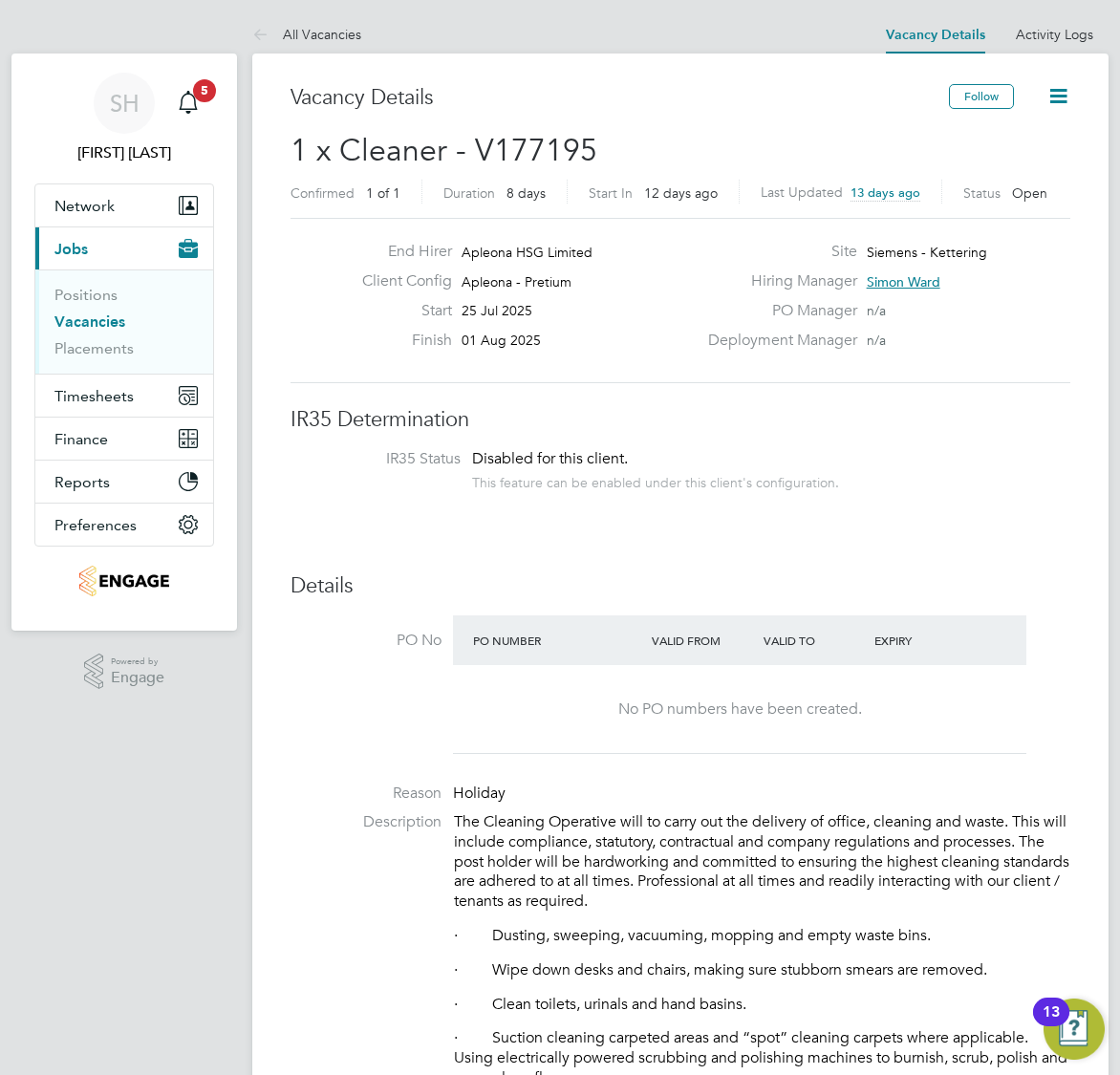 click 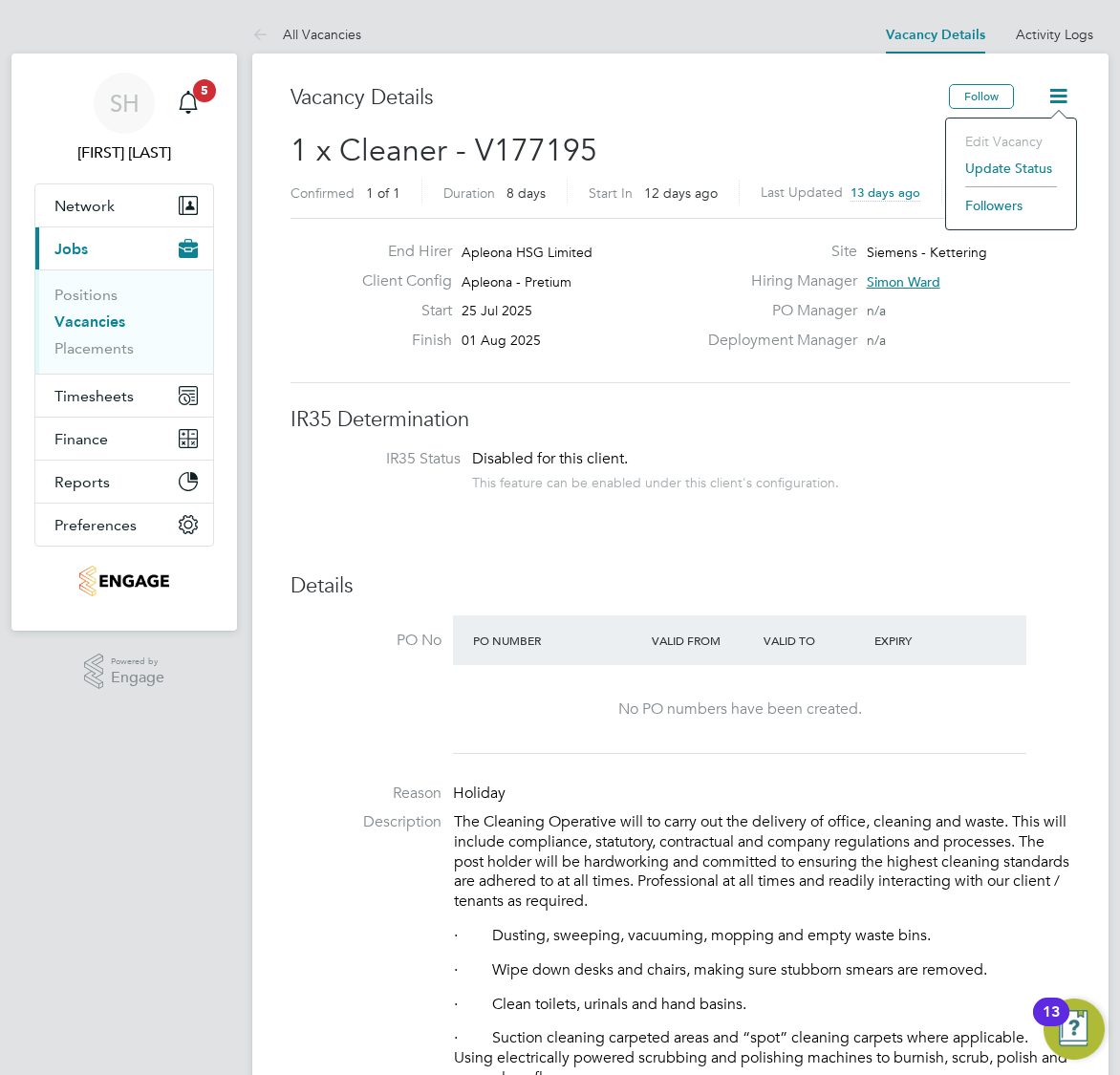 click on "Update Status" 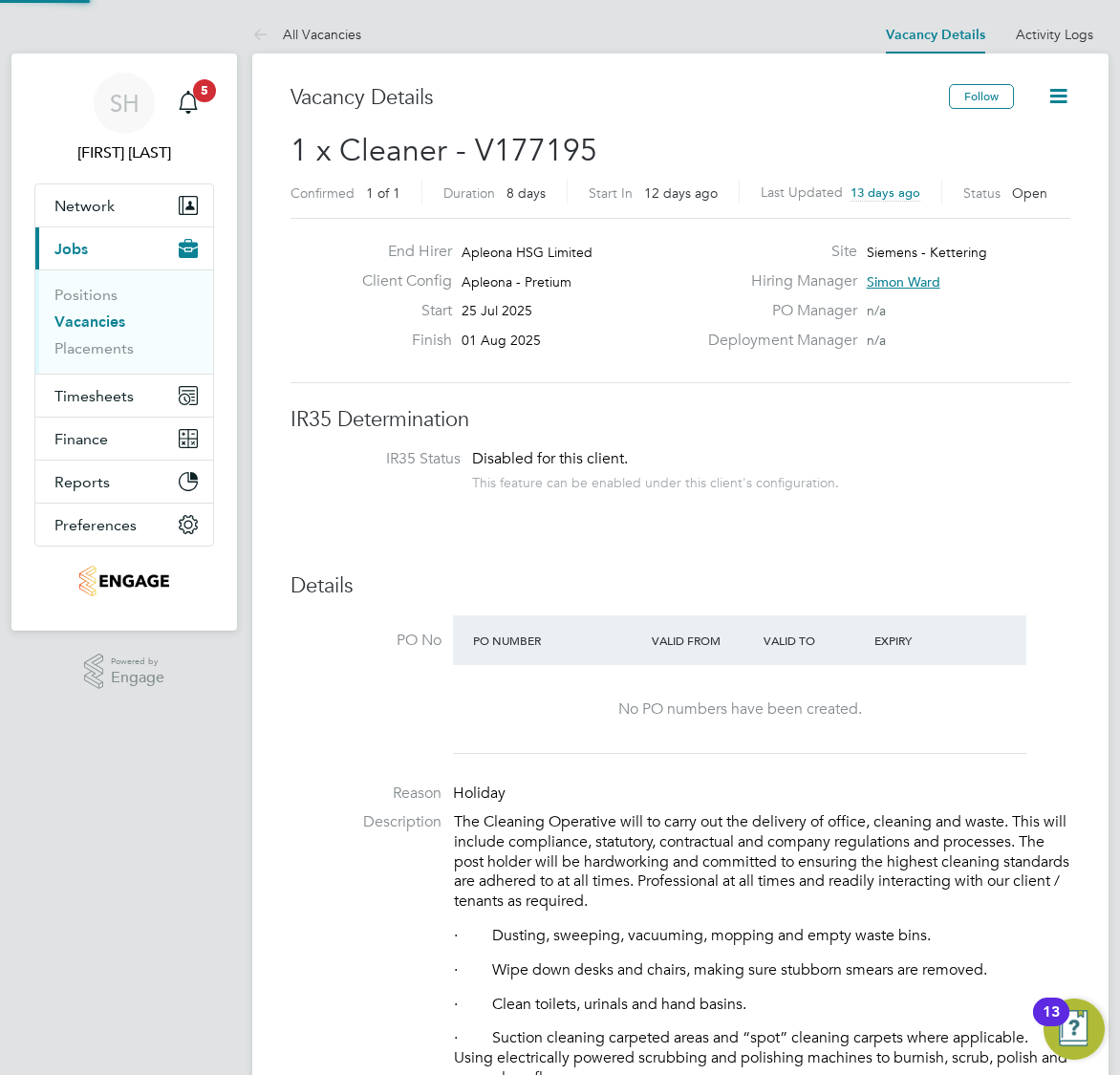 scroll, scrollTop: 9, scrollLeft: 9, axis: both 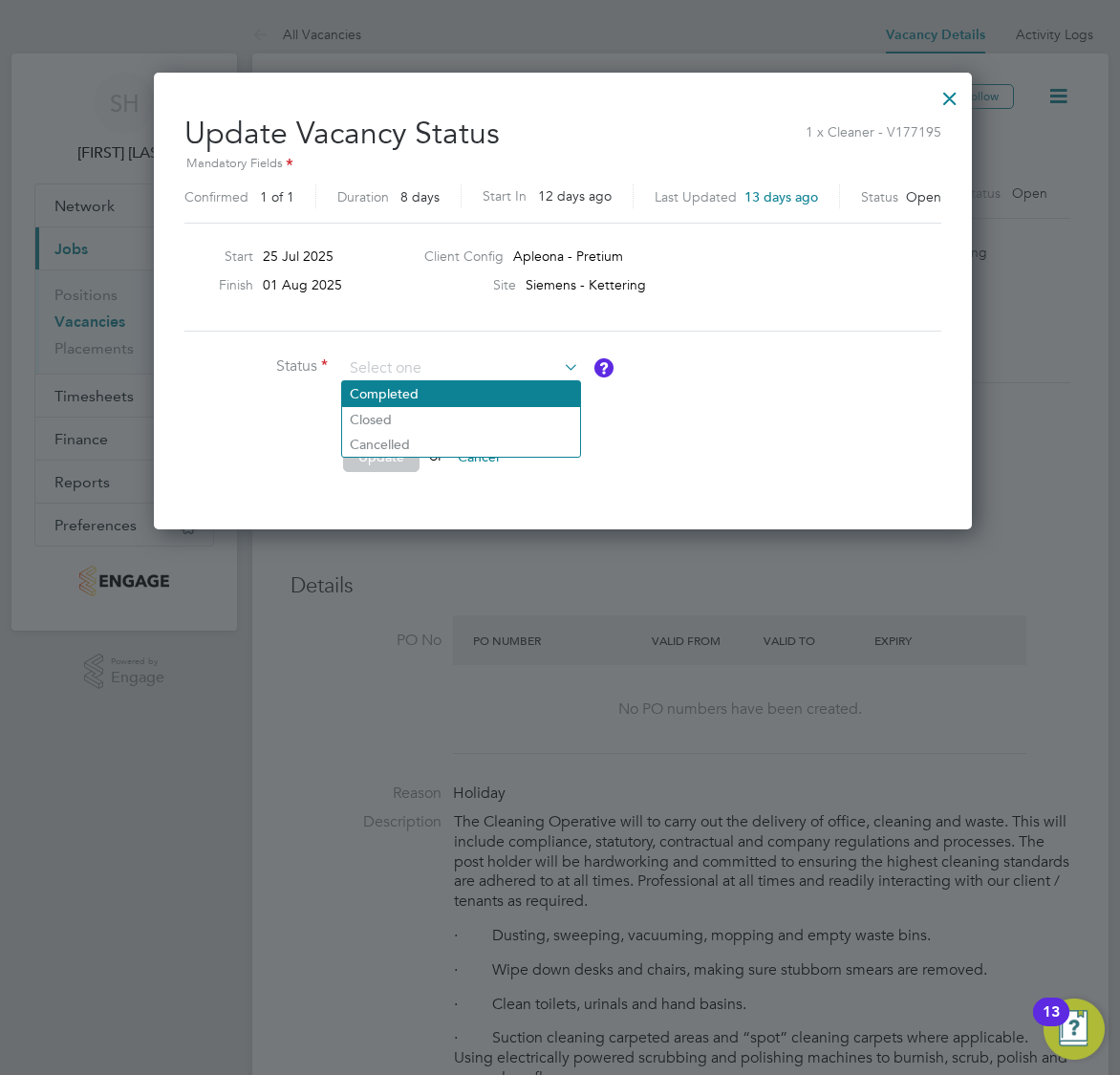 click on "Completed" 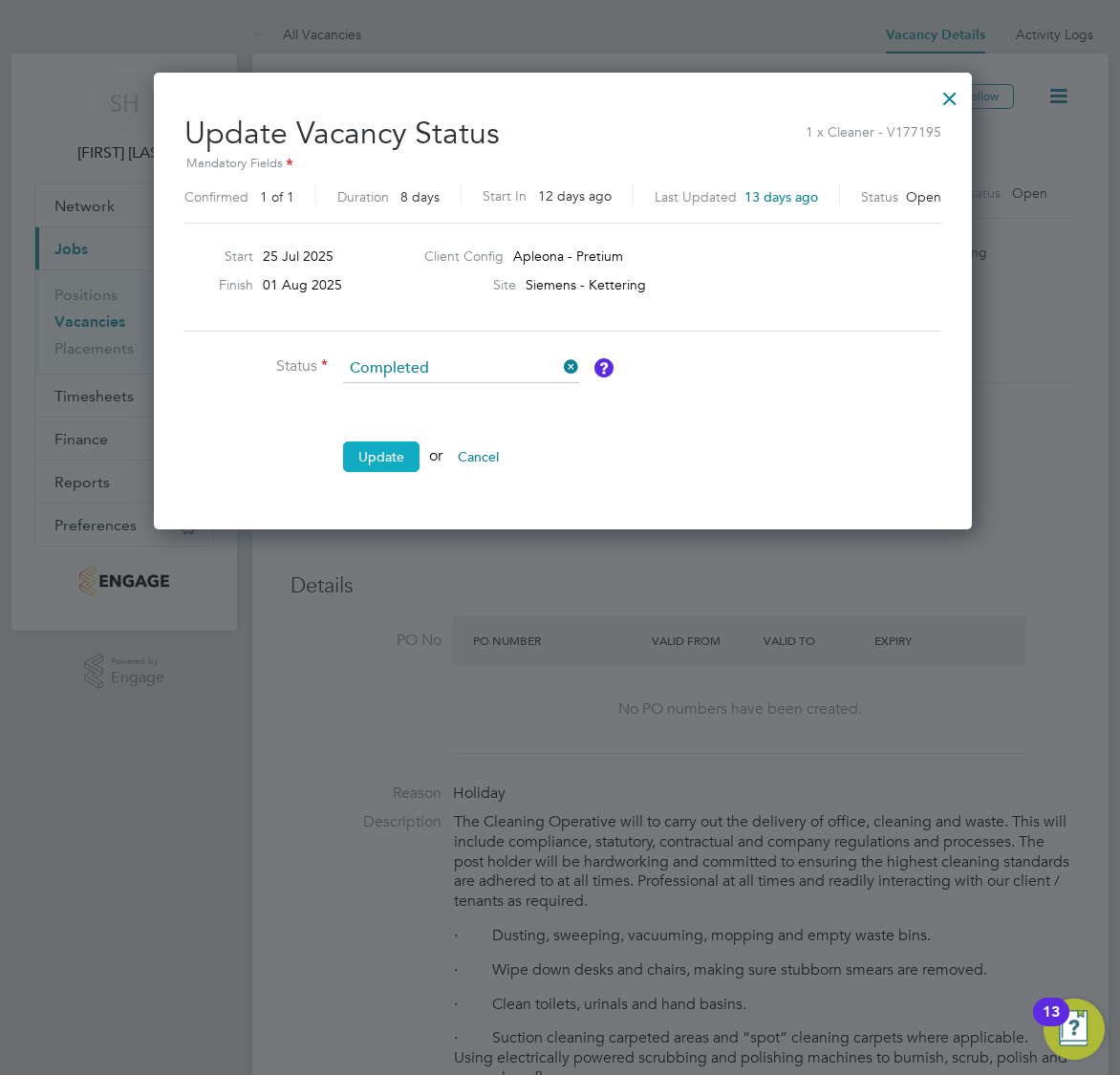 click on "Update" at bounding box center [381, 457] 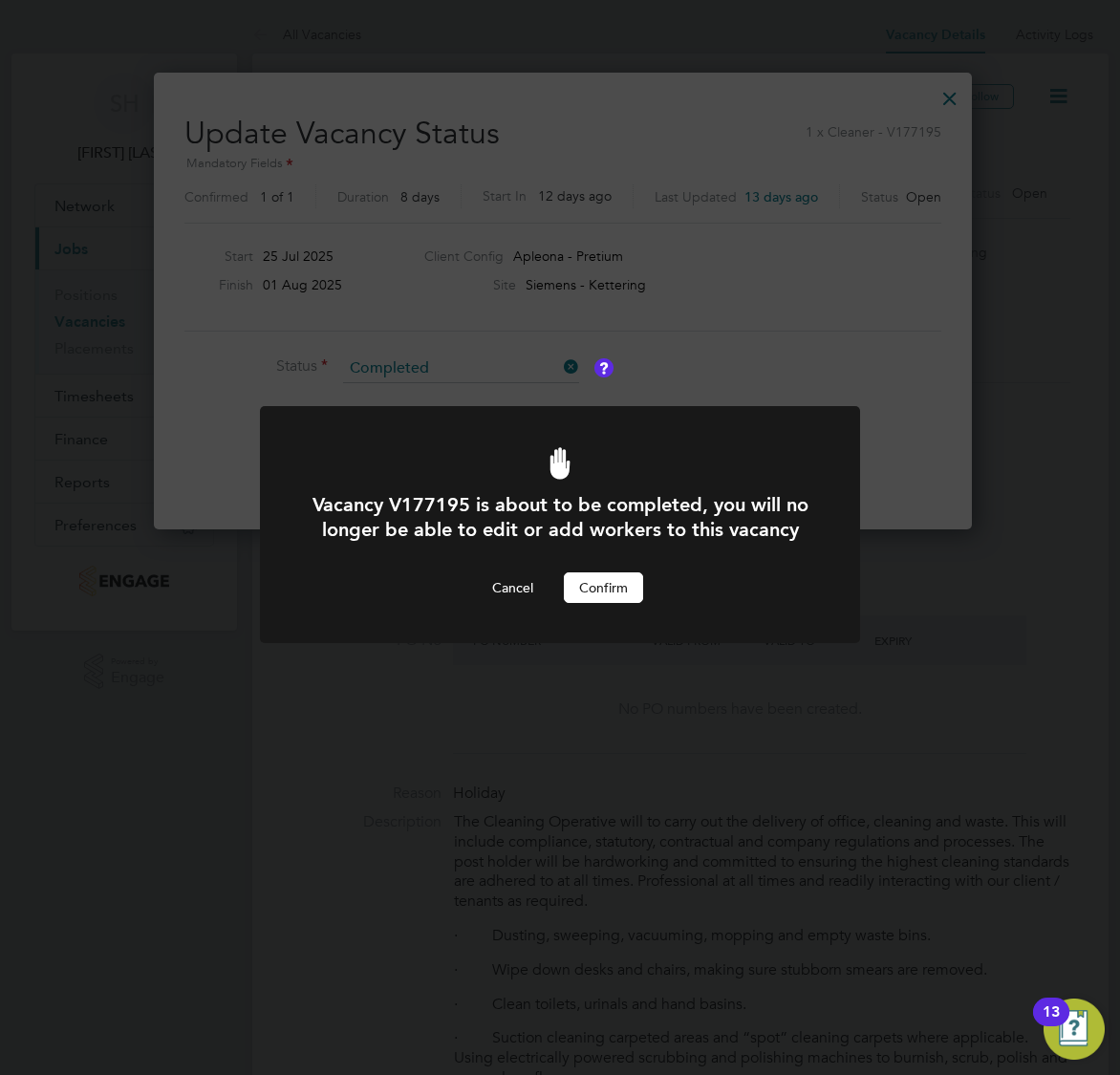 click on "Confirm" at bounding box center (603, 588) 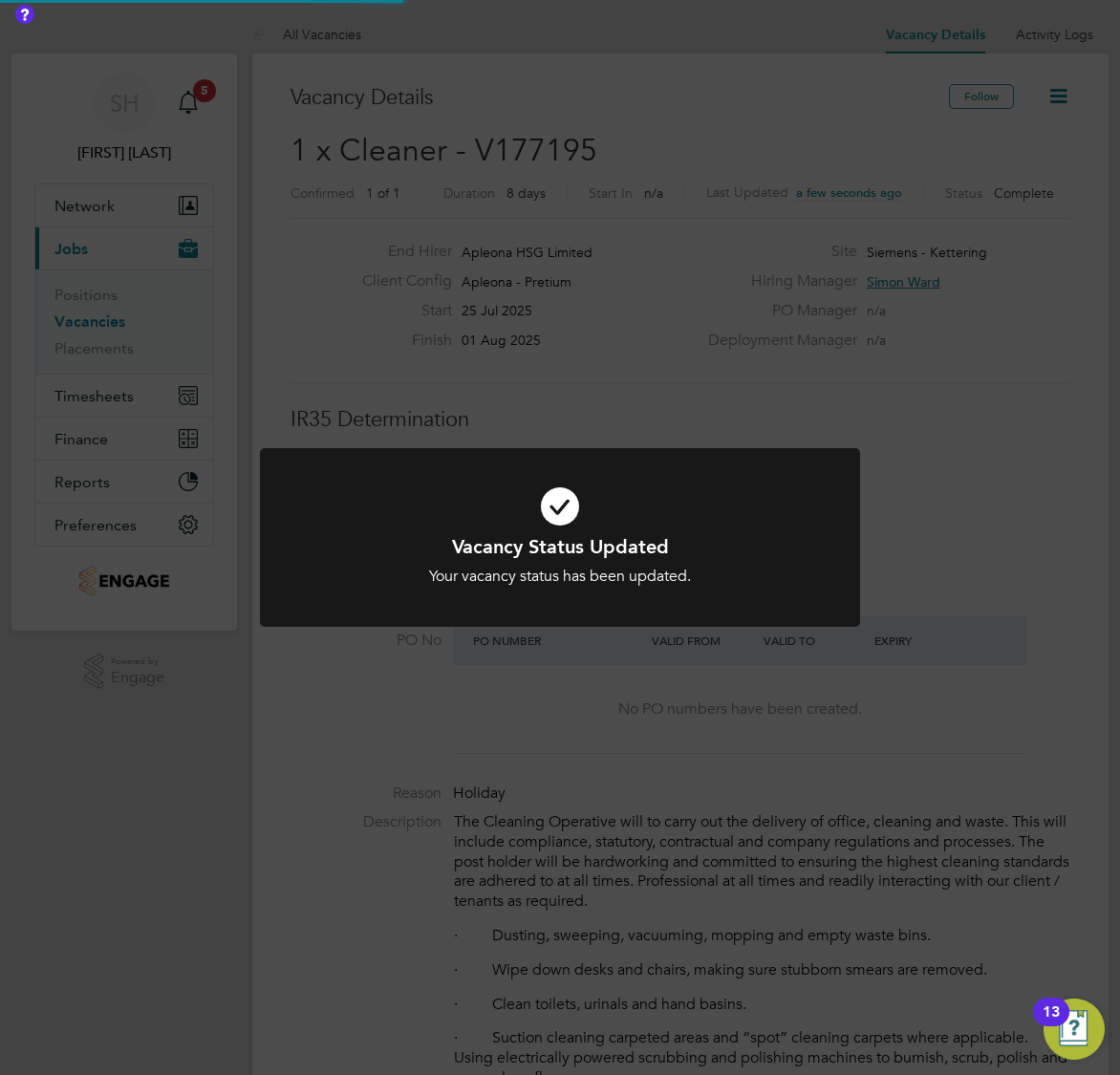 scroll, scrollTop: 10, scrollLeft: 9, axis: both 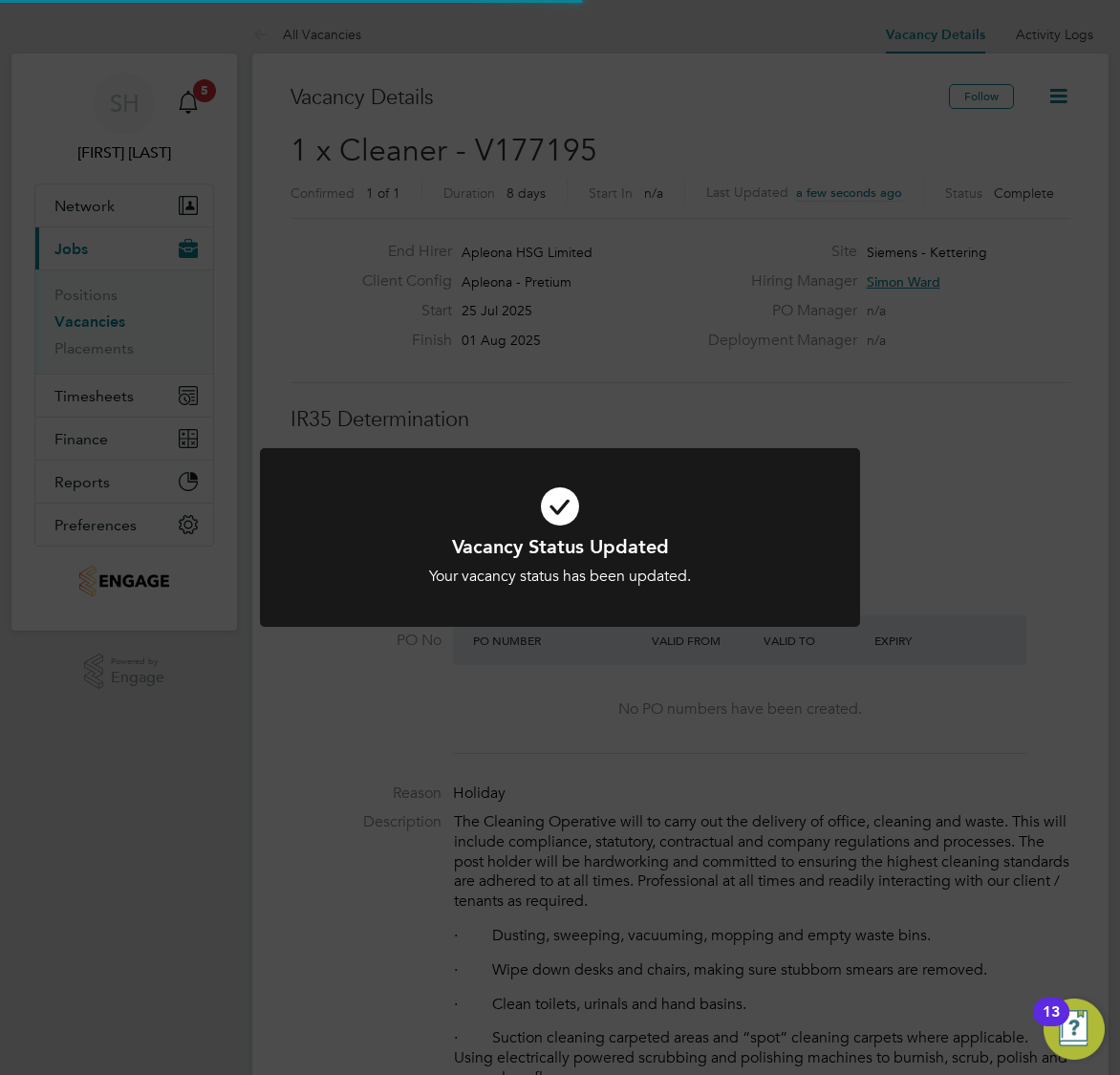 click at bounding box center [560, 506] 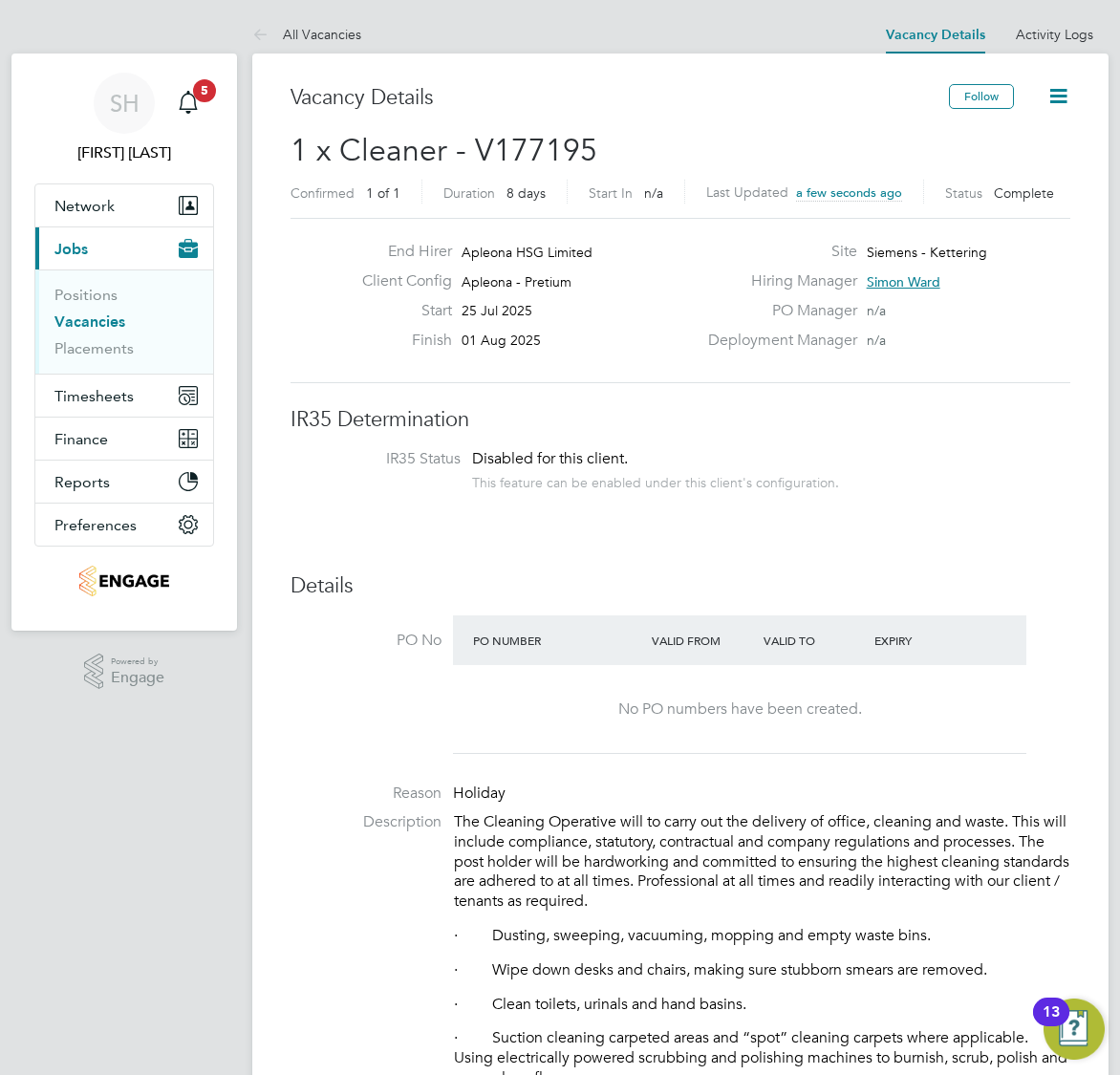 click on "Vacancies" at bounding box center (90, 321) 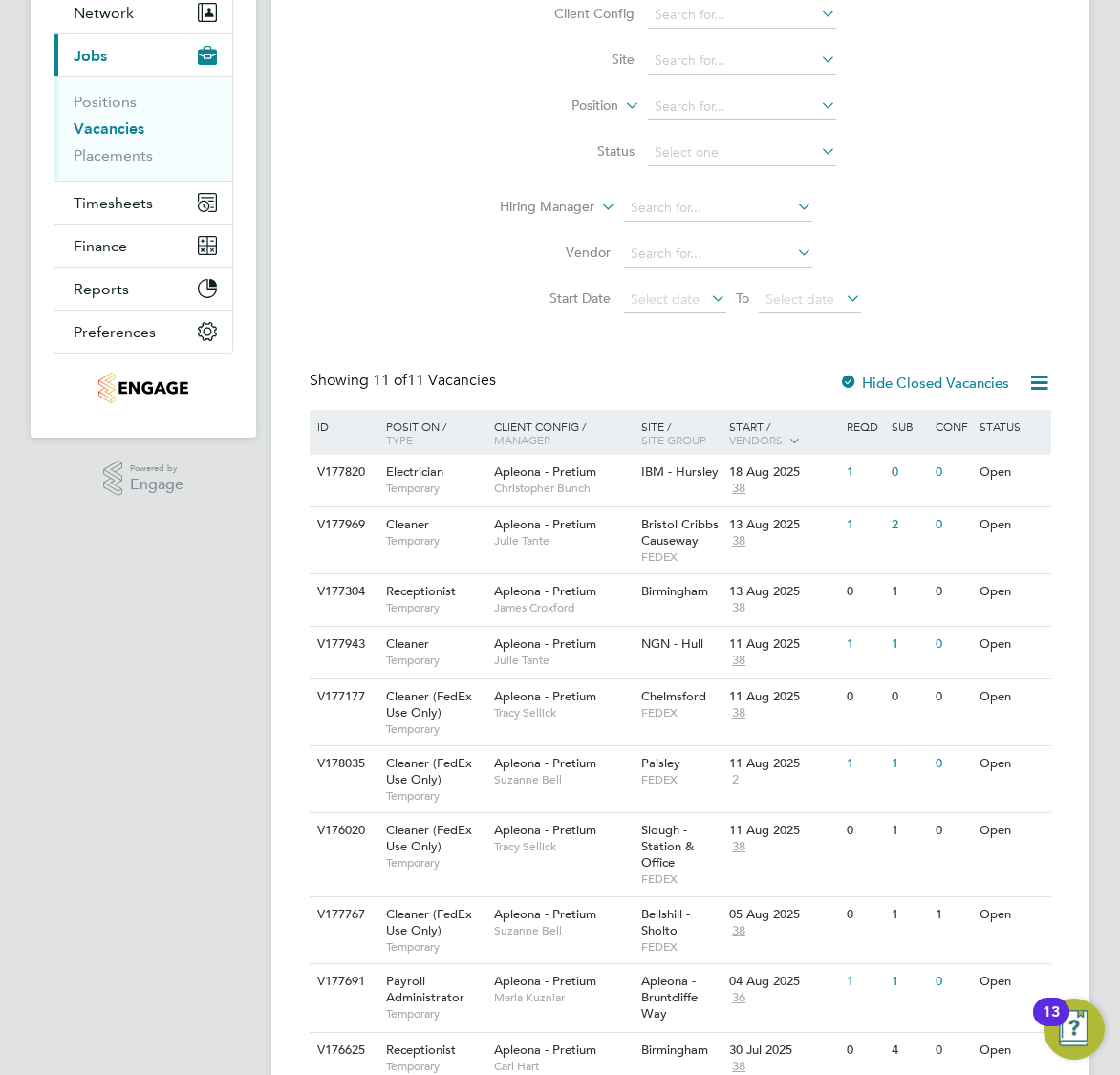 scroll, scrollTop: 327, scrollLeft: 0, axis: vertical 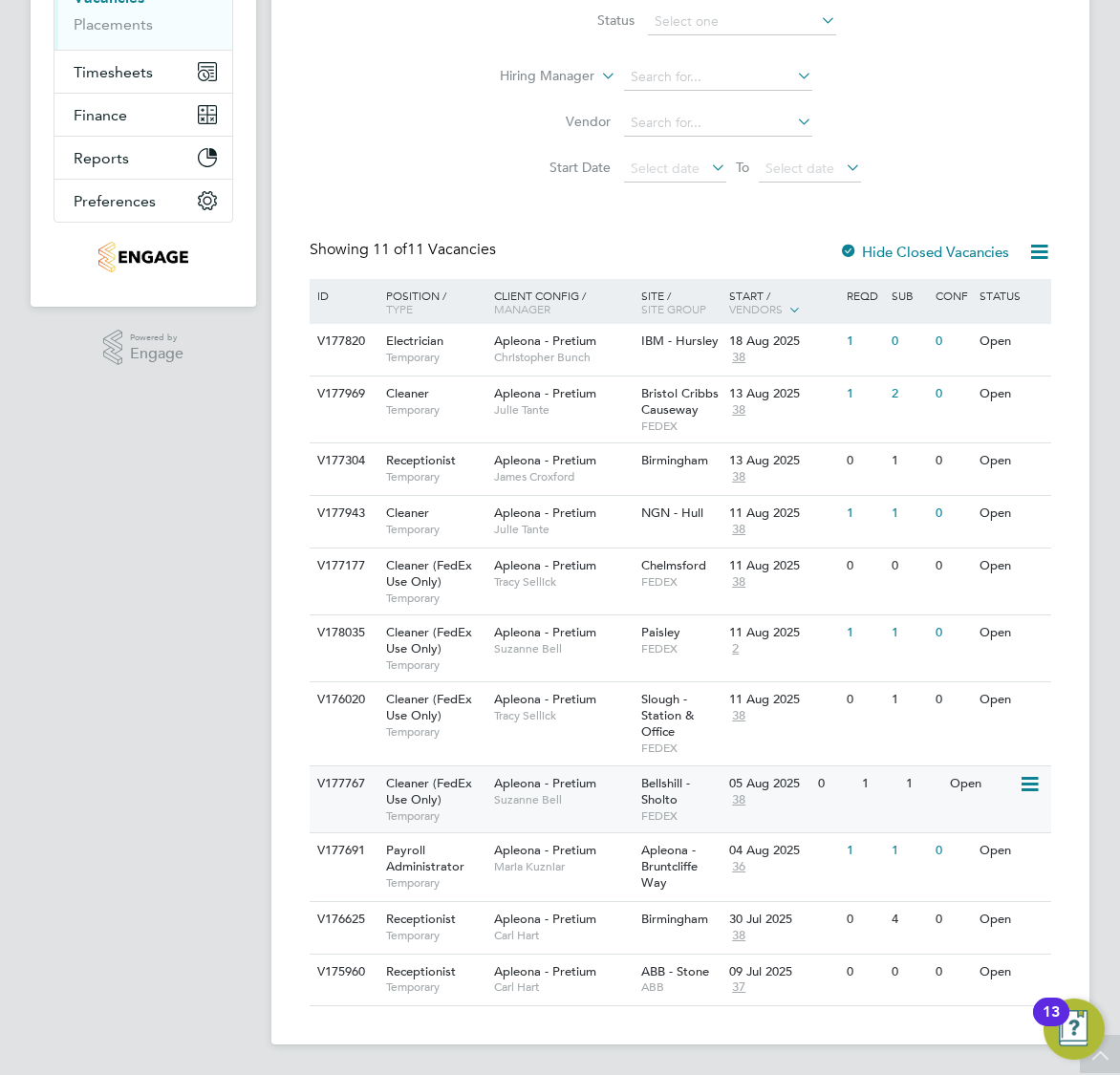 click on "Apleona - Pretium   Suzanne Bell" 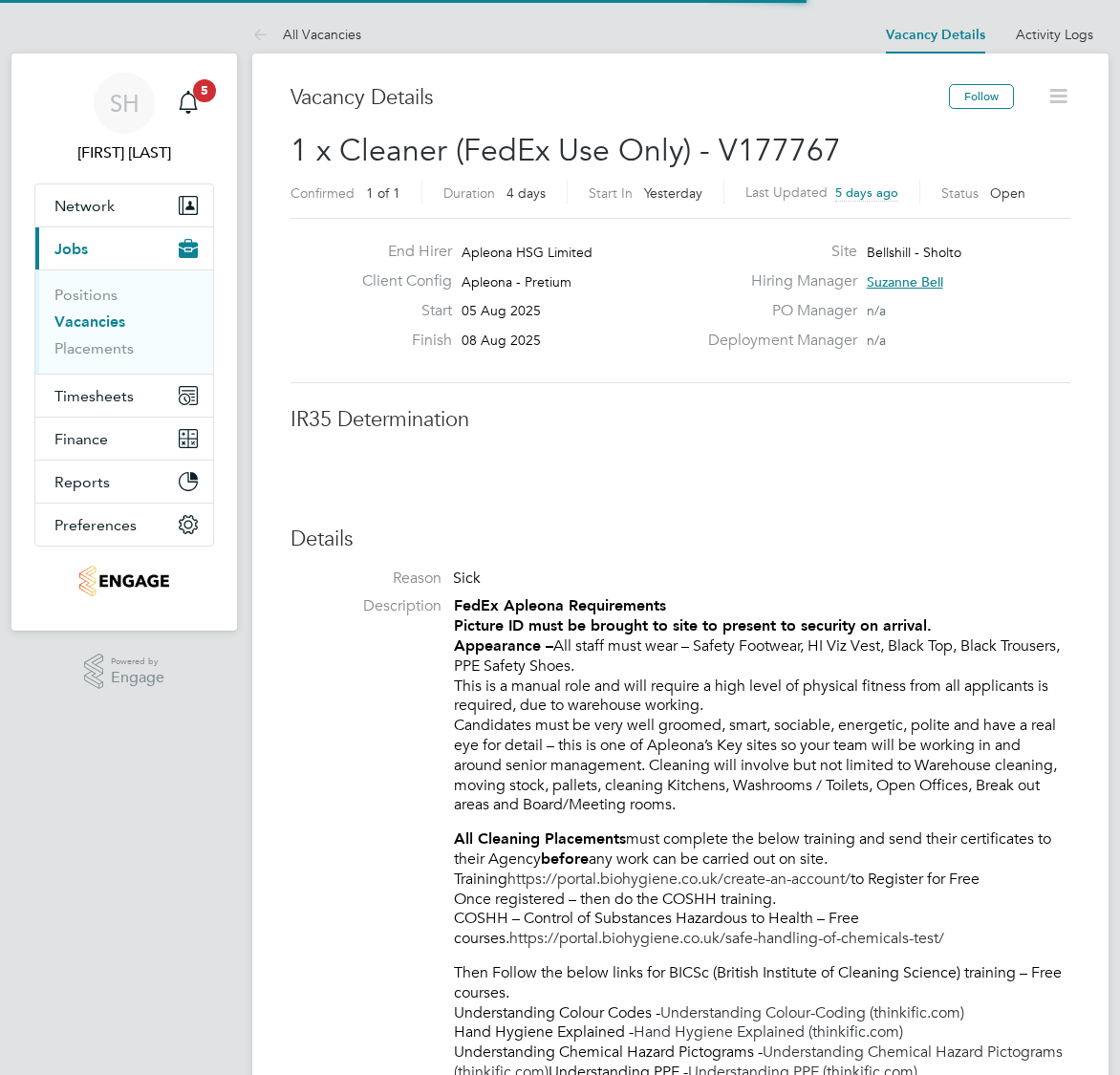 scroll, scrollTop: 0, scrollLeft: 0, axis: both 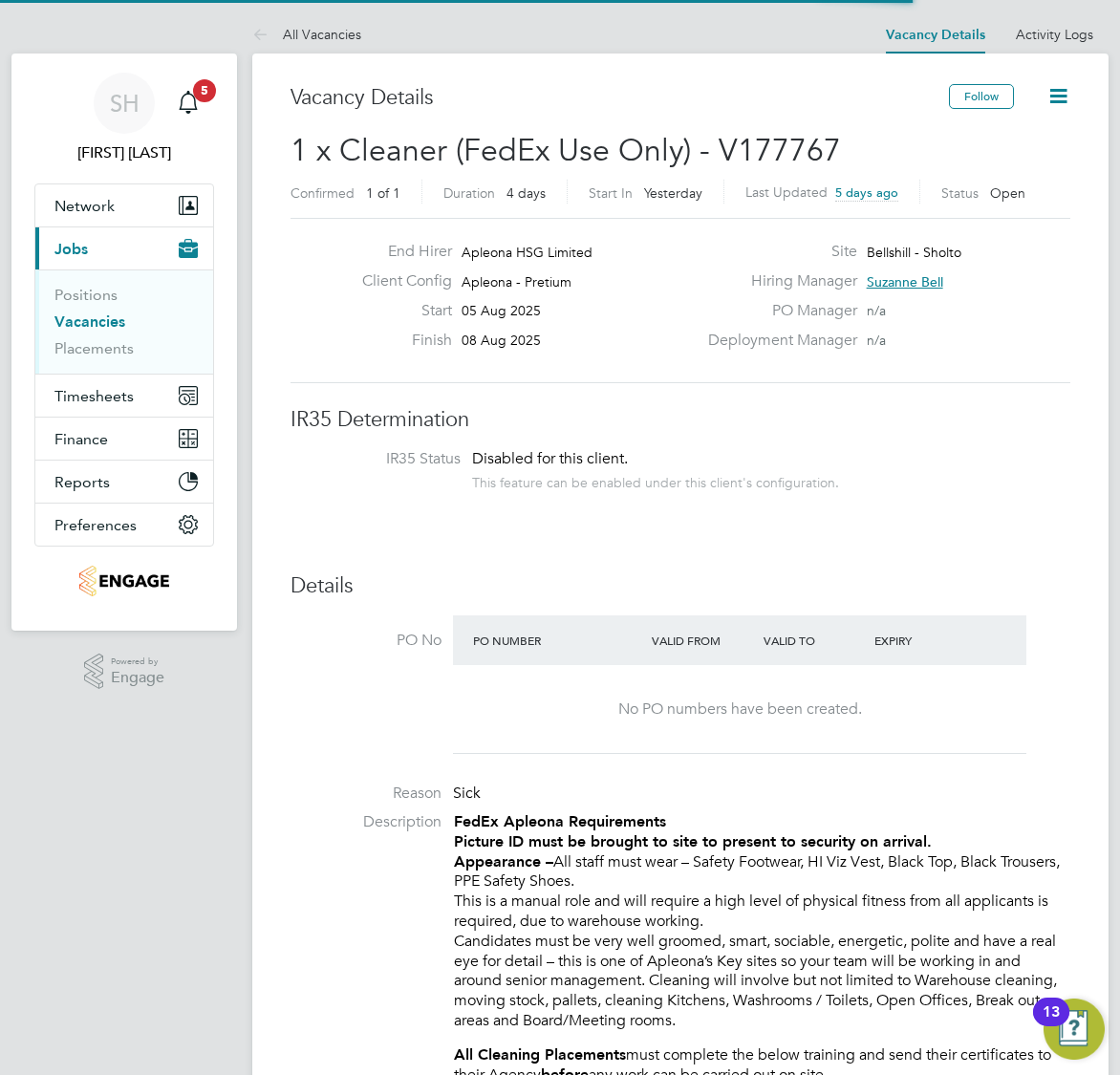 click 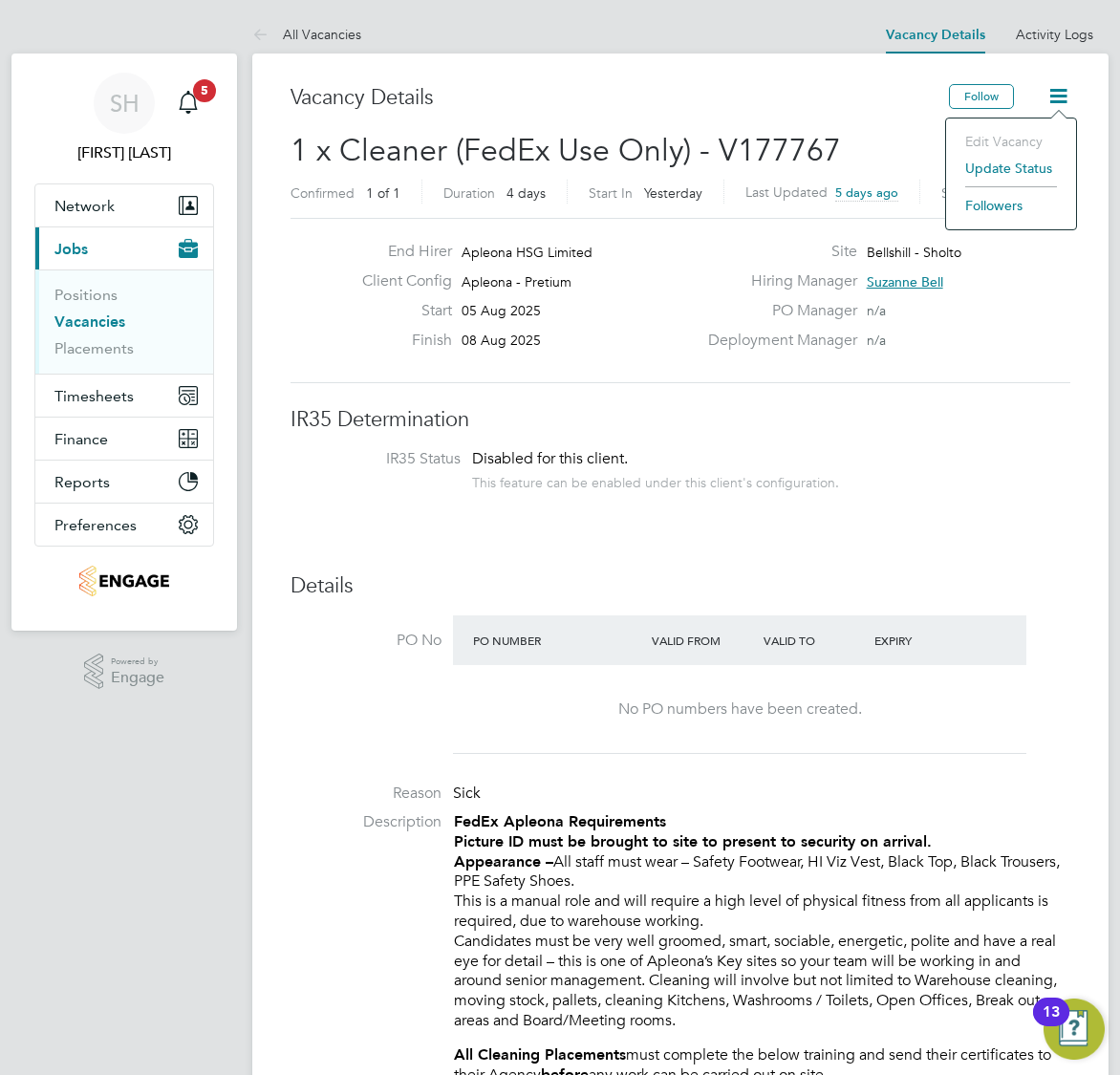 click on "Update Status" 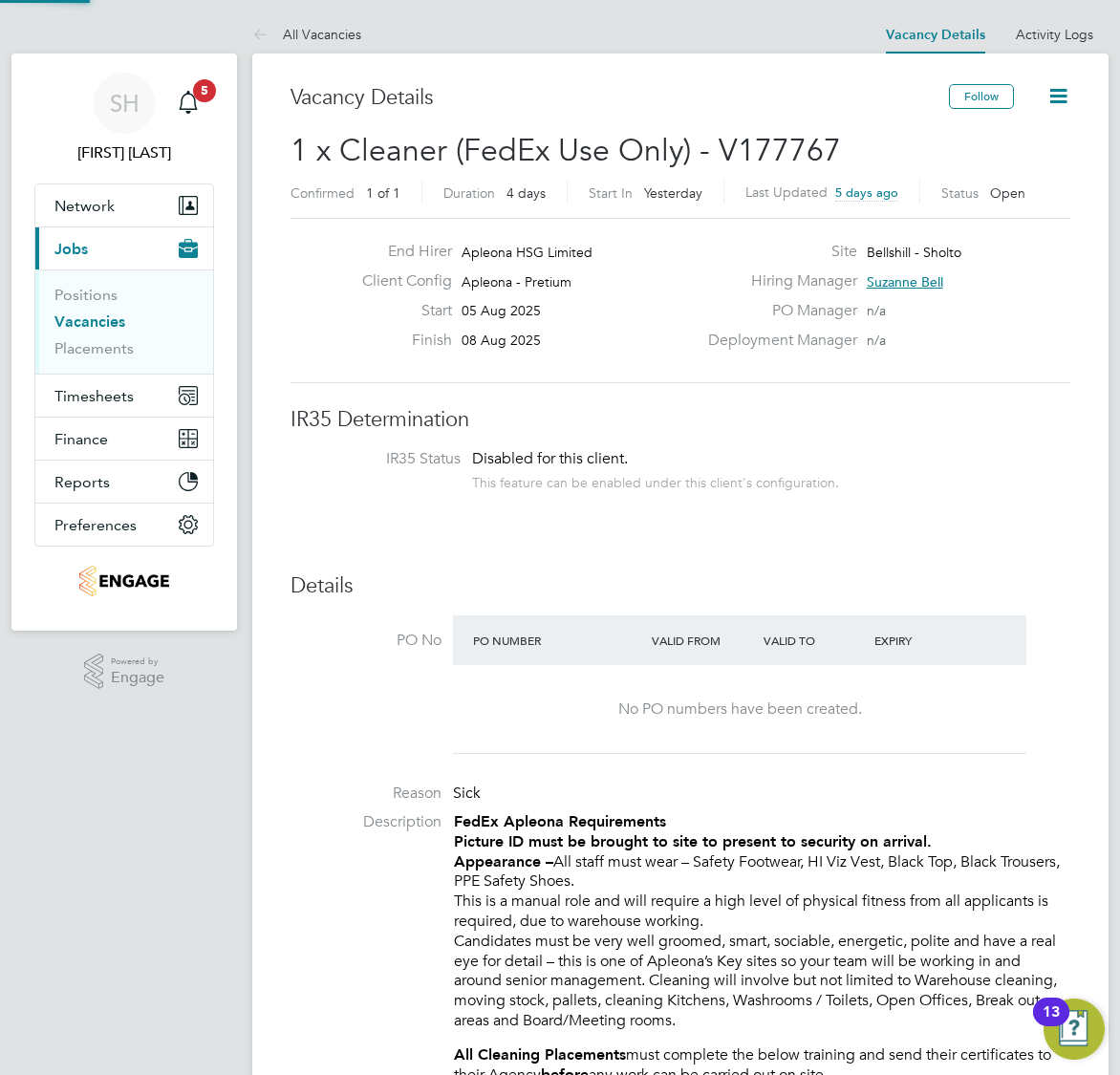 scroll, scrollTop: 9, scrollLeft: 9, axis: both 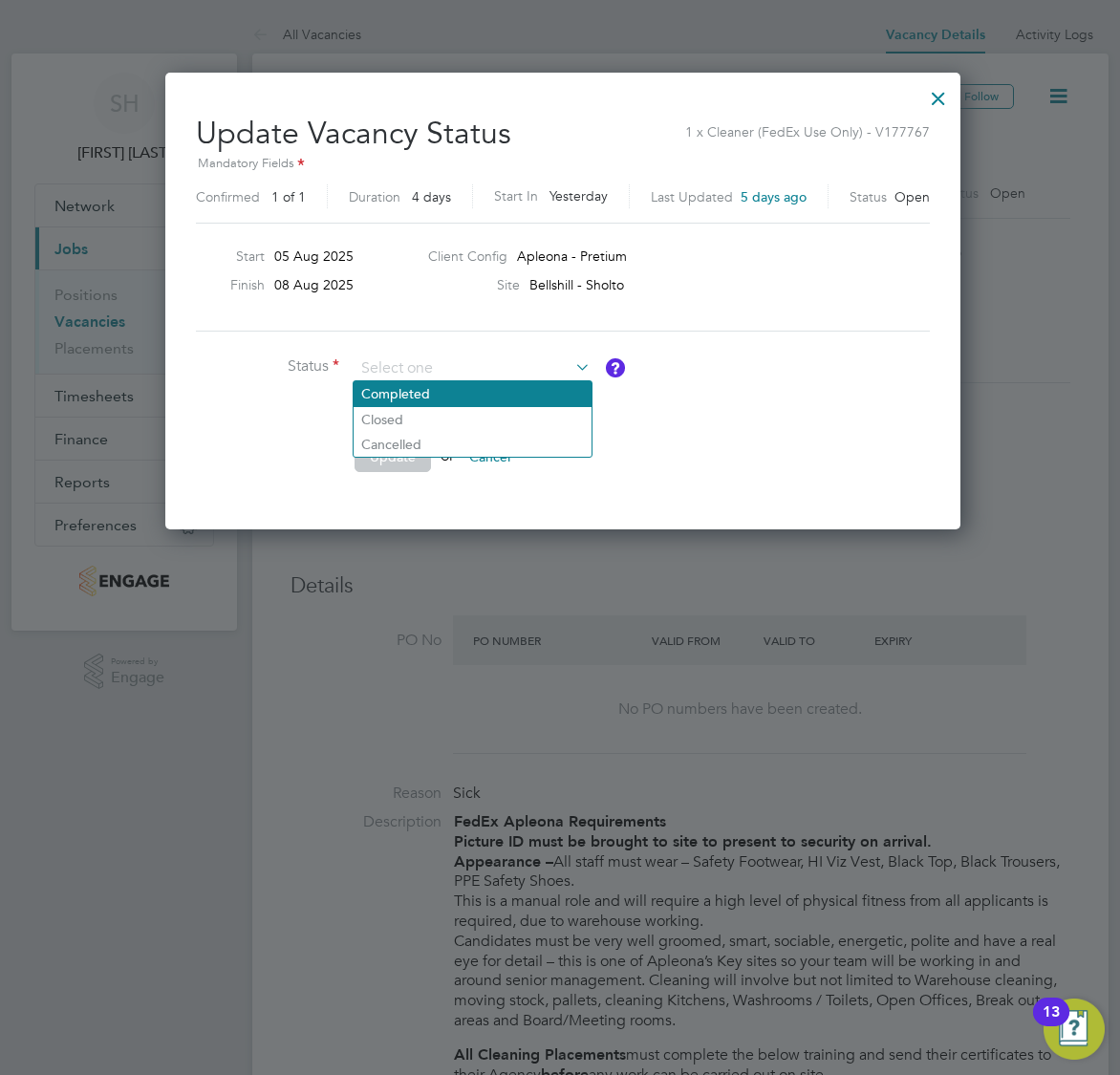 click on "Completed" 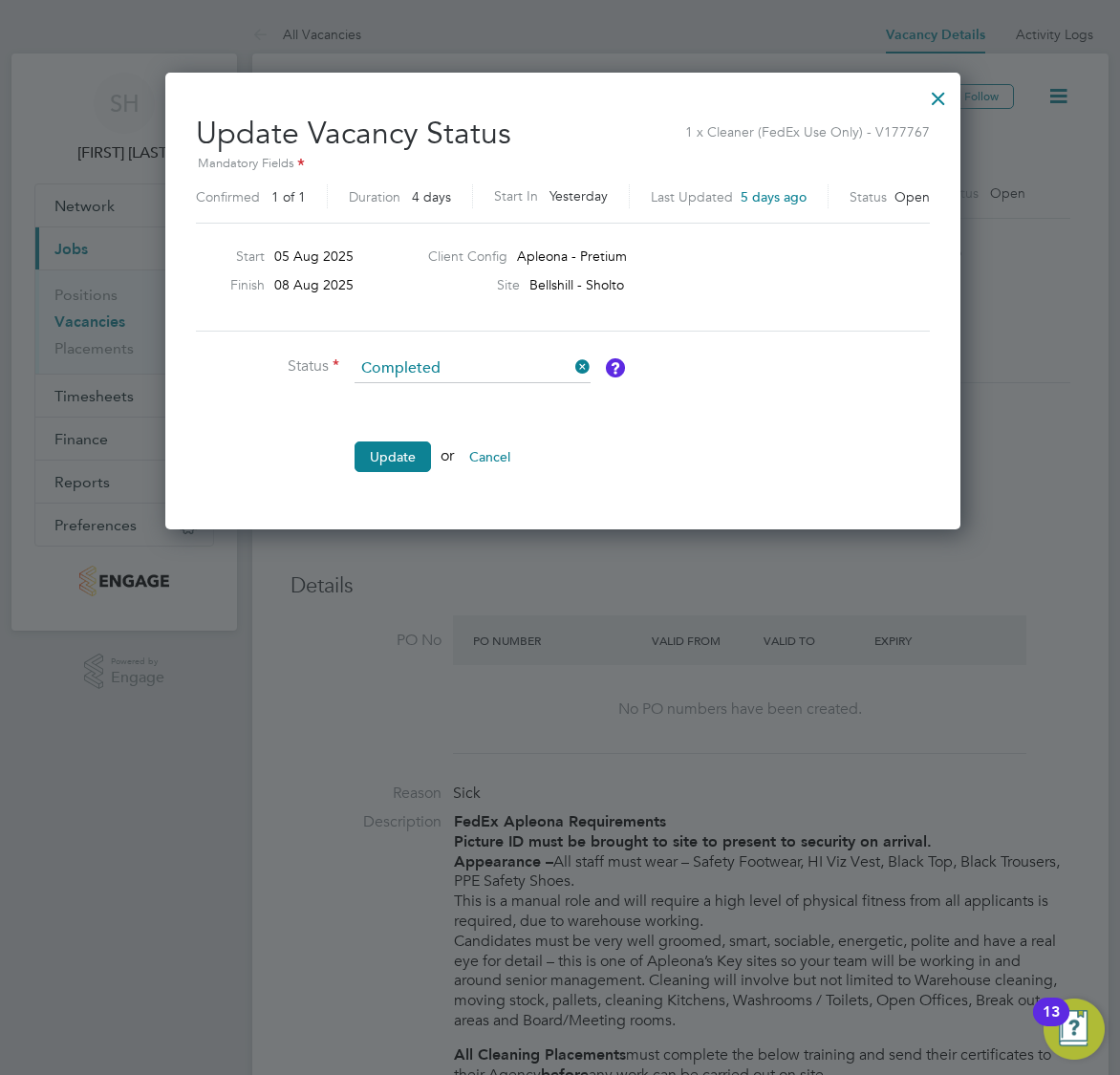 click on "Update" at bounding box center [393, 457] 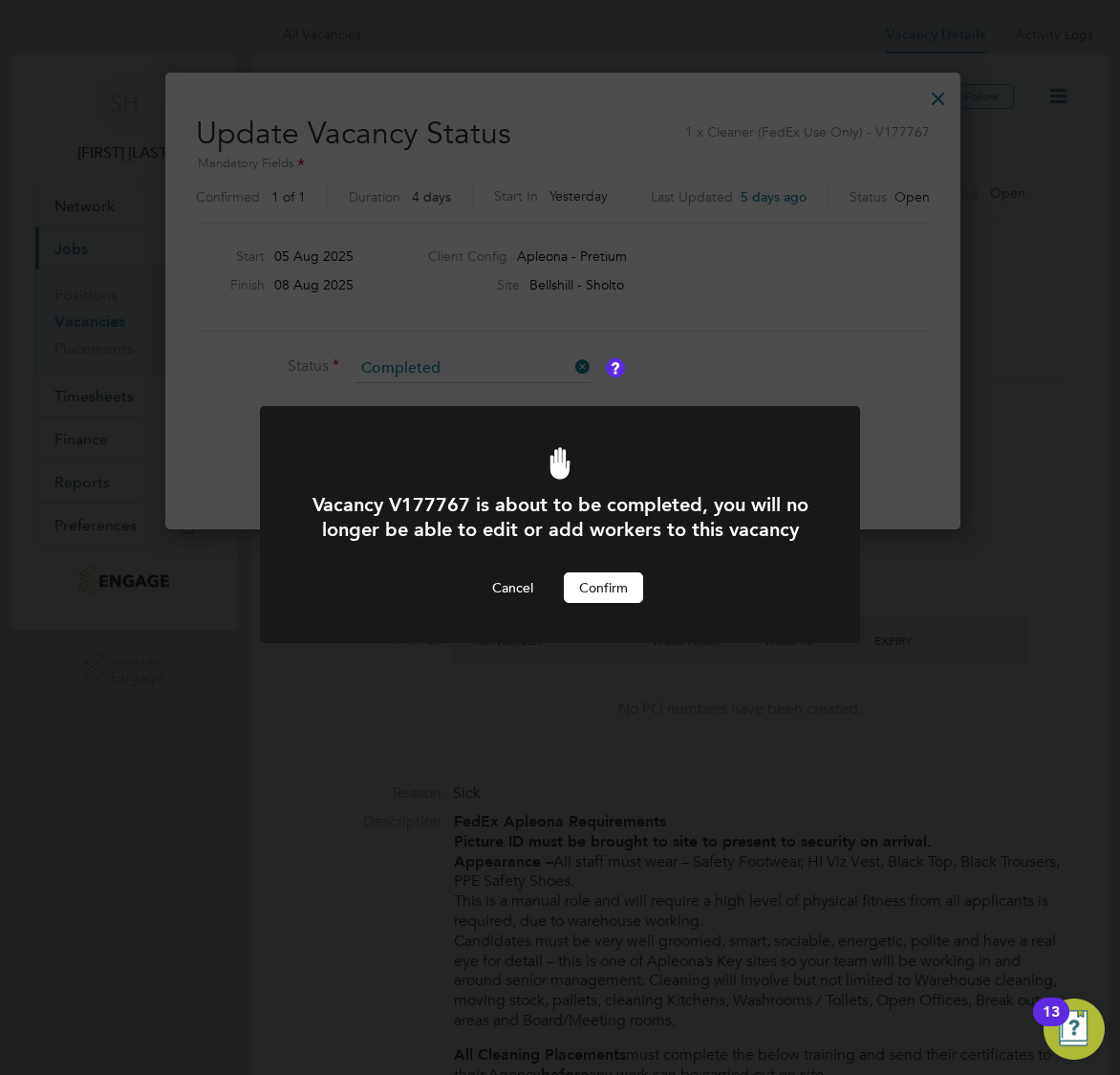 click on "Confirm" at bounding box center (603, 588) 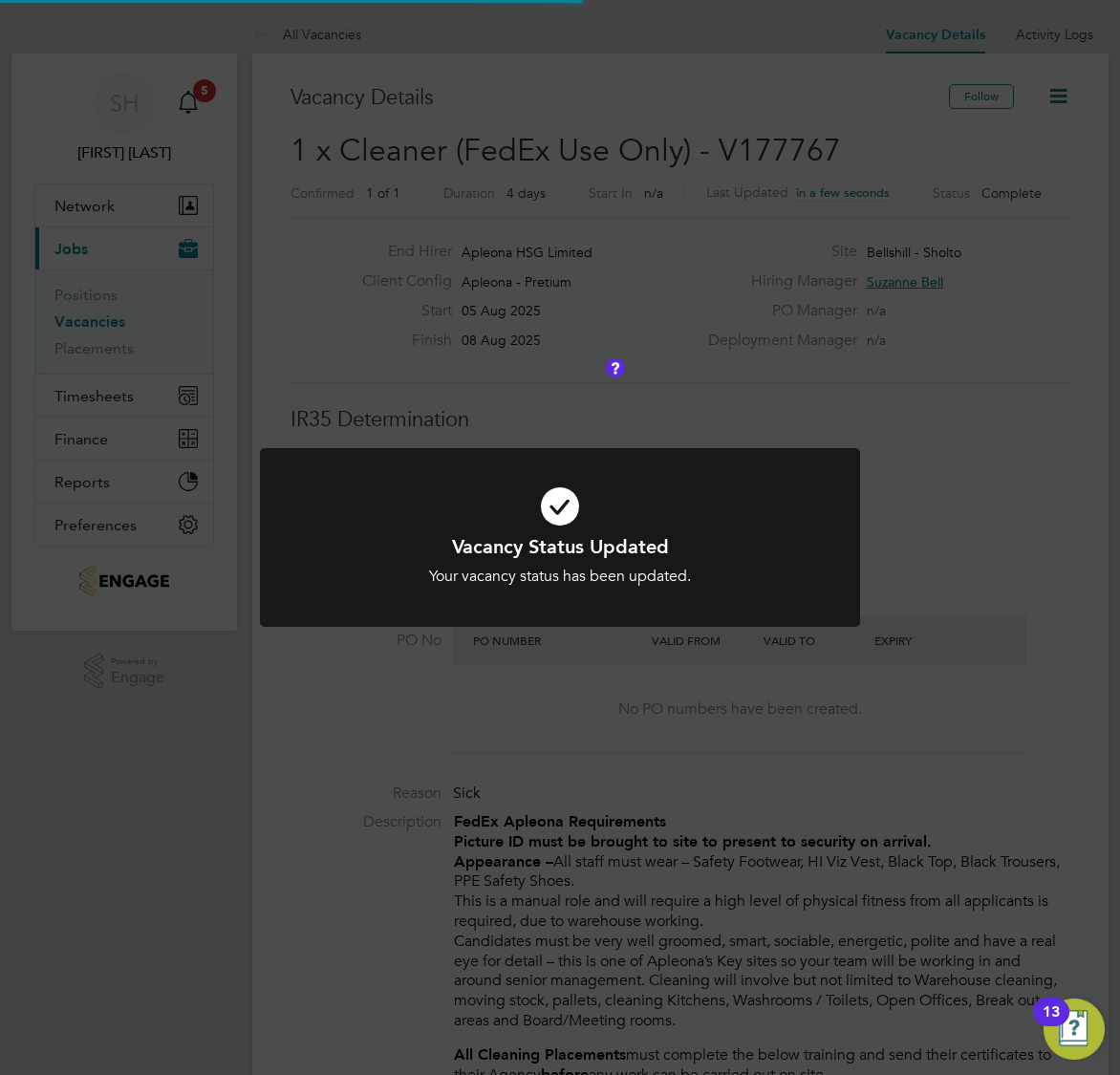 scroll, scrollTop: 10, scrollLeft: 9, axis: both 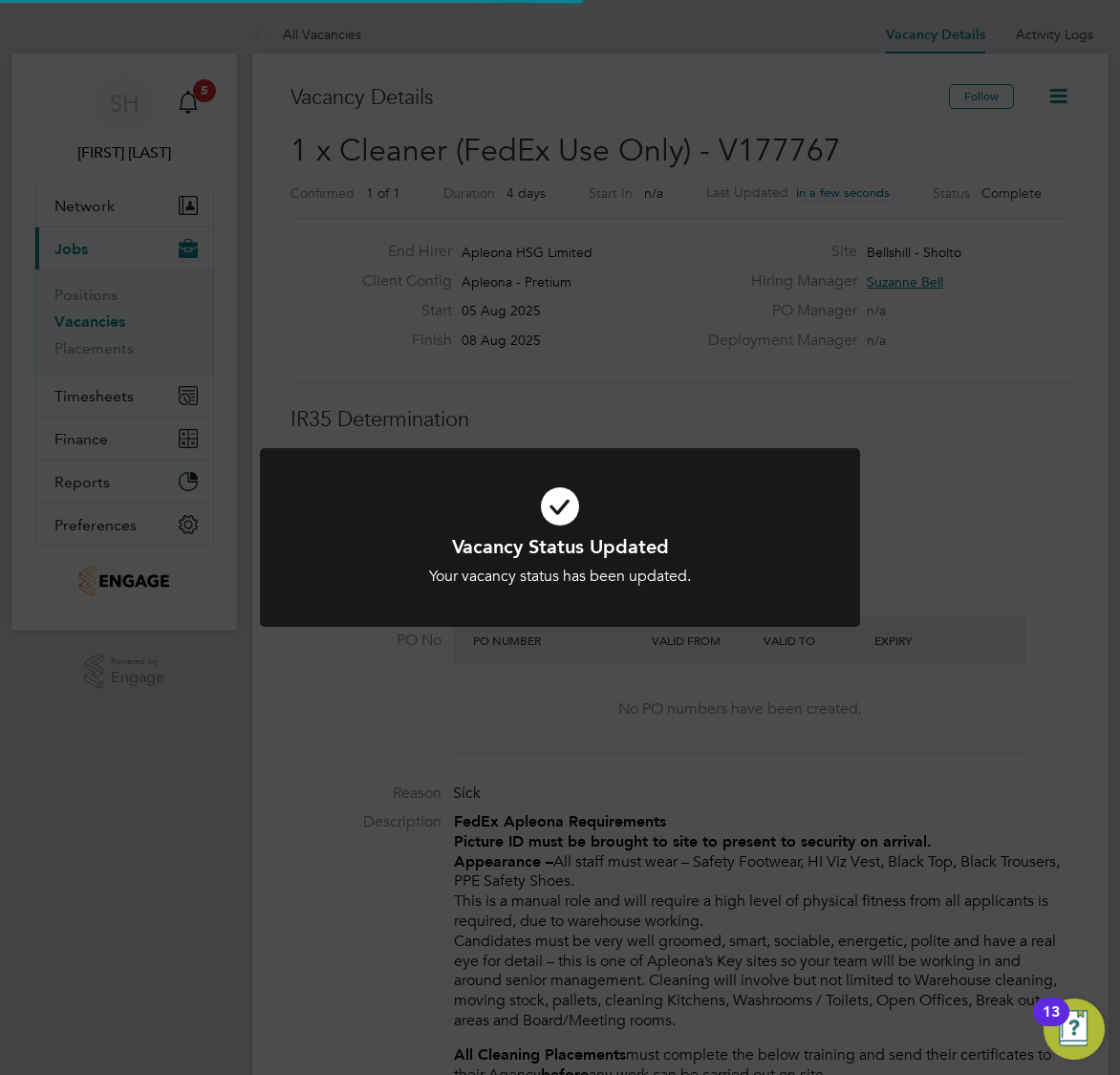 click on "Vacancy Status Updated" at bounding box center (560, 547) 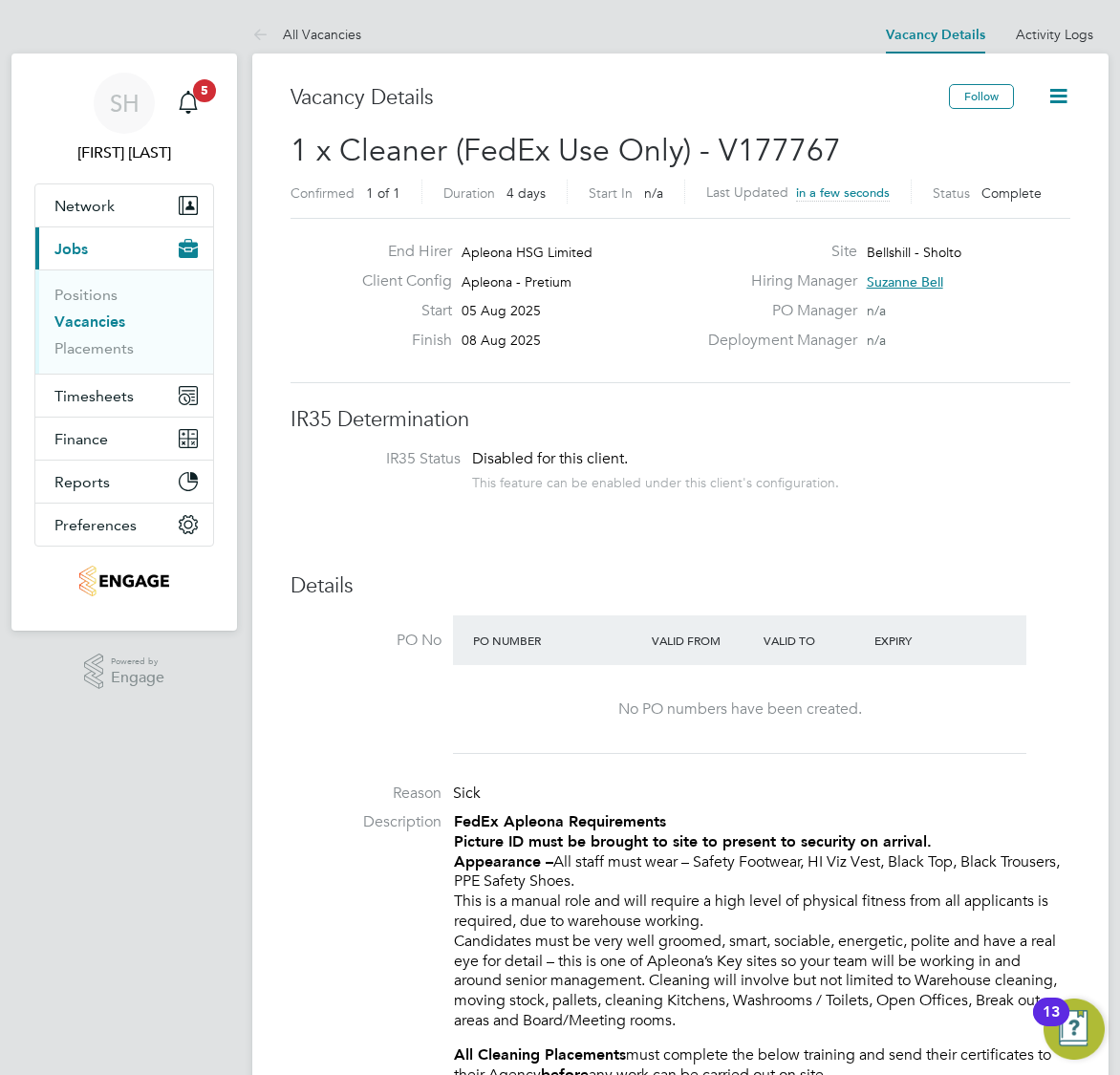 click on "Vacancies" at bounding box center [90, 321] 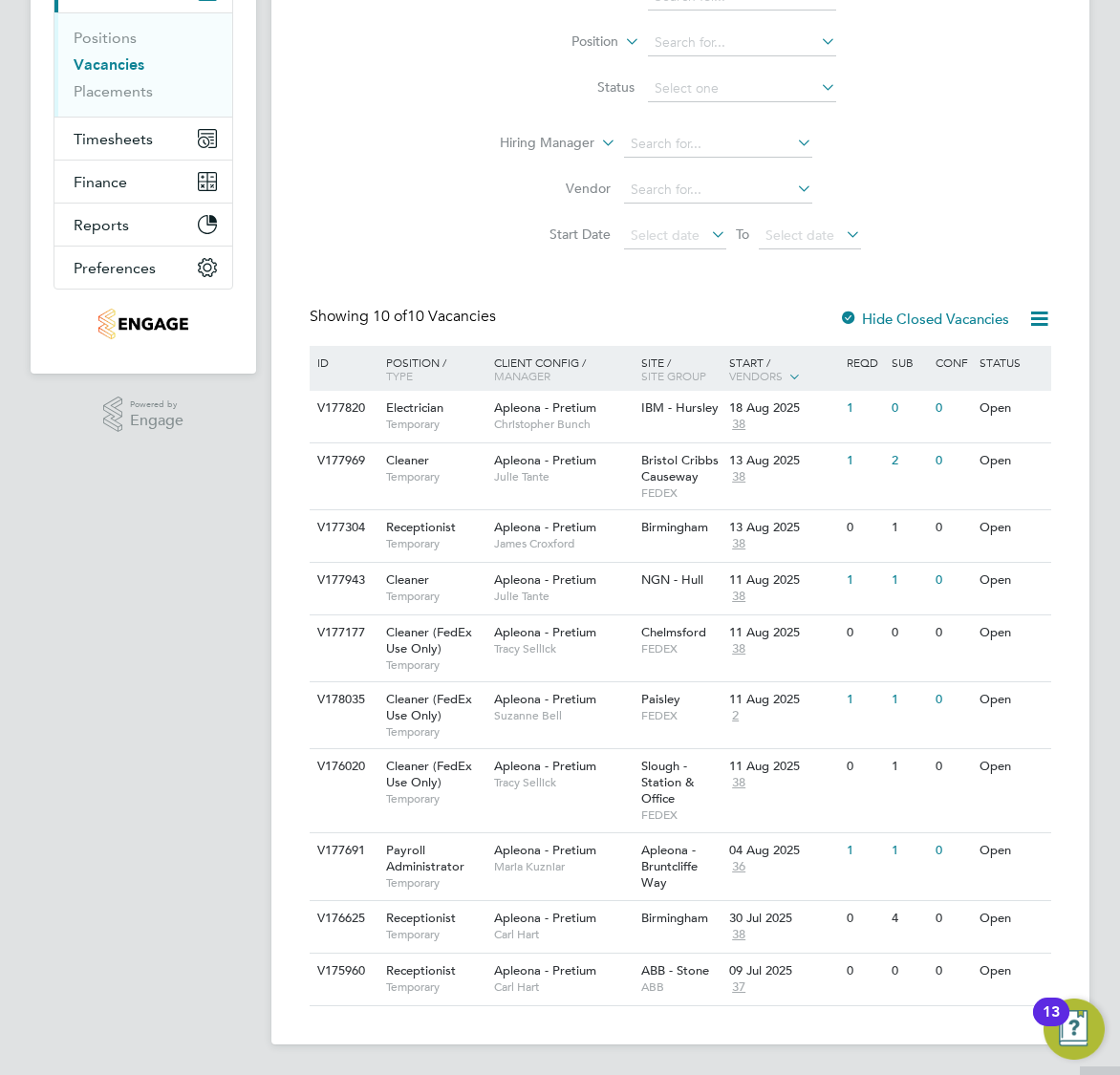 scroll, scrollTop: 260, scrollLeft: 0, axis: vertical 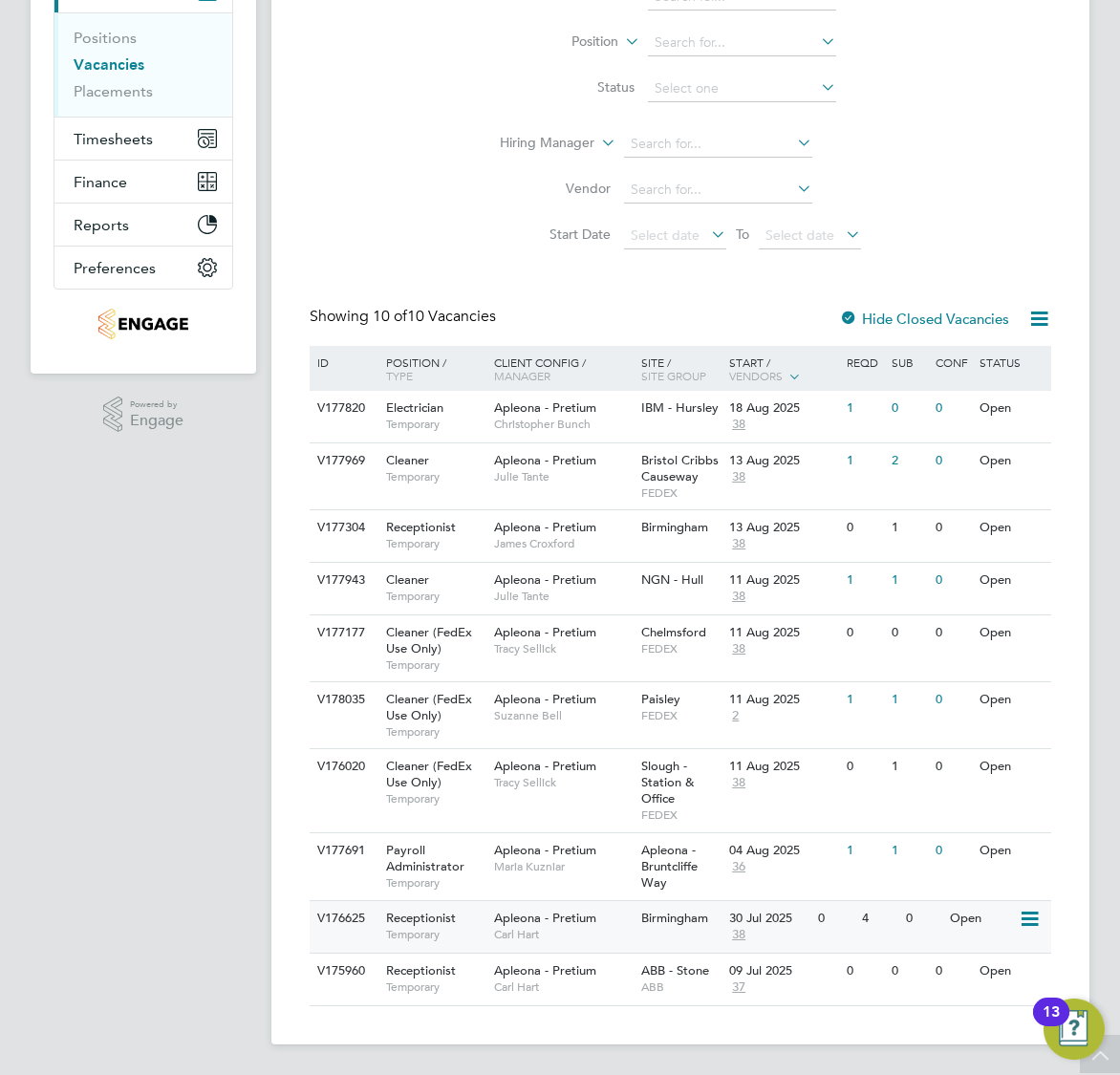 click on "Birmingham" 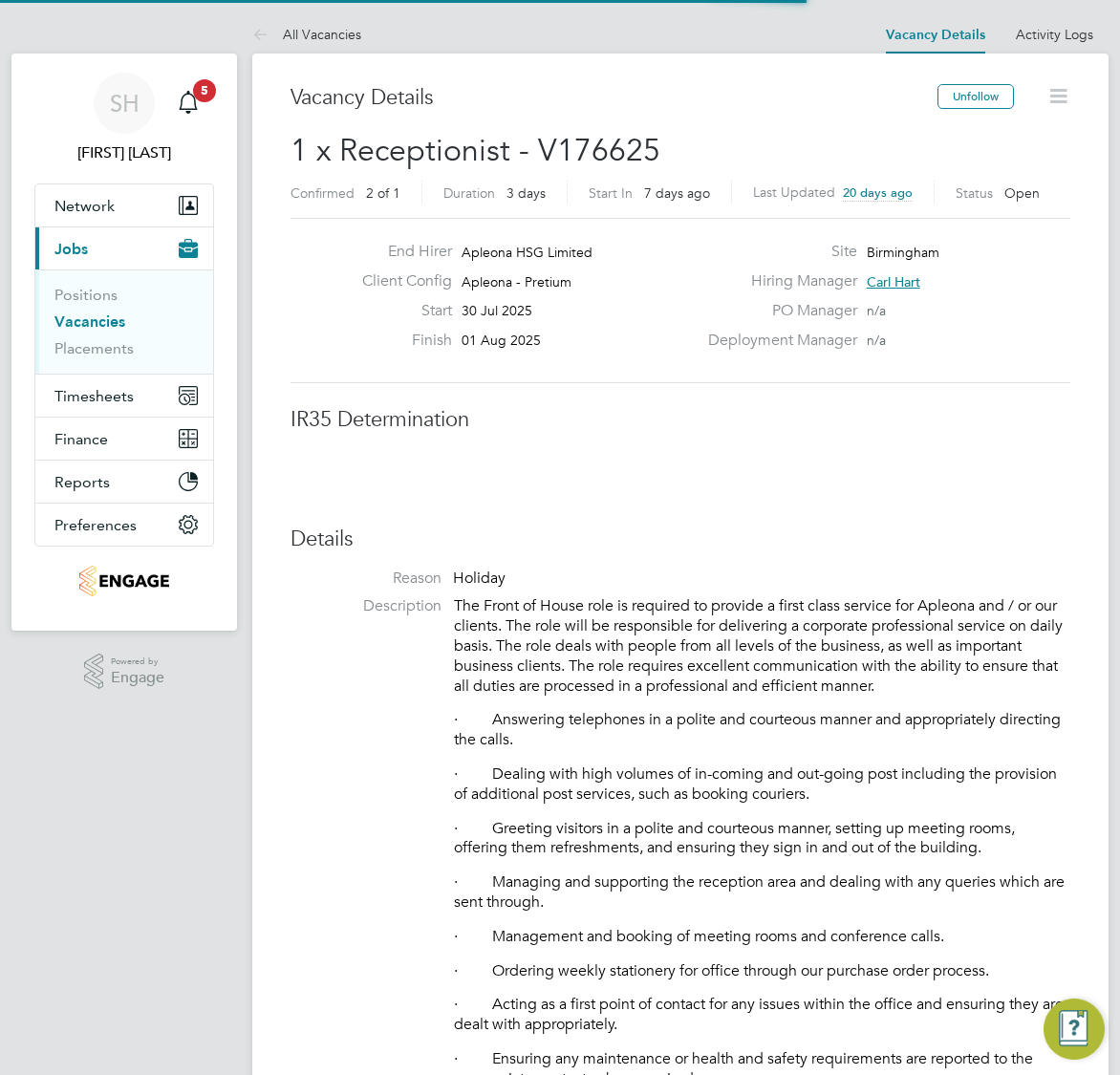 scroll, scrollTop: 0, scrollLeft: 0, axis: both 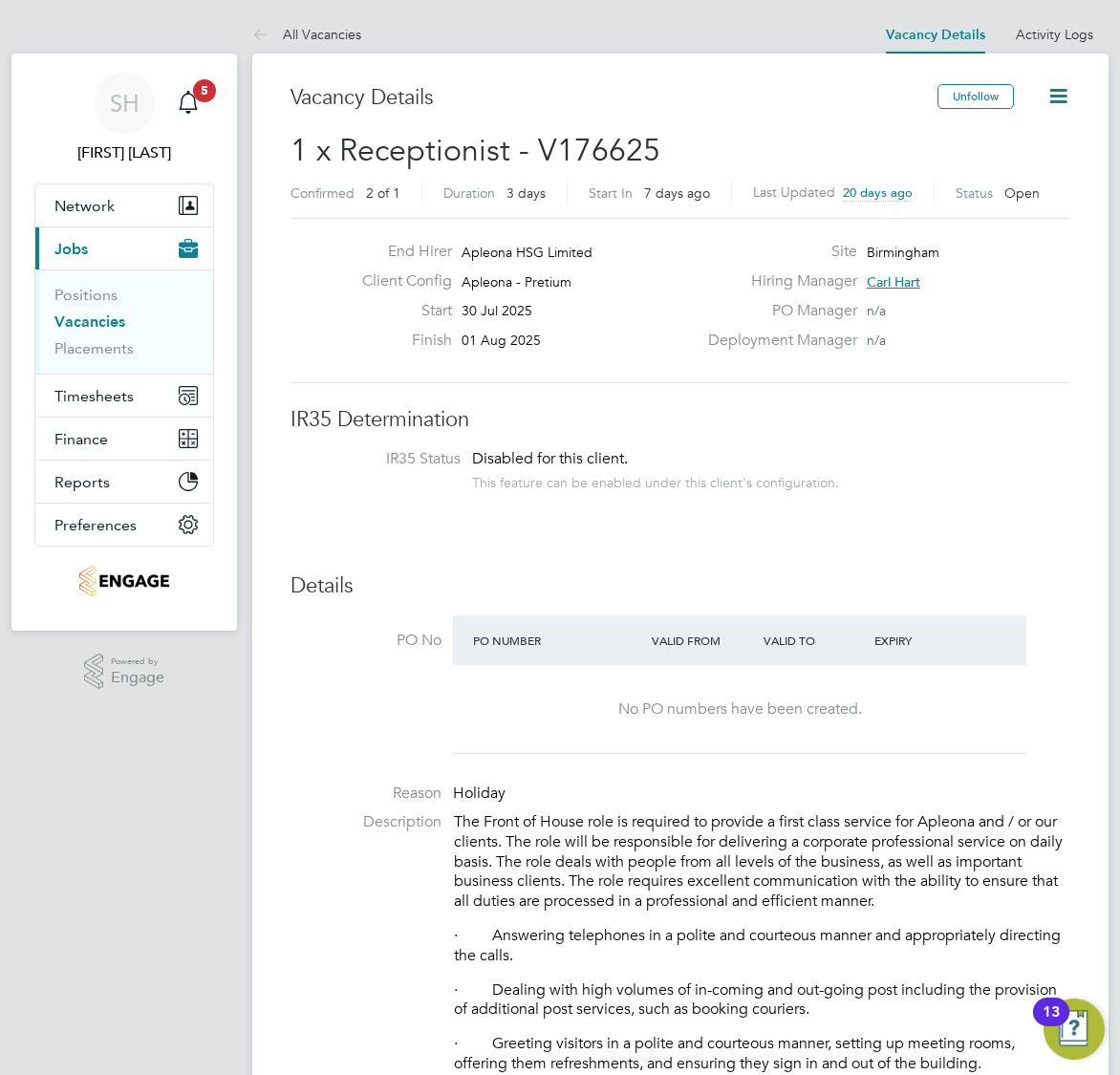 click on "All Vacancies" at bounding box center (307, 34) 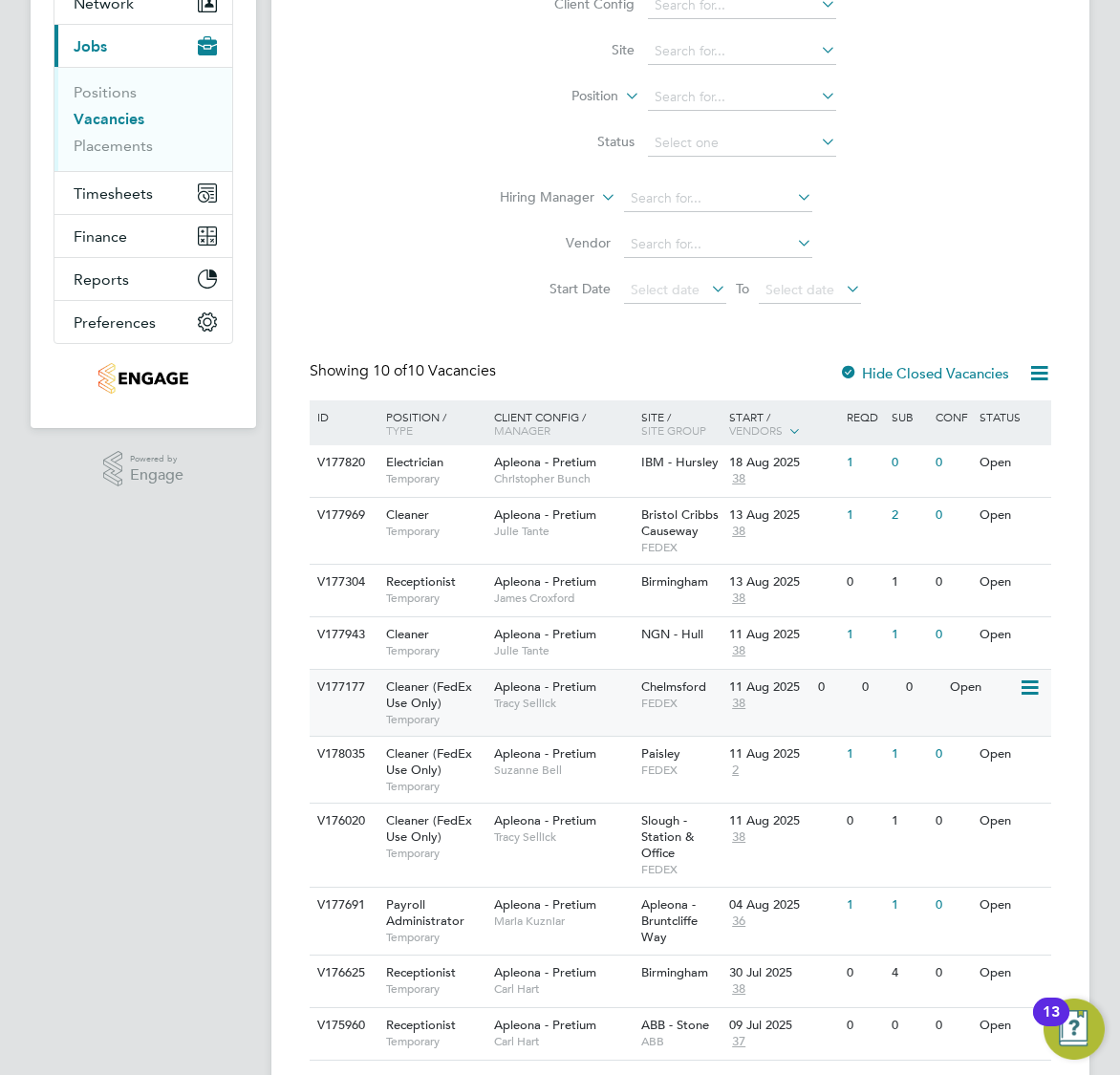 scroll, scrollTop: 260, scrollLeft: 0, axis: vertical 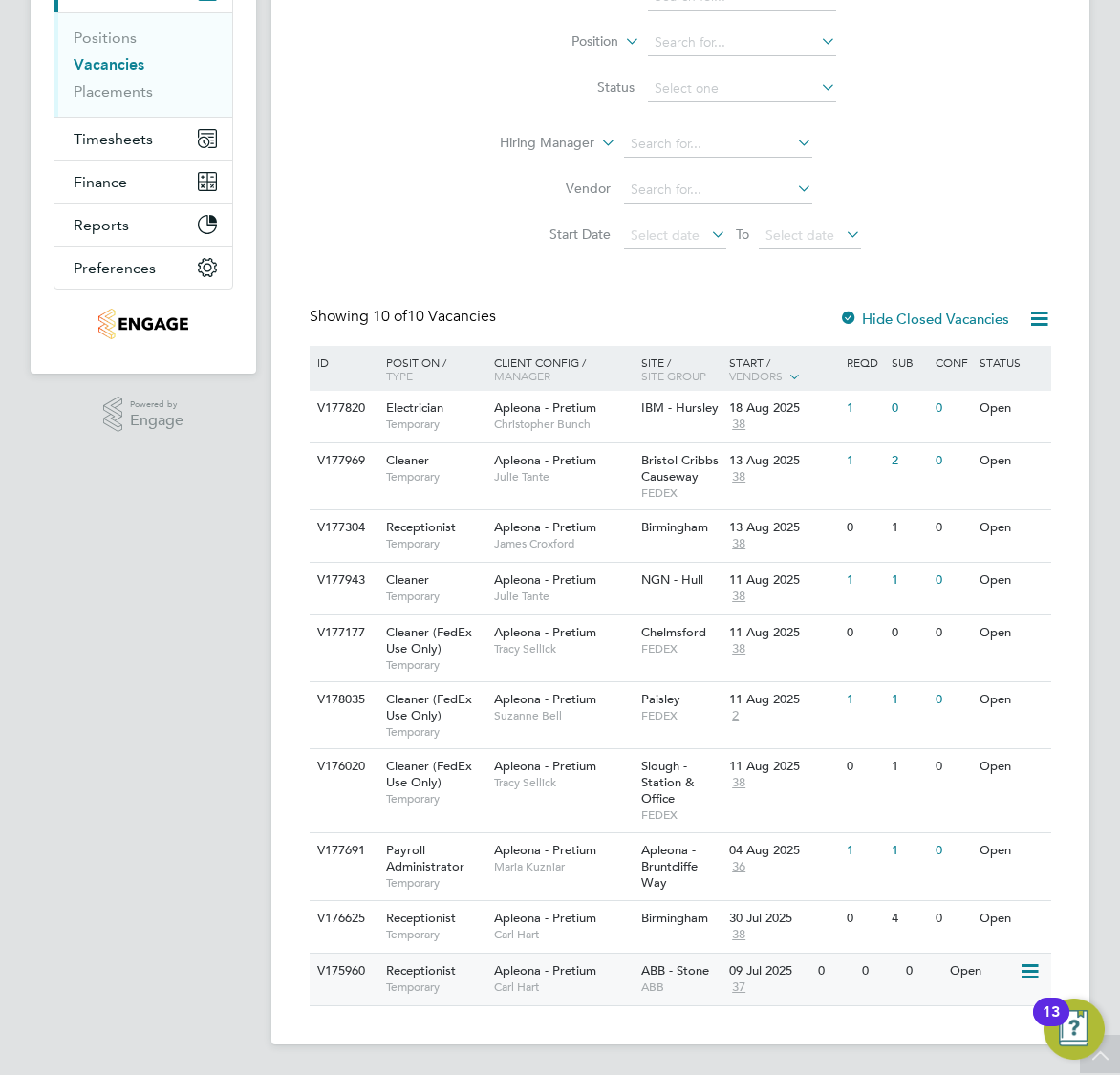 click on "ABB" 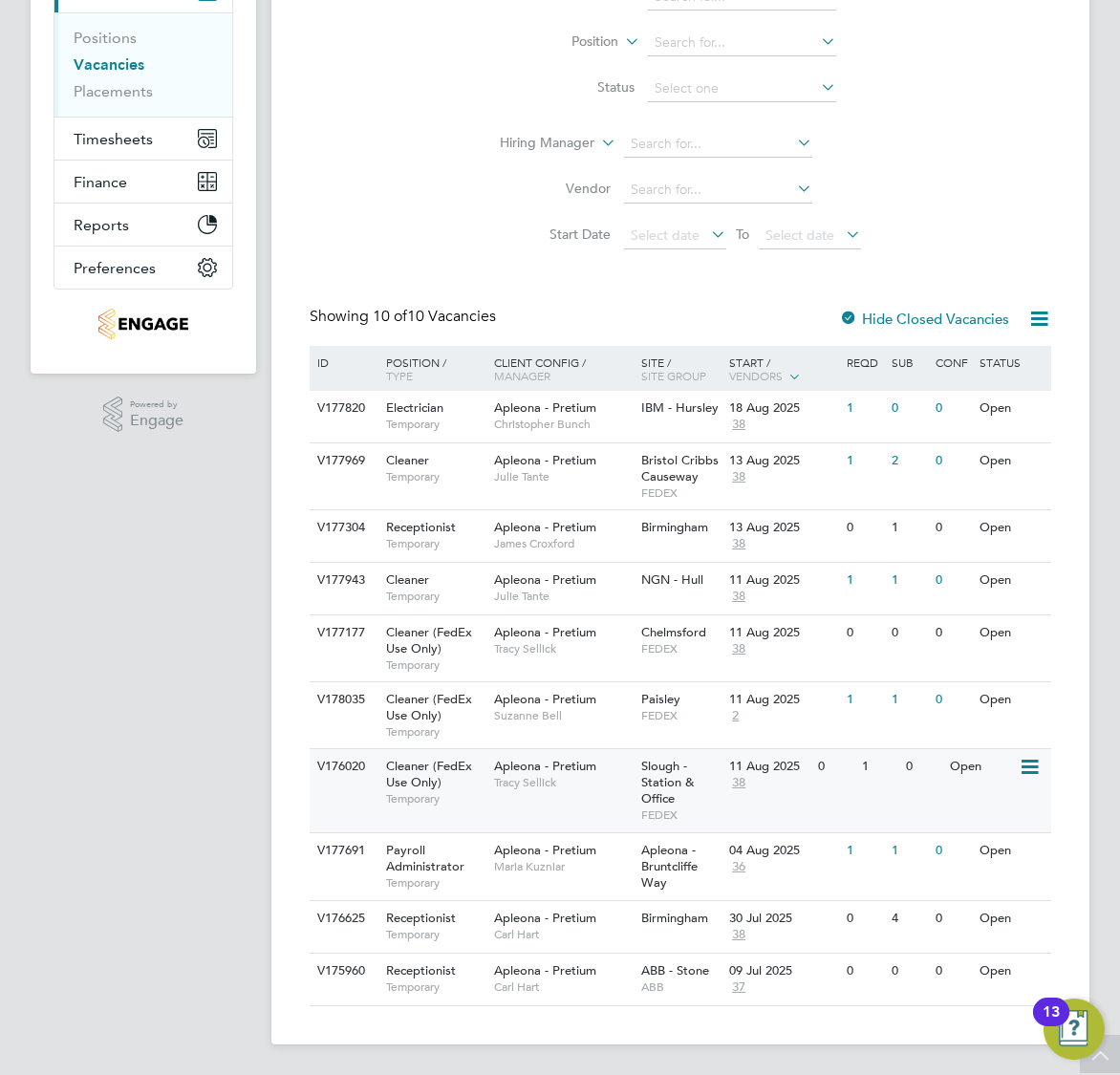 click on "Tracy Sellick" 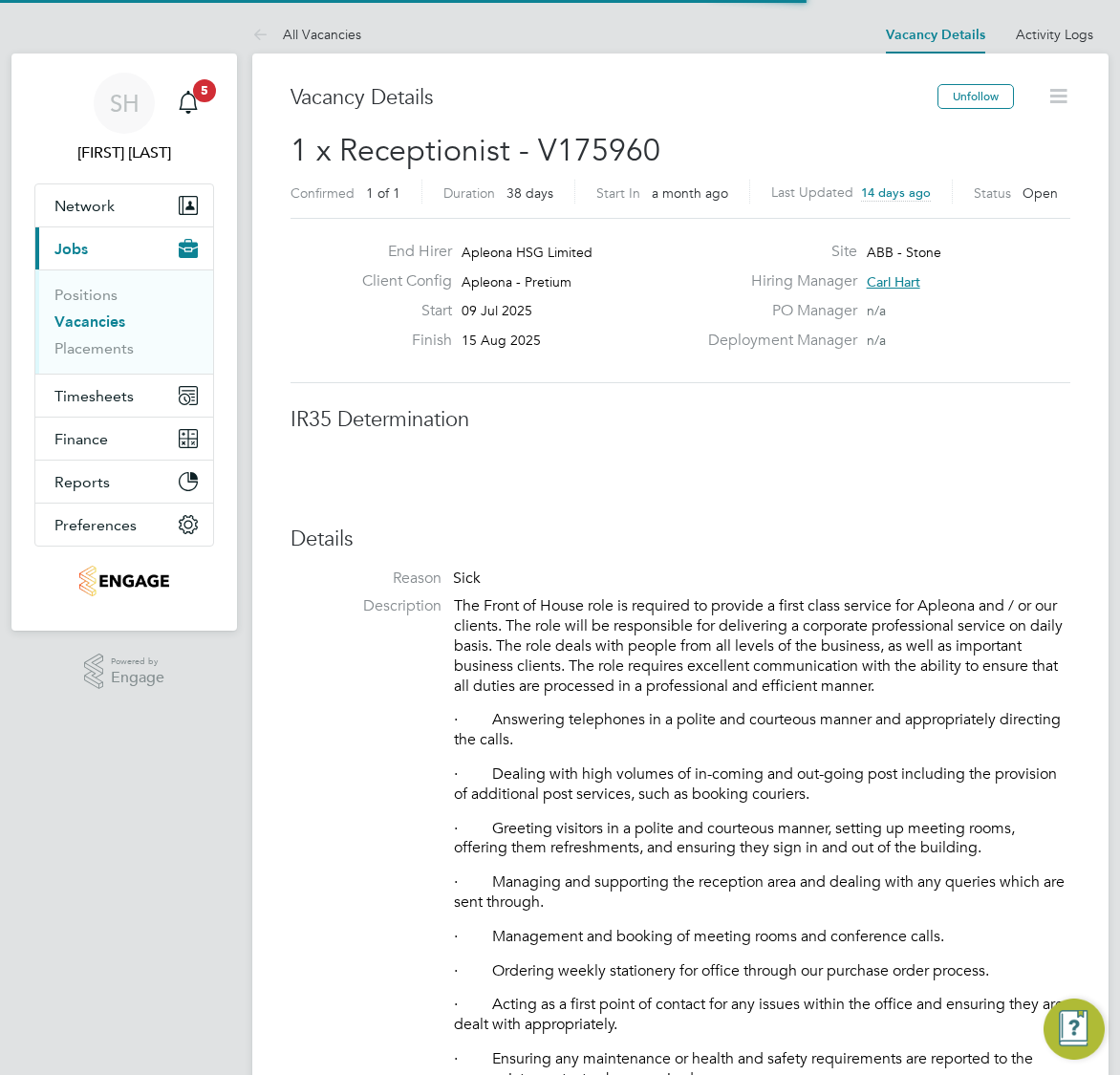 scroll, scrollTop: 0, scrollLeft: 0, axis: both 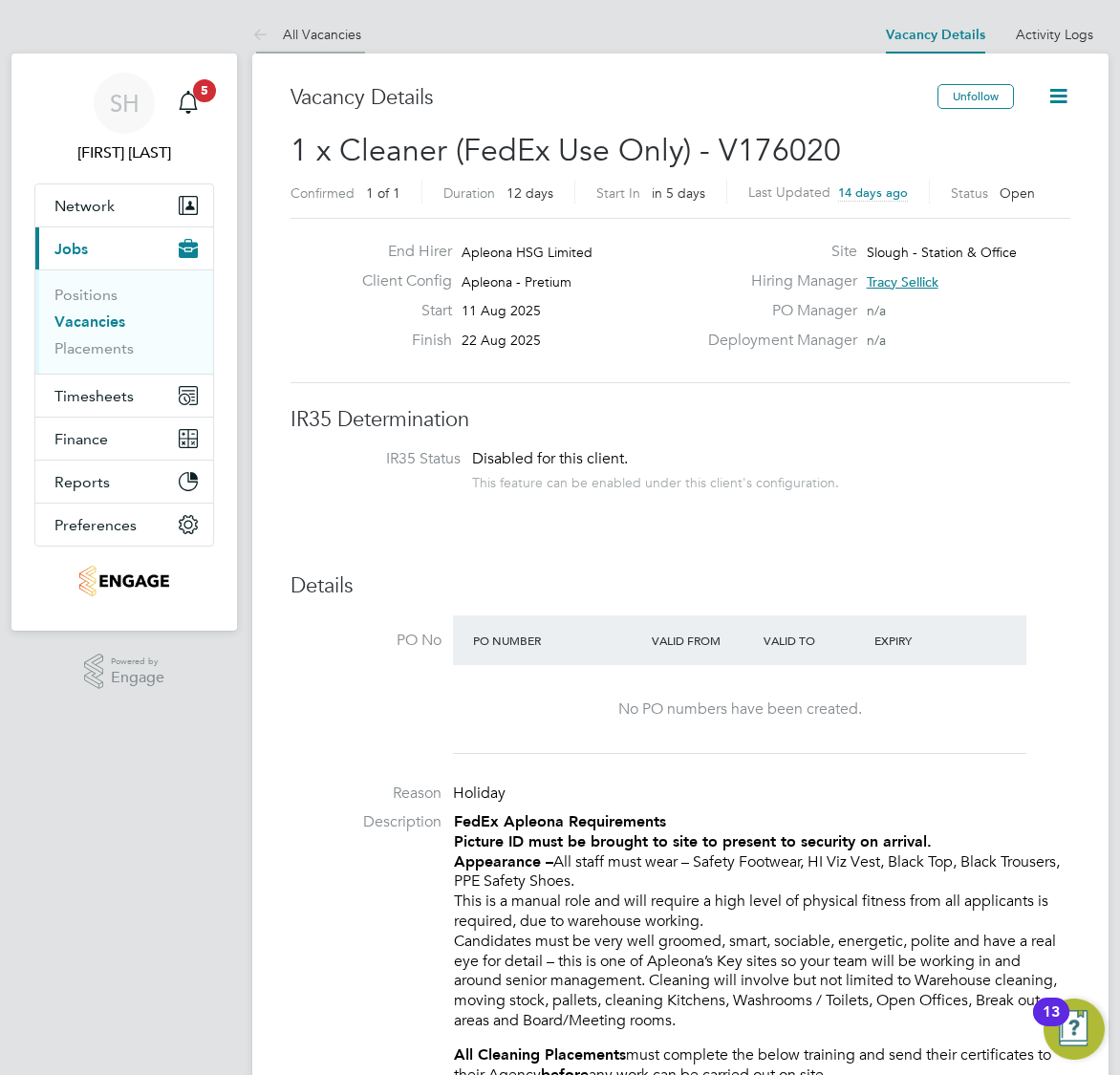 click on "All Vacancies" at bounding box center [307, 34] 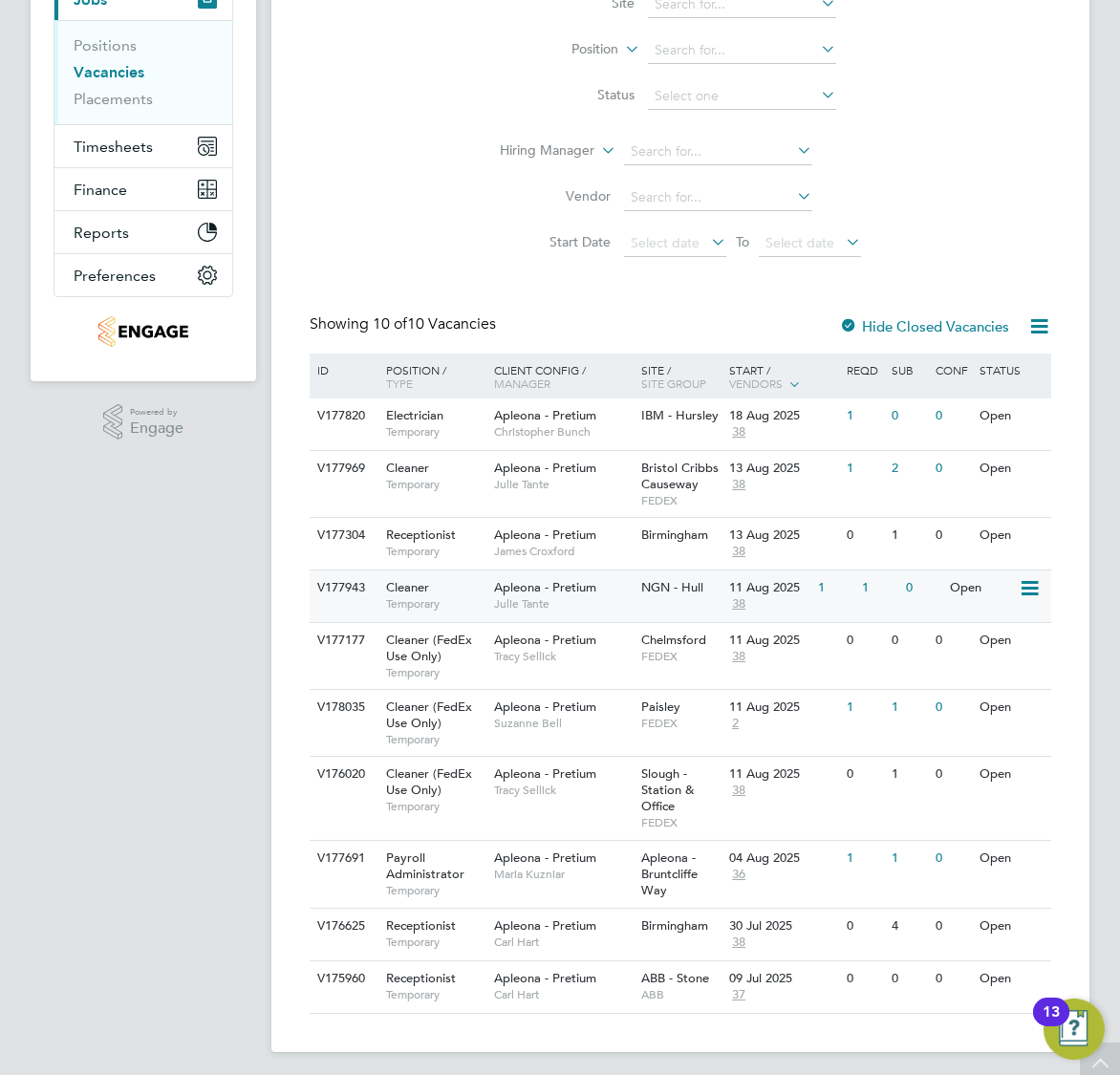scroll, scrollTop: 260, scrollLeft: 0, axis: vertical 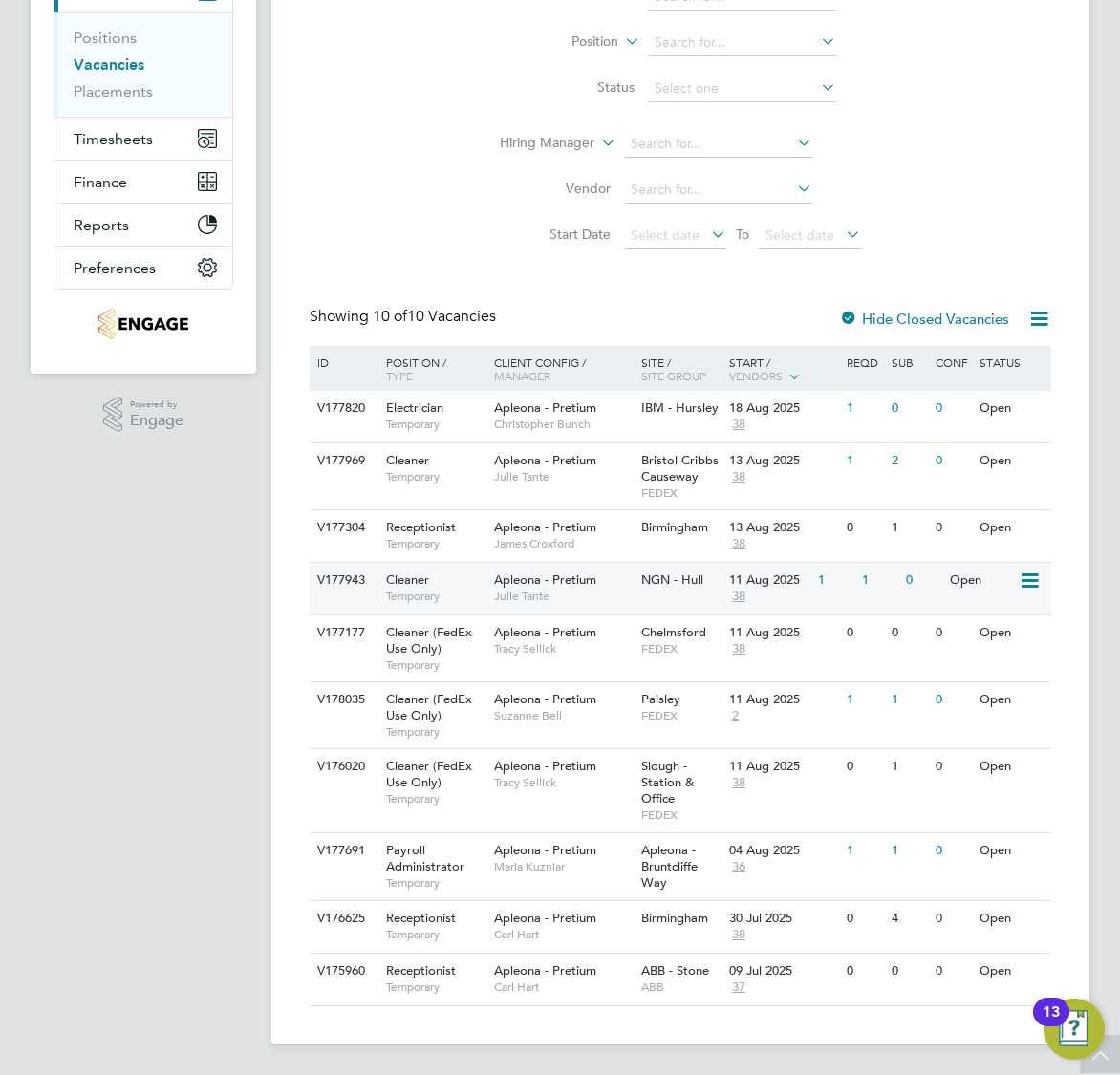 click on "V177943 Cleaner   Temporary Apleona - Pretium   Julie Tante NGN - Hull   11 Aug 2025 38 1 1 0 Open" 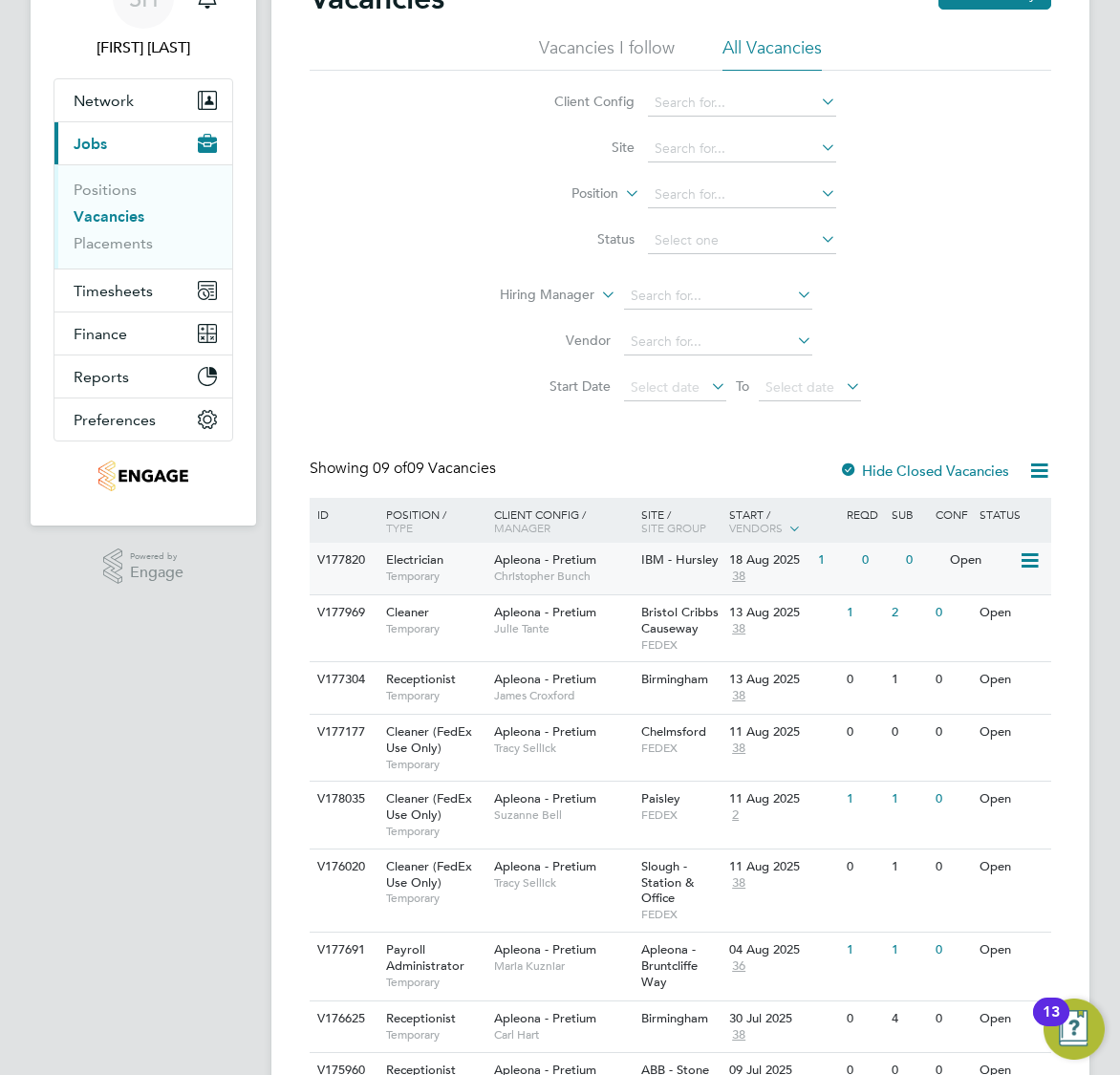 scroll, scrollTop: 207, scrollLeft: 0, axis: vertical 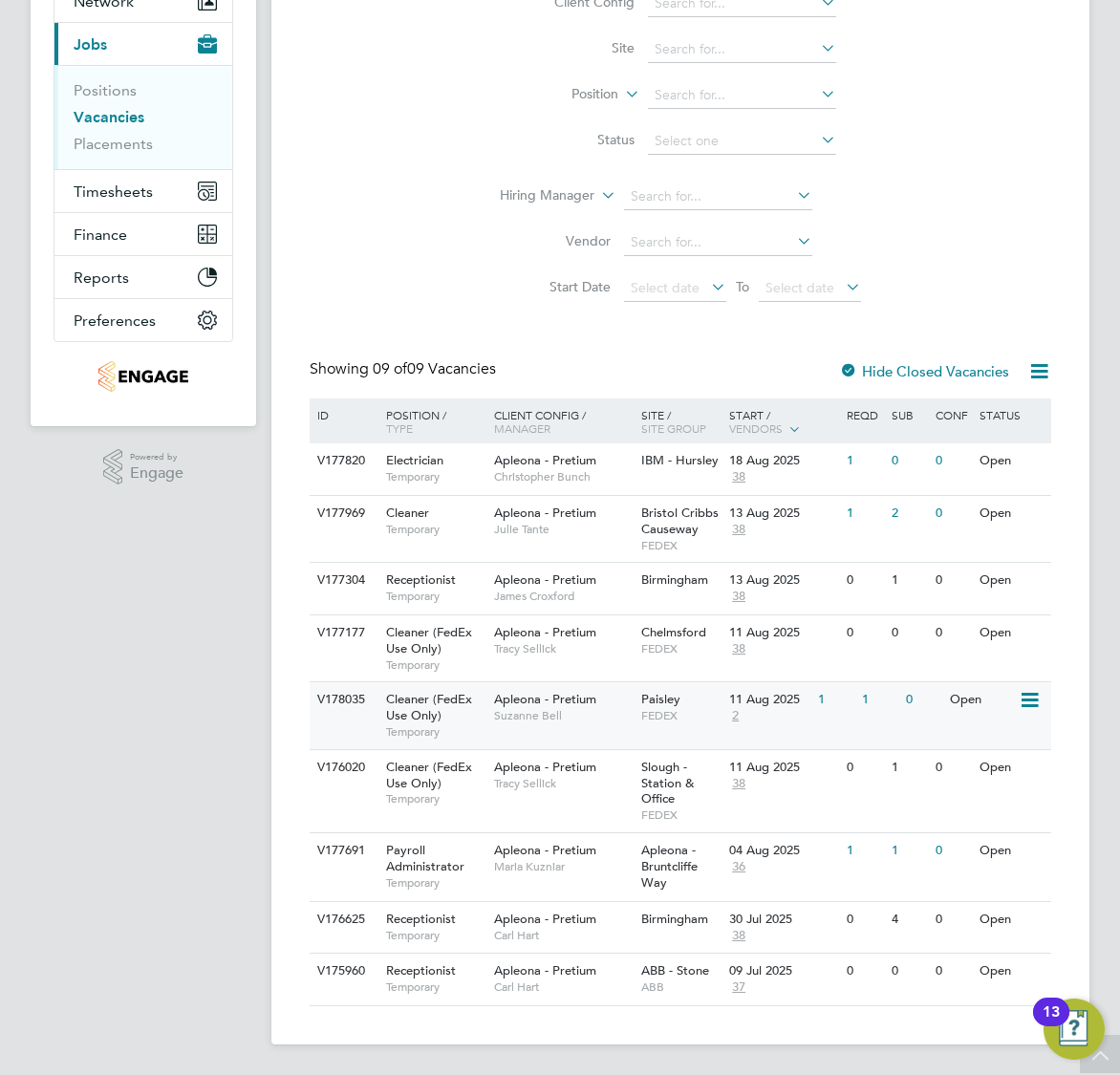 click on "Apleona - Pretium   Suzanne Bell" 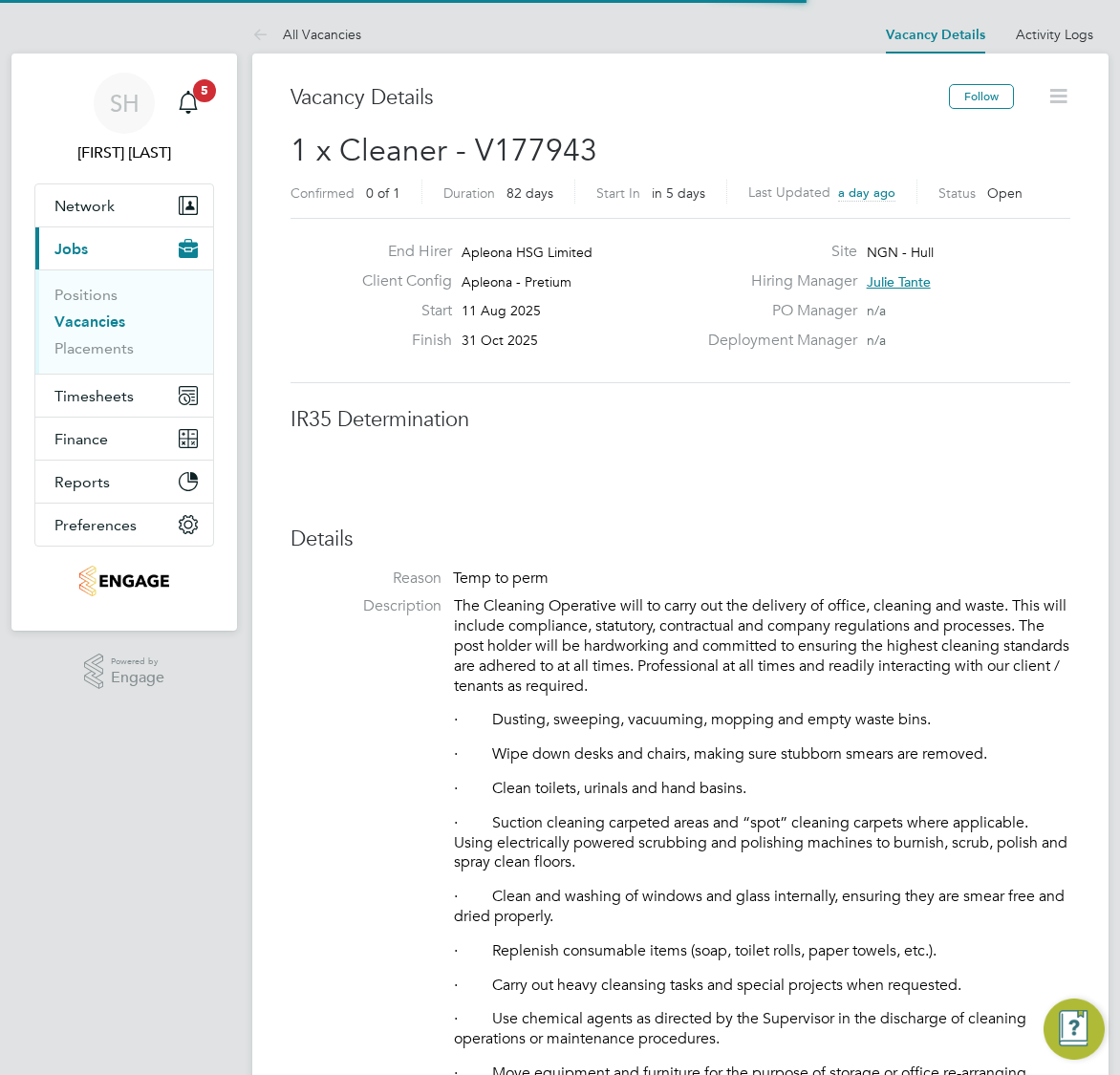 scroll, scrollTop: 914, scrollLeft: 0, axis: vertical 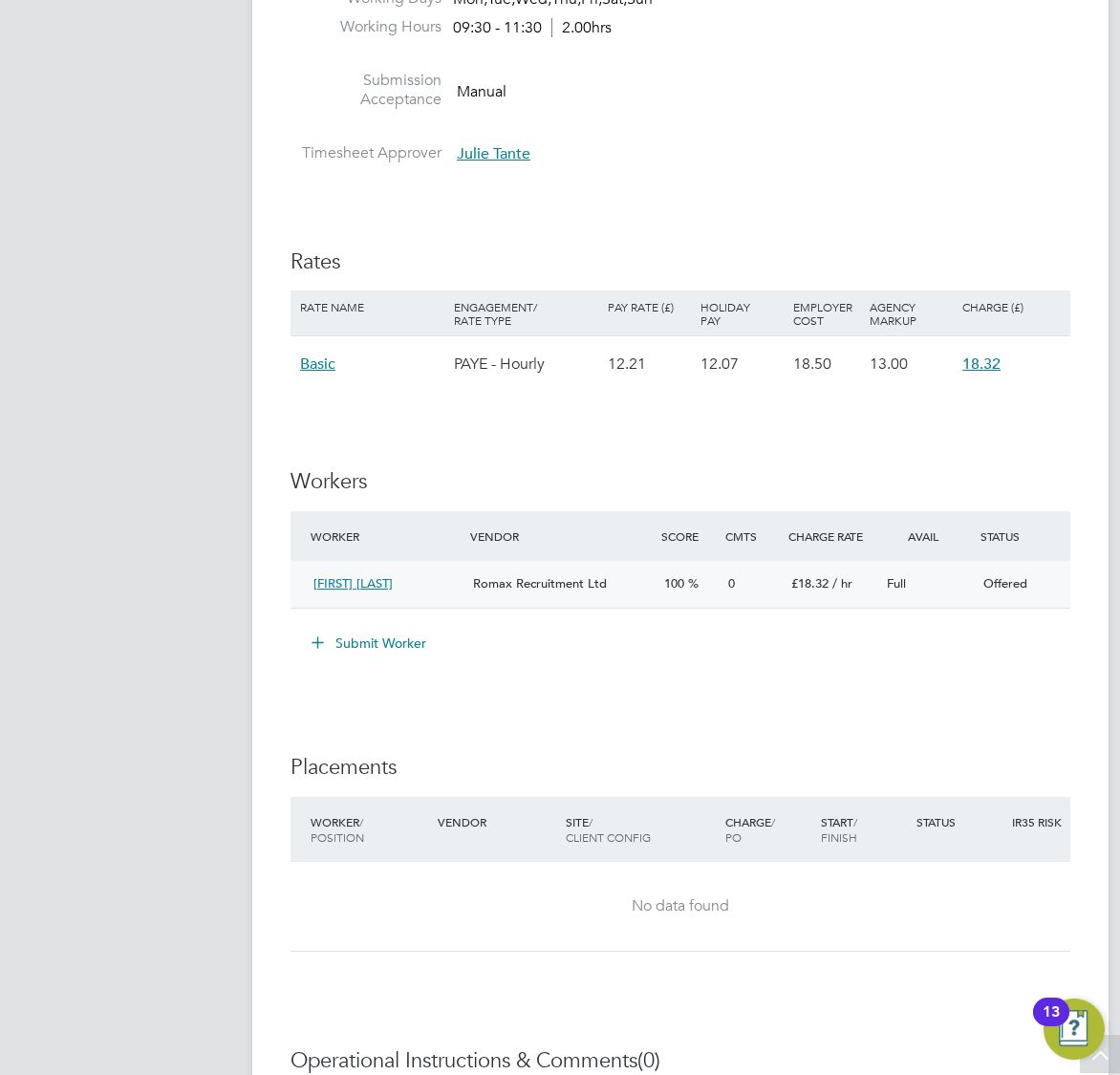 click on "Offered" 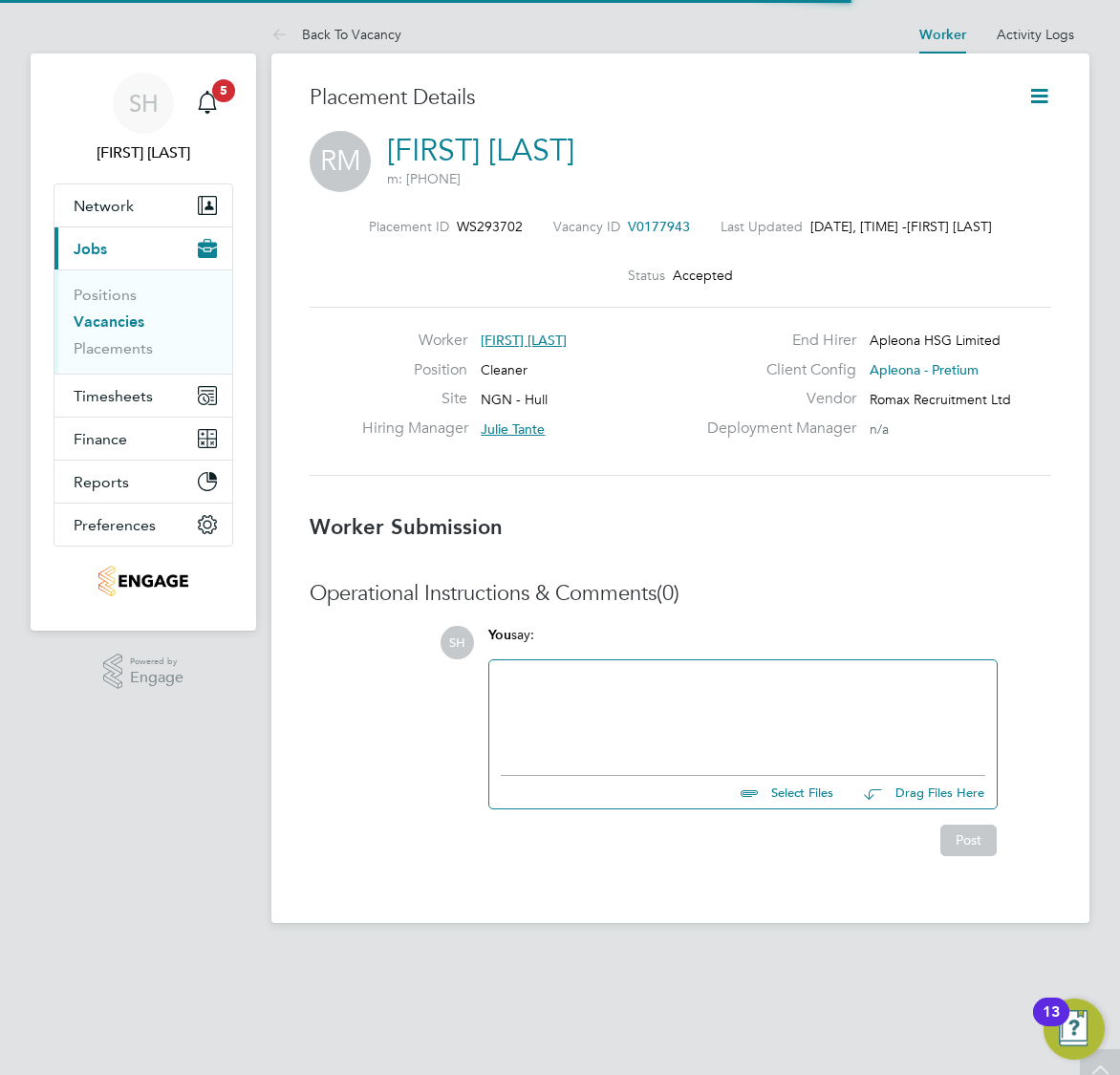 scroll, scrollTop: 0, scrollLeft: 0, axis: both 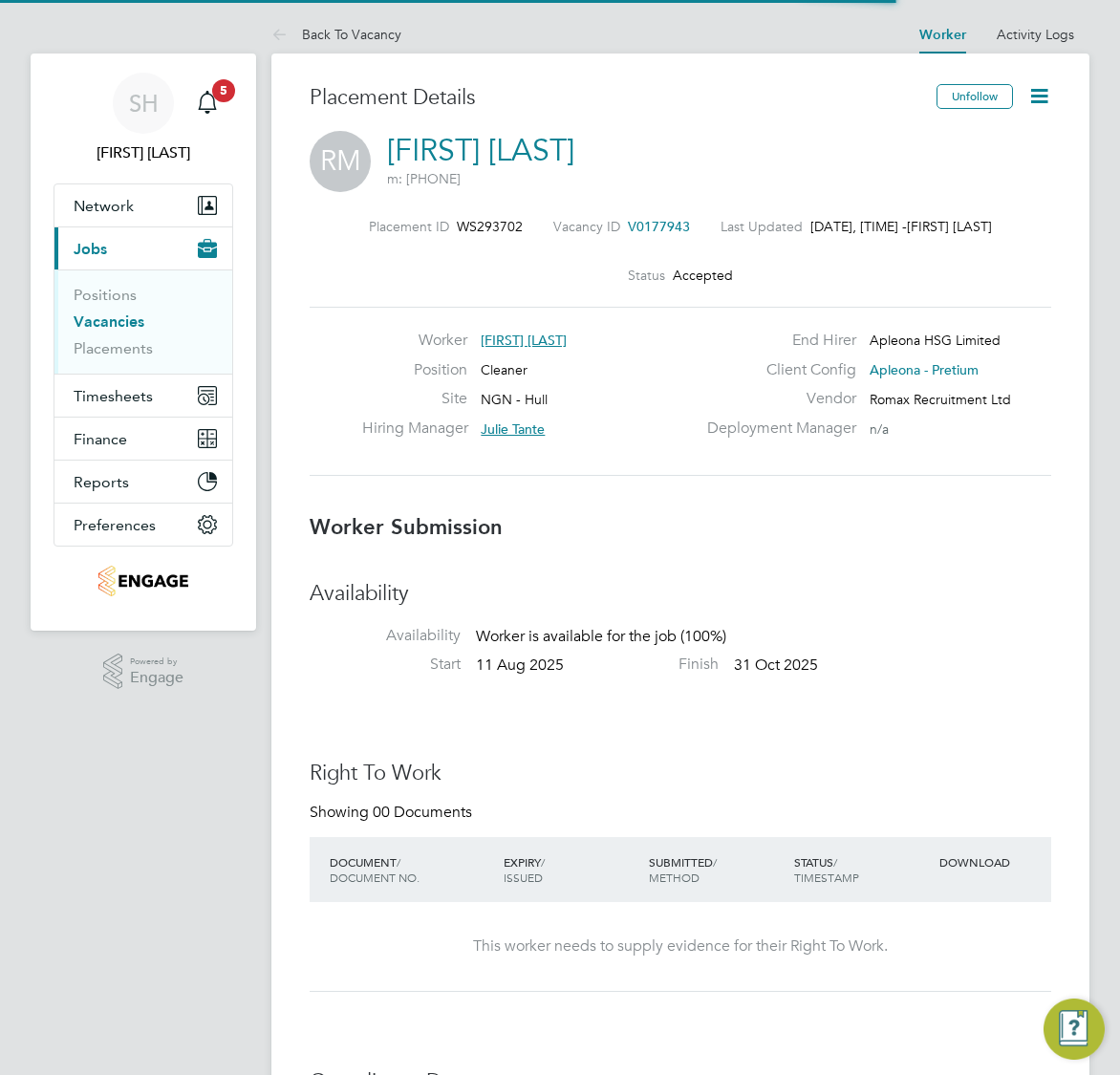 click 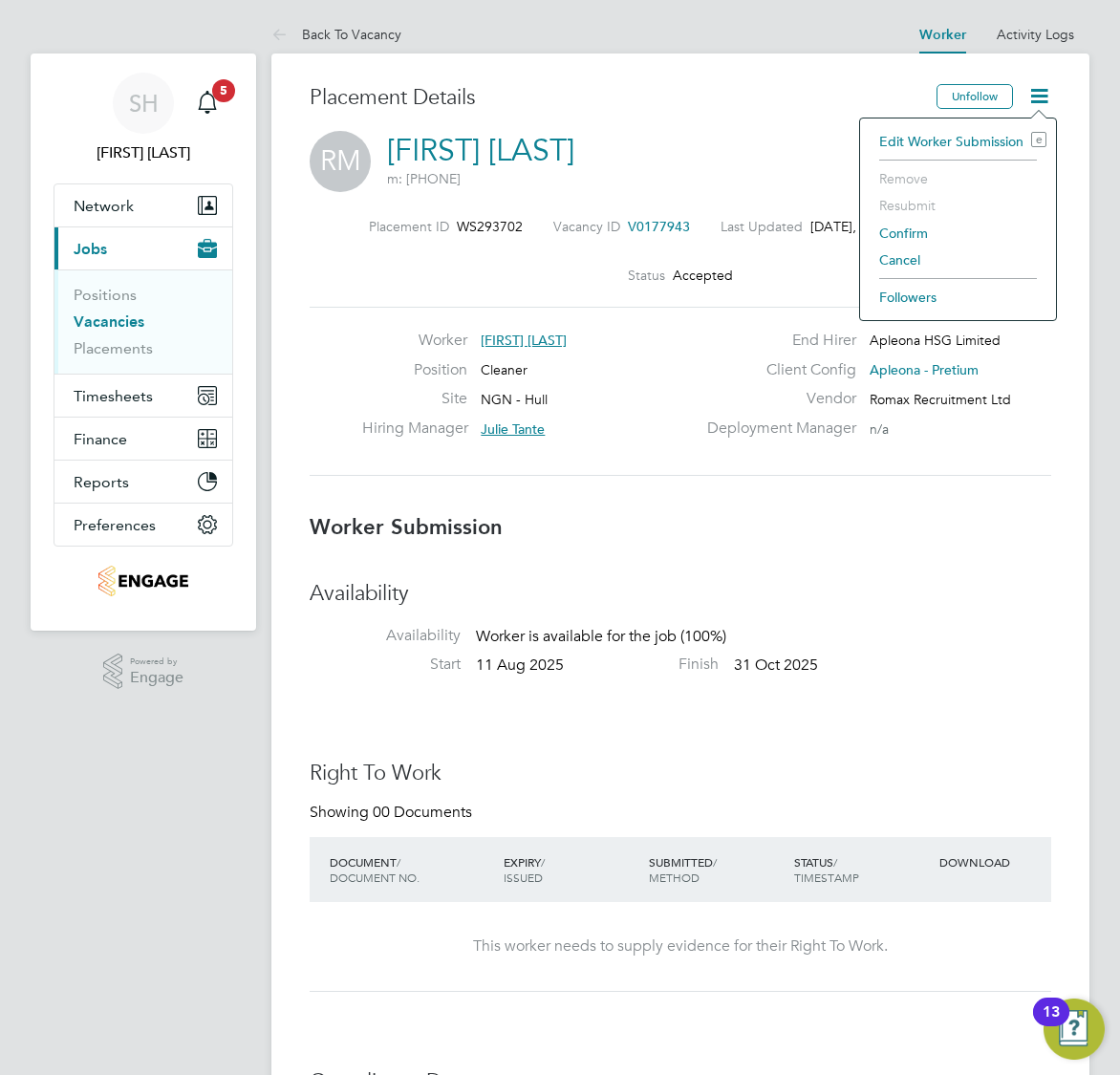 click on "Confirm" 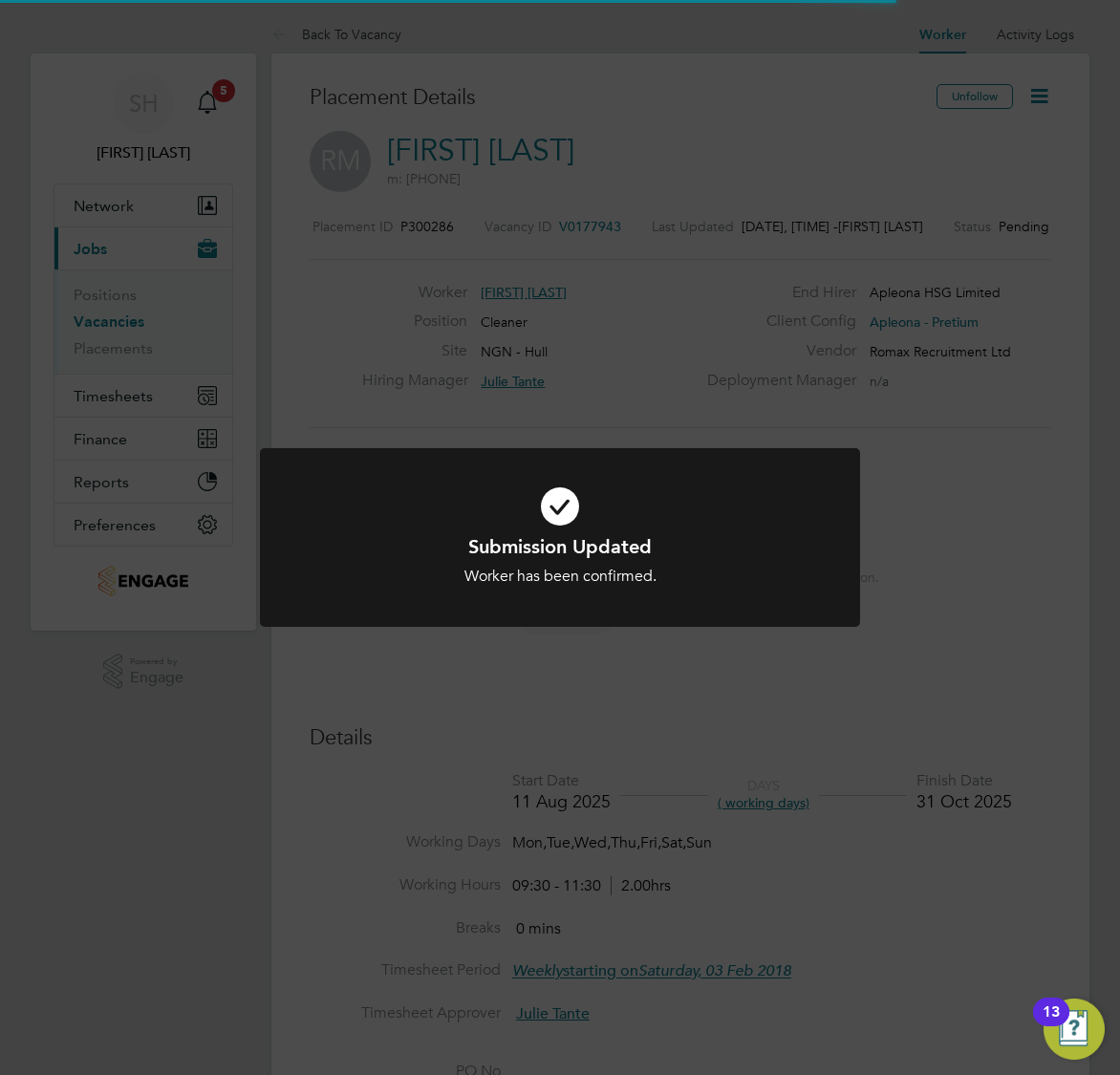 click at bounding box center [560, 506] 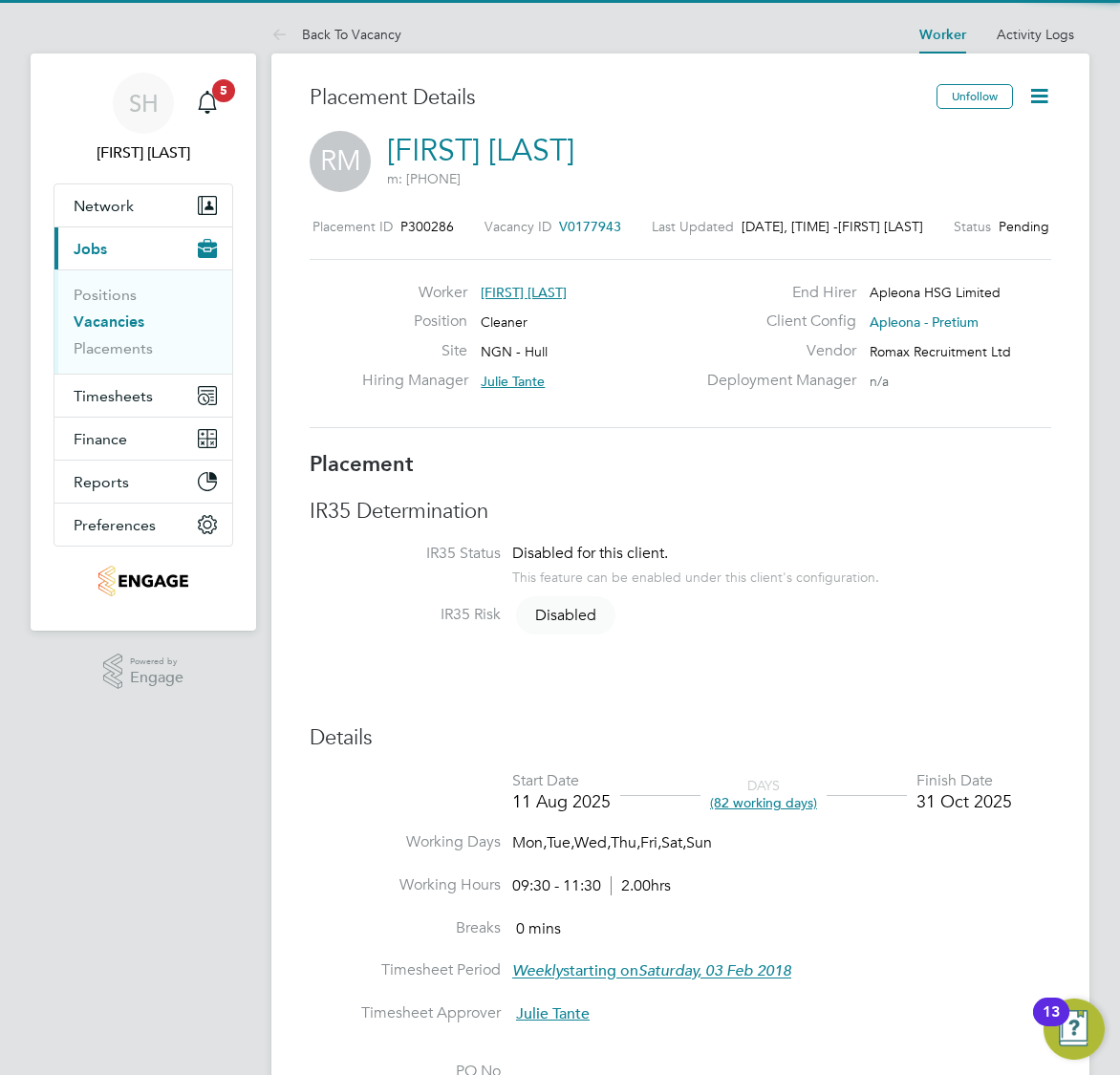 click 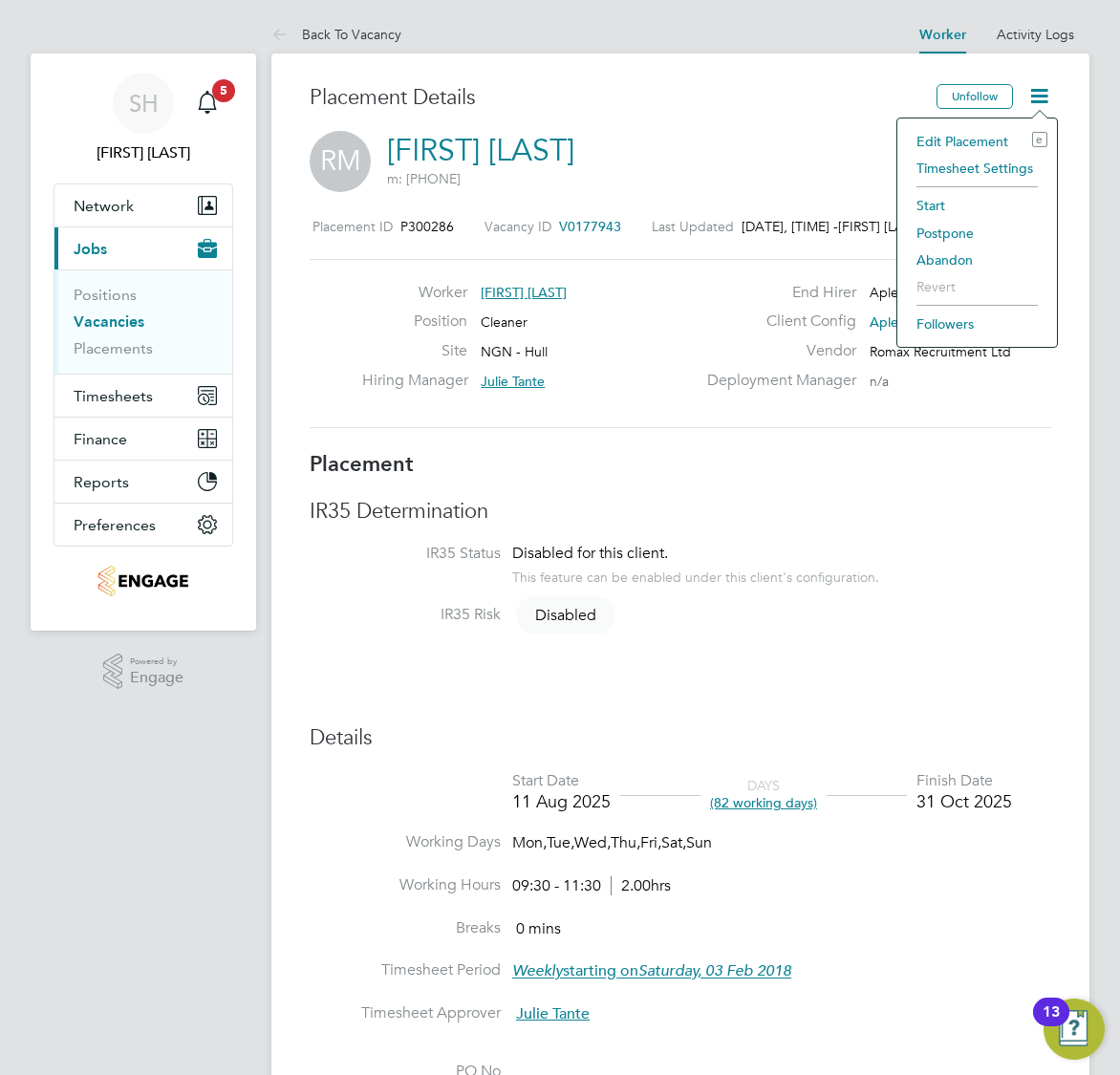 click on "Start" 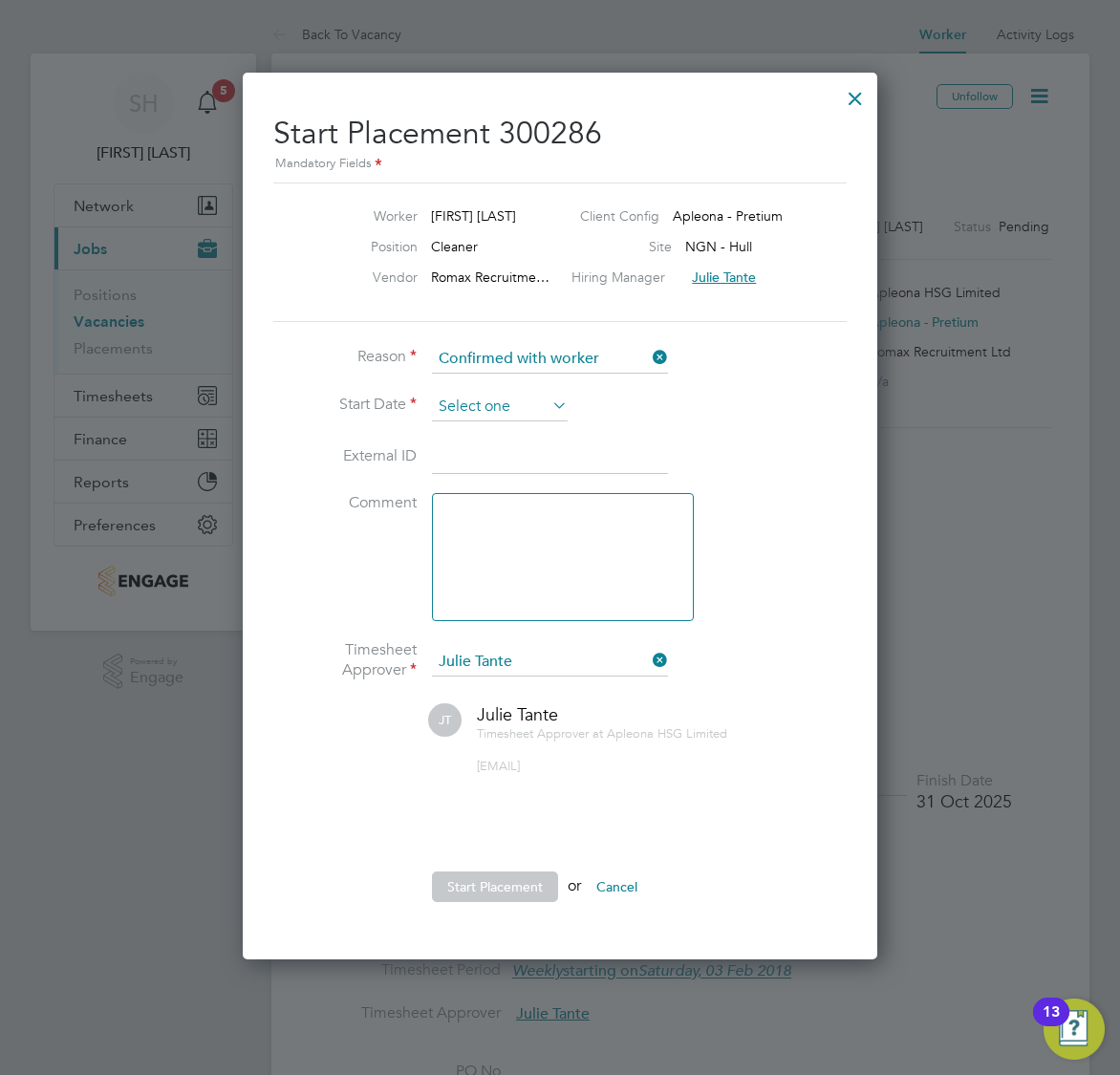 click on "Reason   Confirmed with worker" 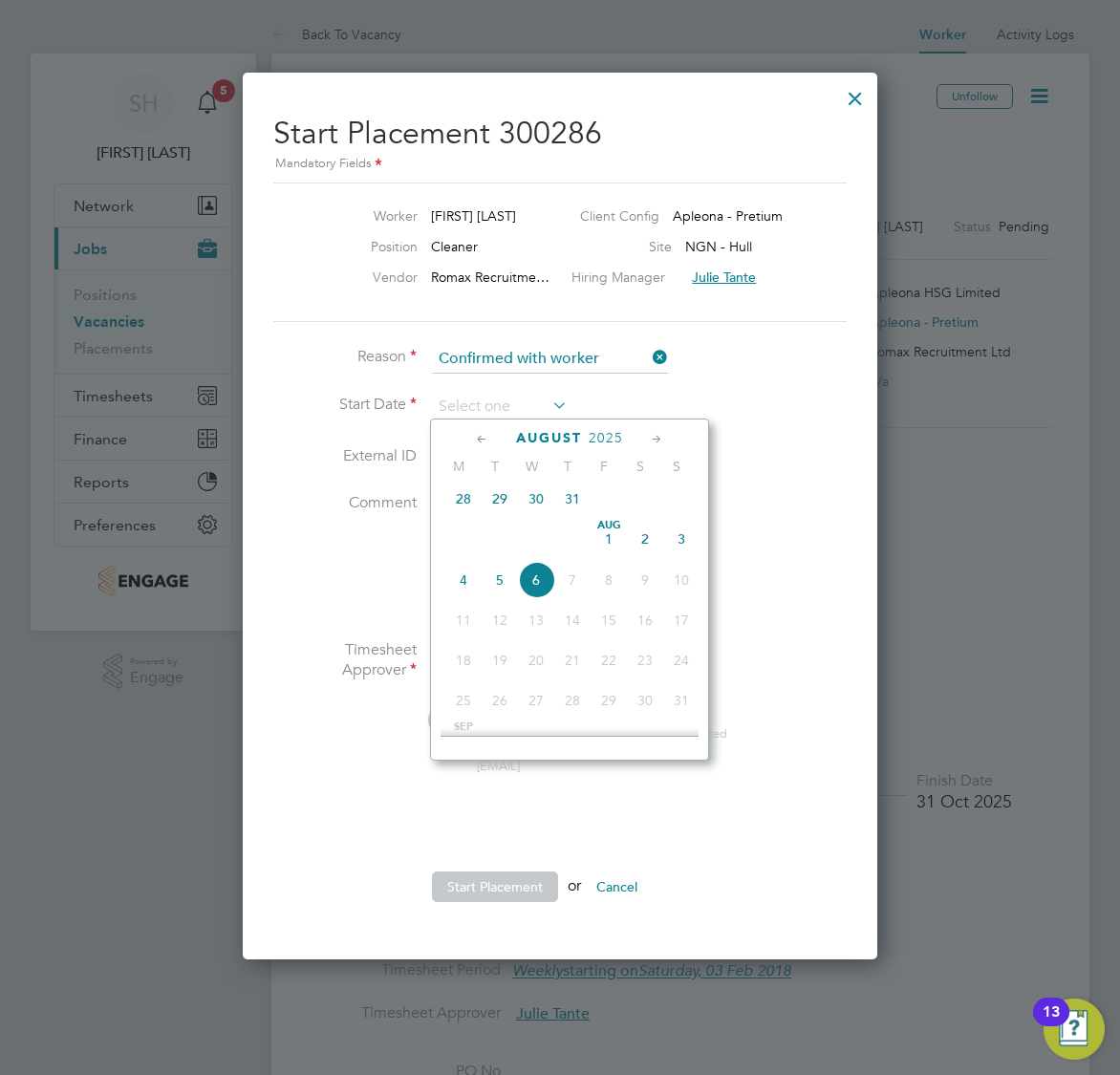 click on "6" 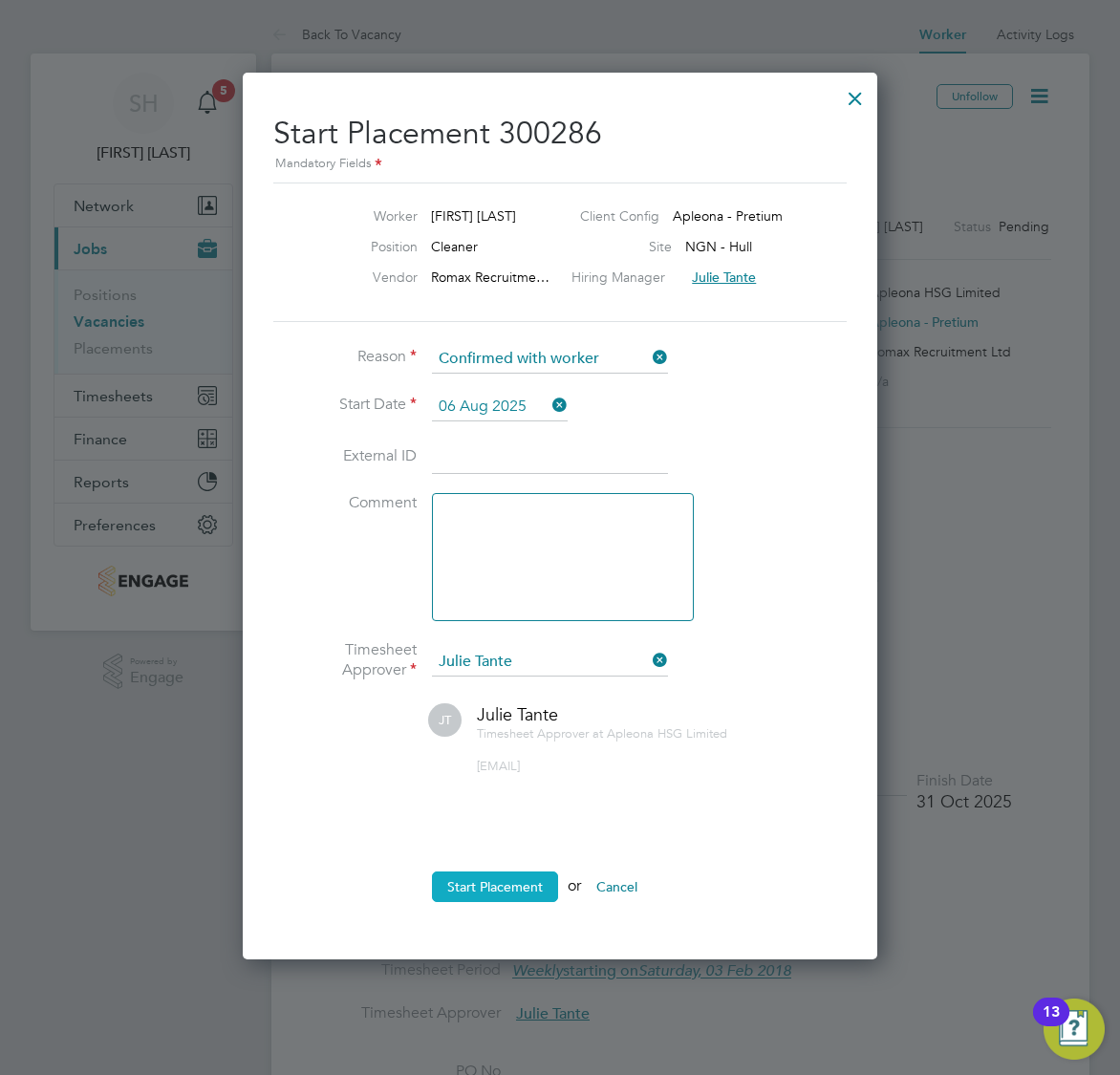 click on "Start Placement" 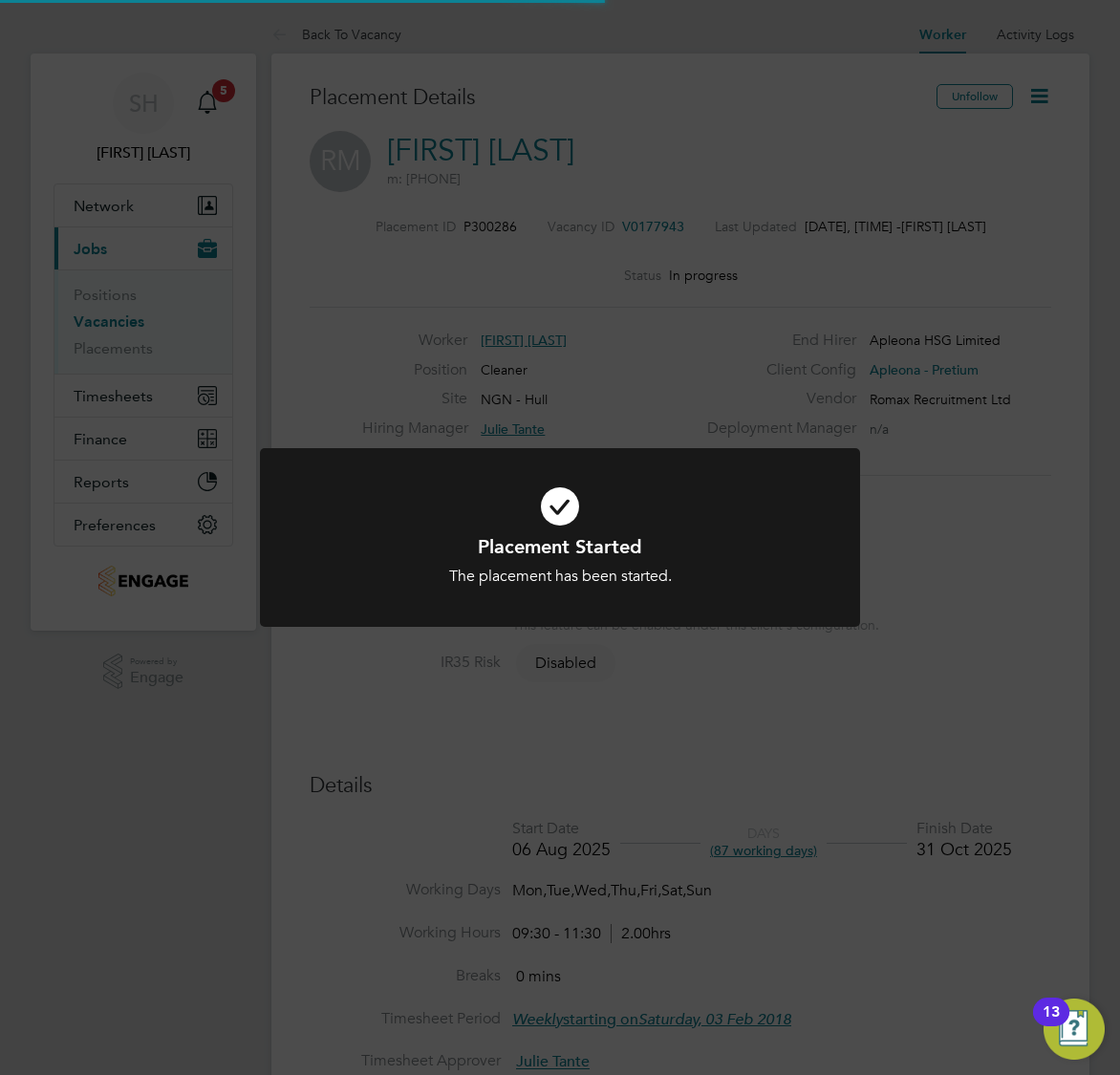 click on "The placement has been started." at bounding box center [560, 576] 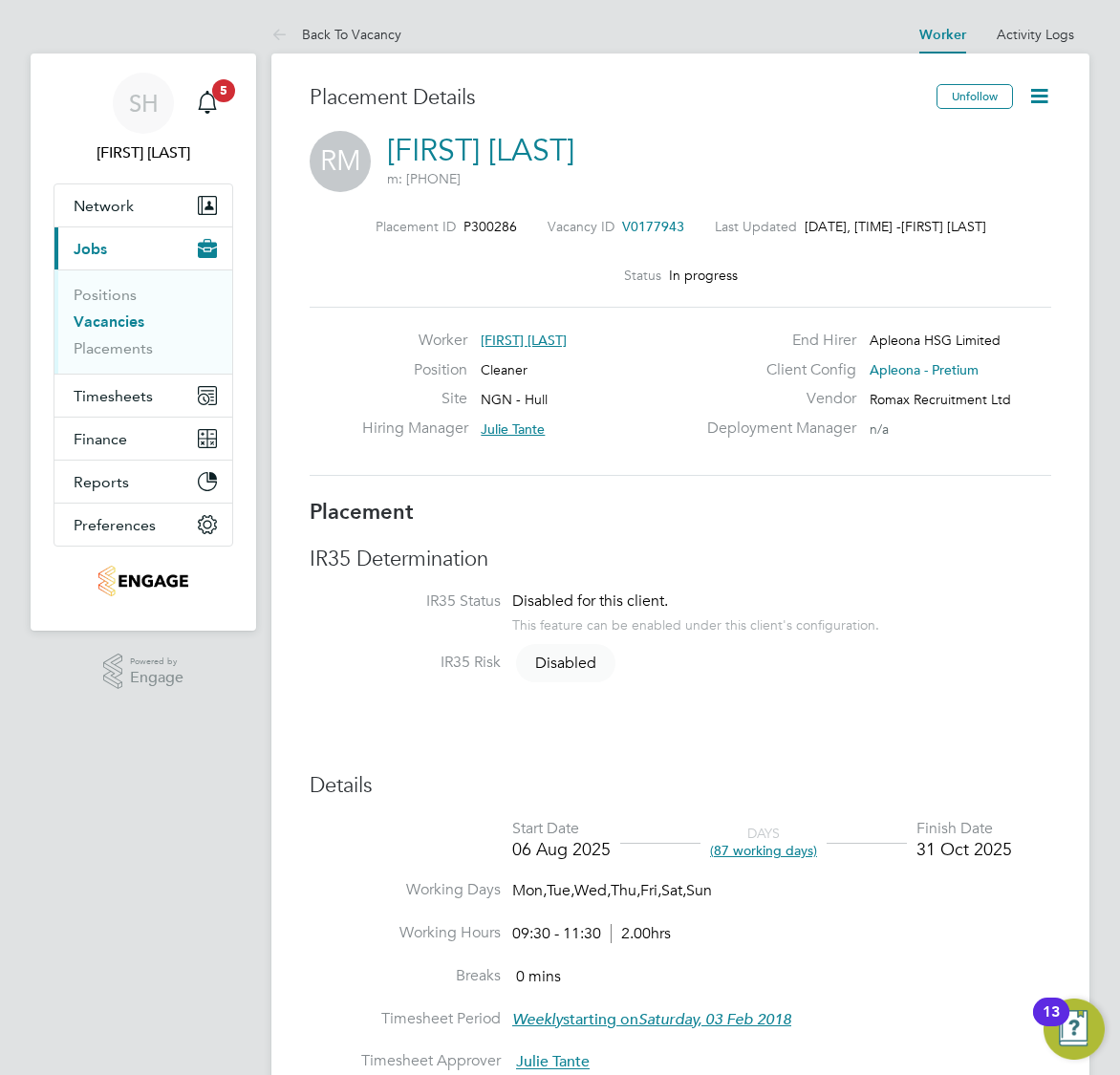 click on "Vacancies" at bounding box center (109, 321) 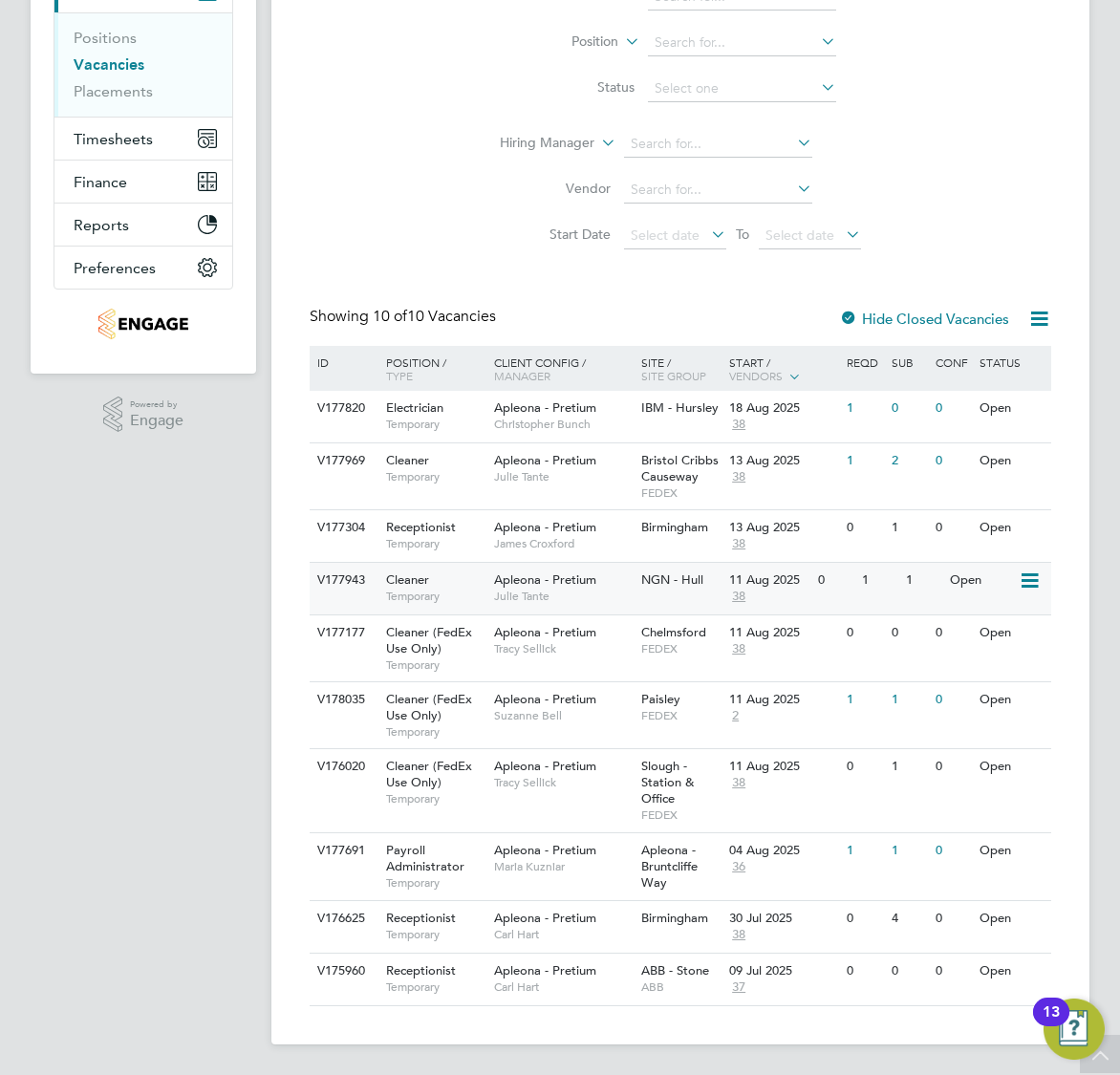 click on "NGN - Hull" 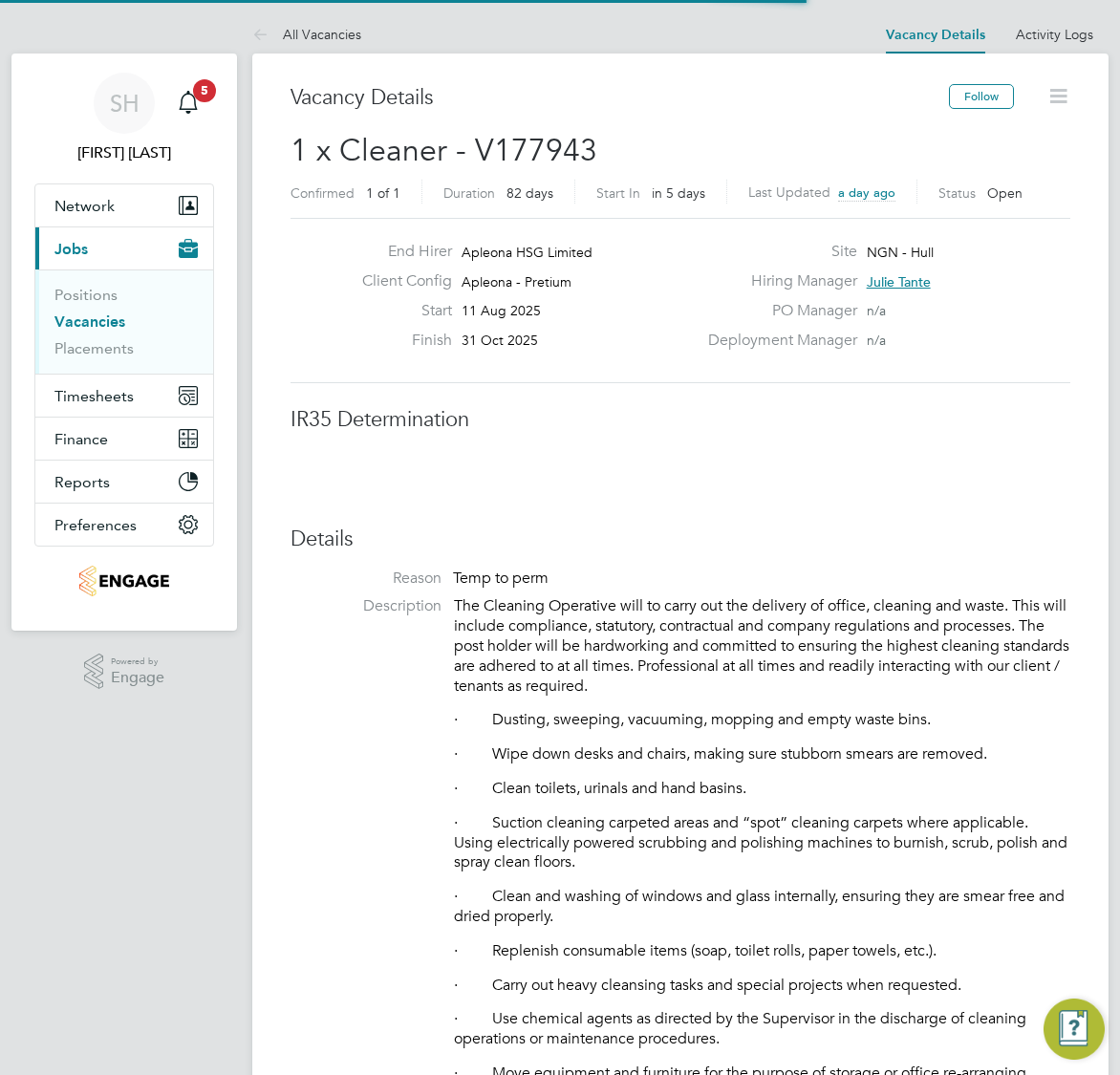 scroll, scrollTop: 0, scrollLeft: 0, axis: both 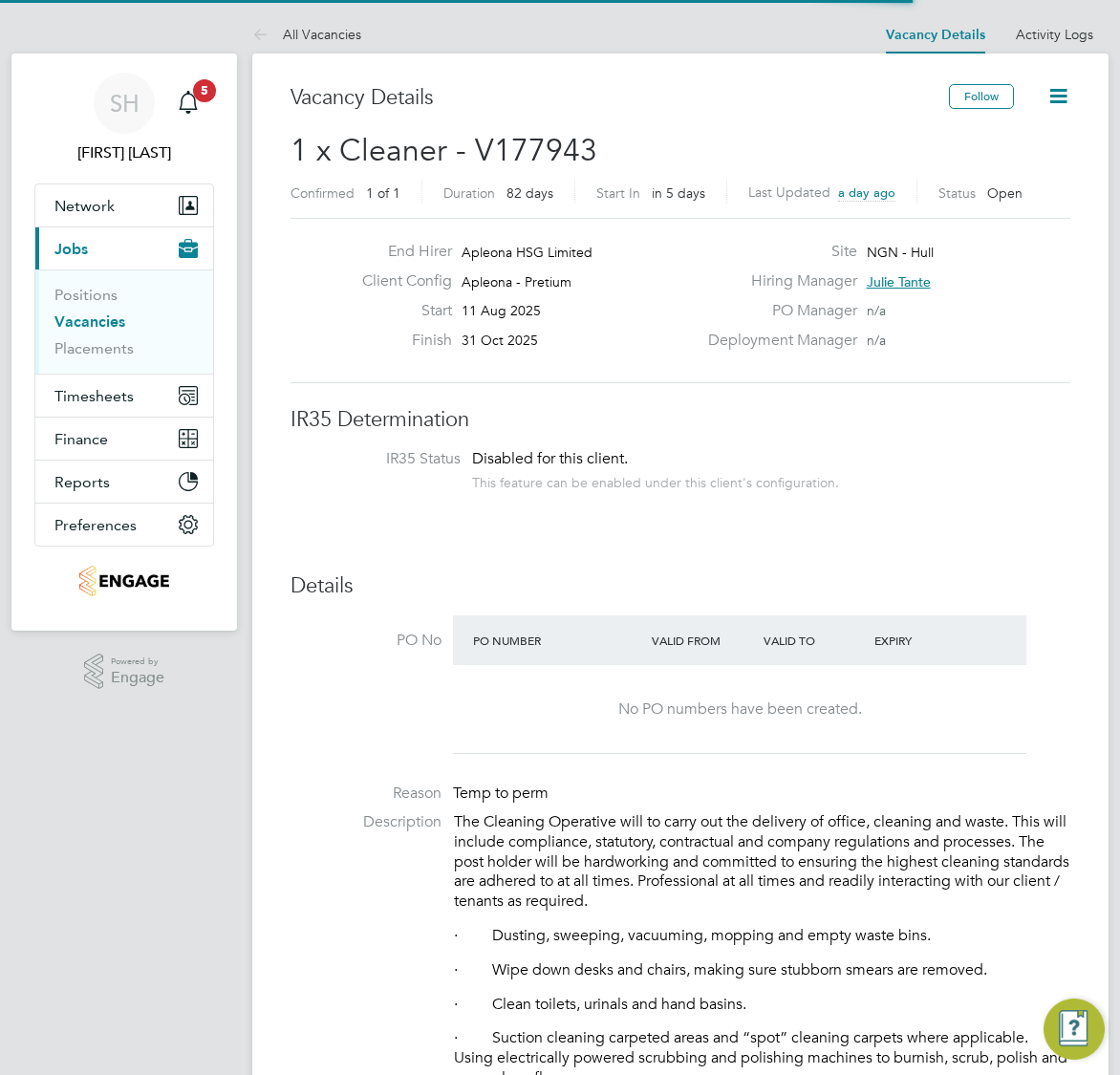 click 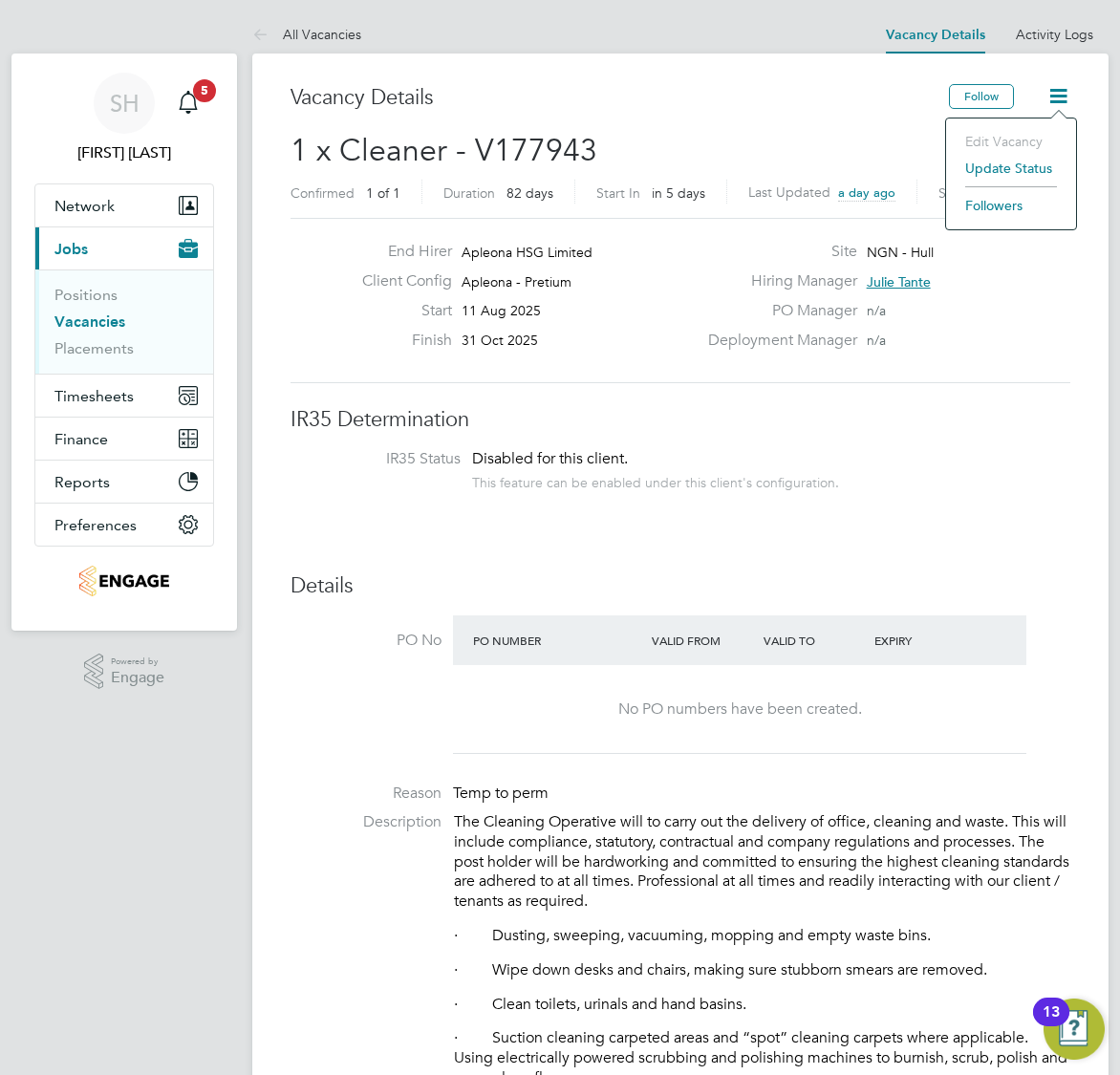 click on "Update Status" 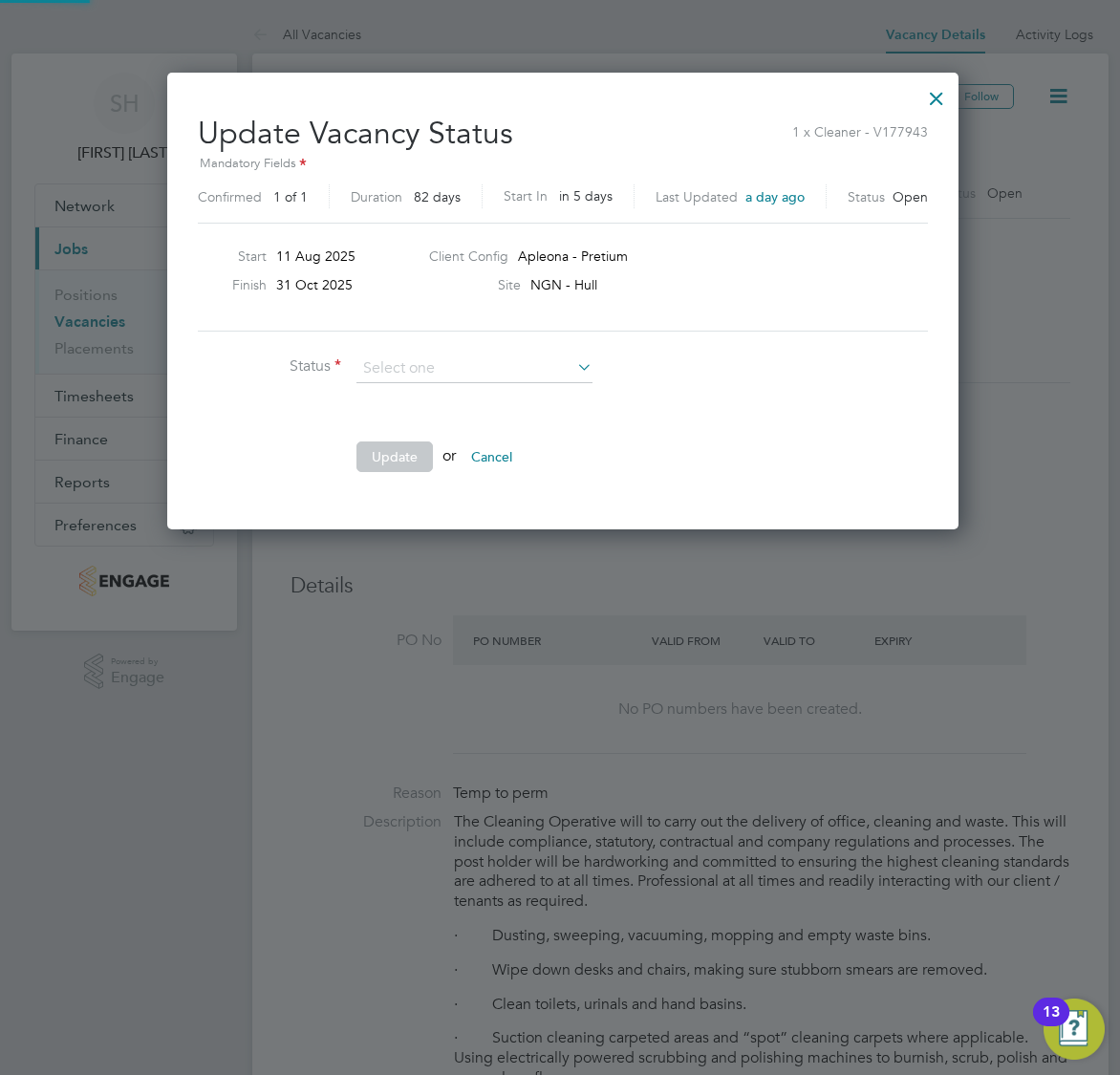 scroll, scrollTop: 9, scrollLeft: 10, axis: both 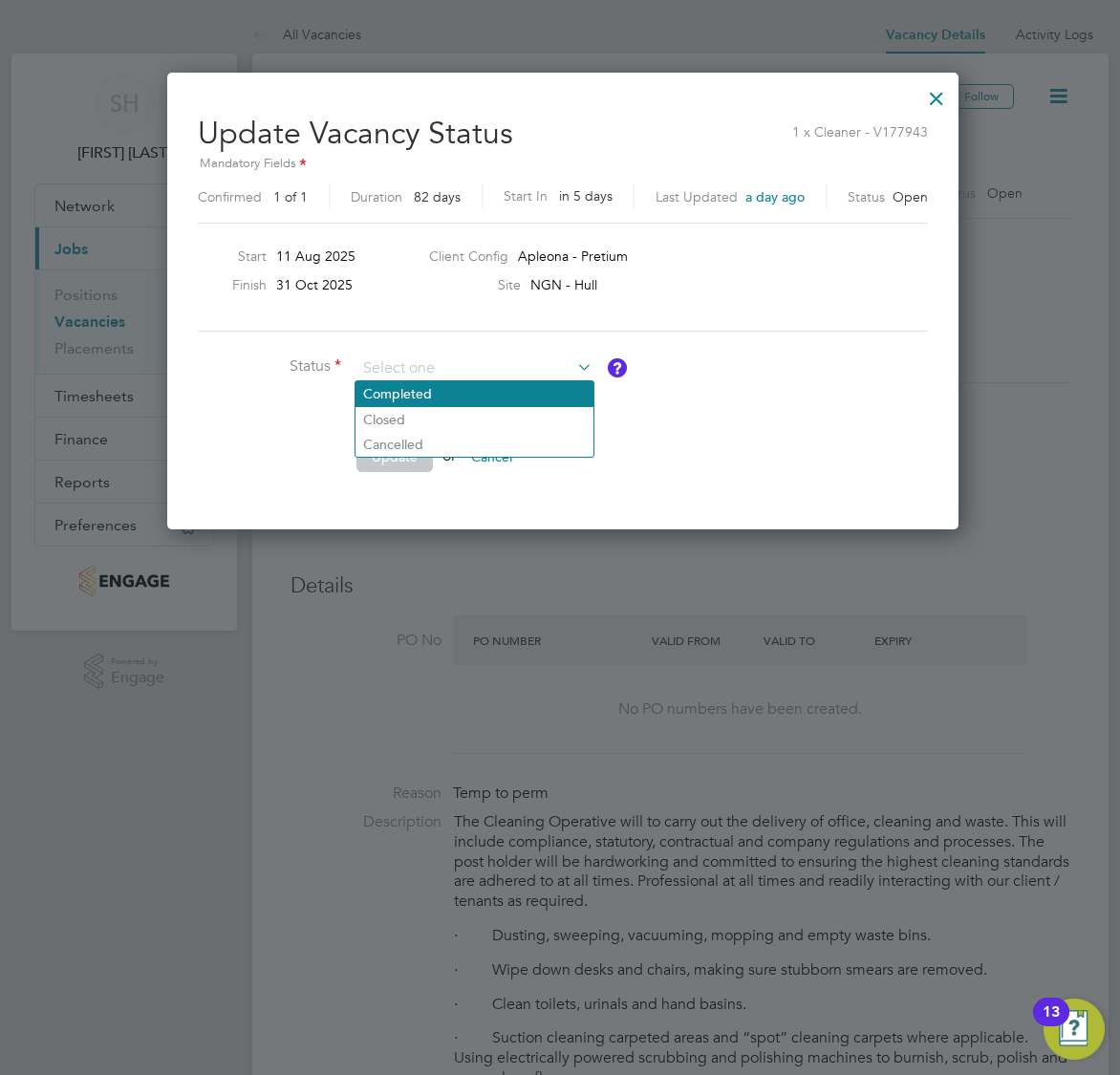 click on "Completed" 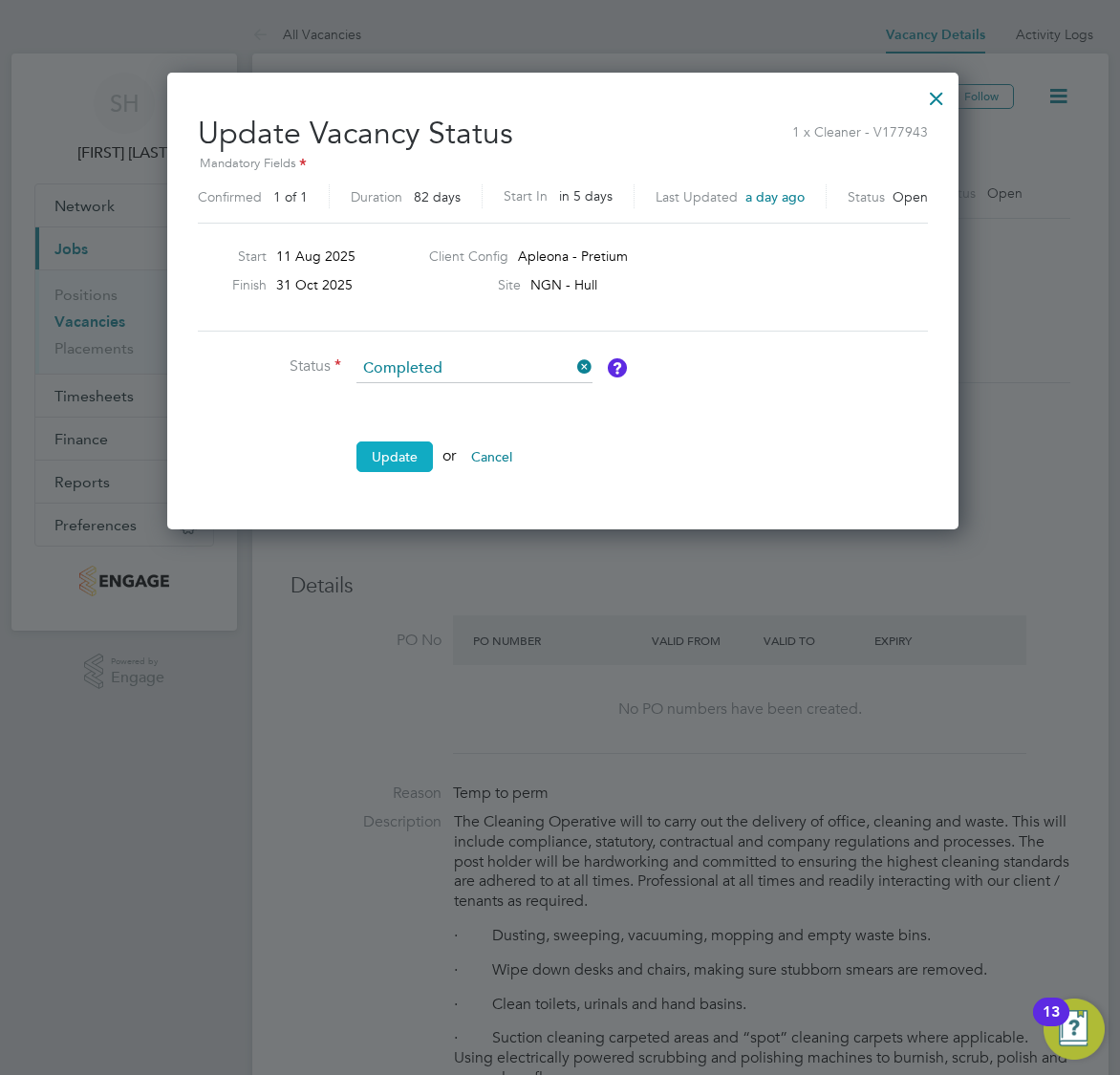 click on "Update" at bounding box center [395, 457] 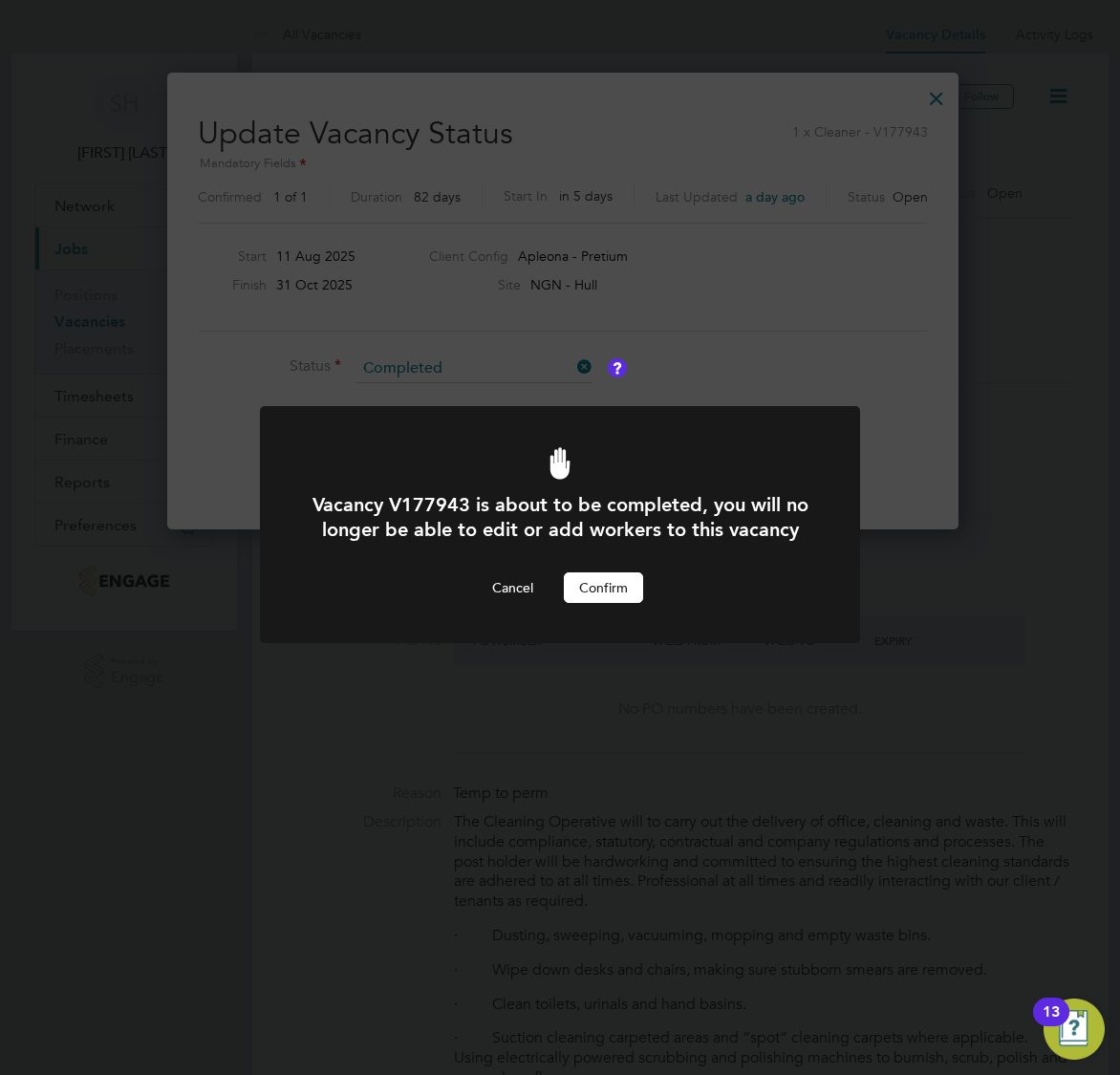 click on "Confirm" at bounding box center (603, 588) 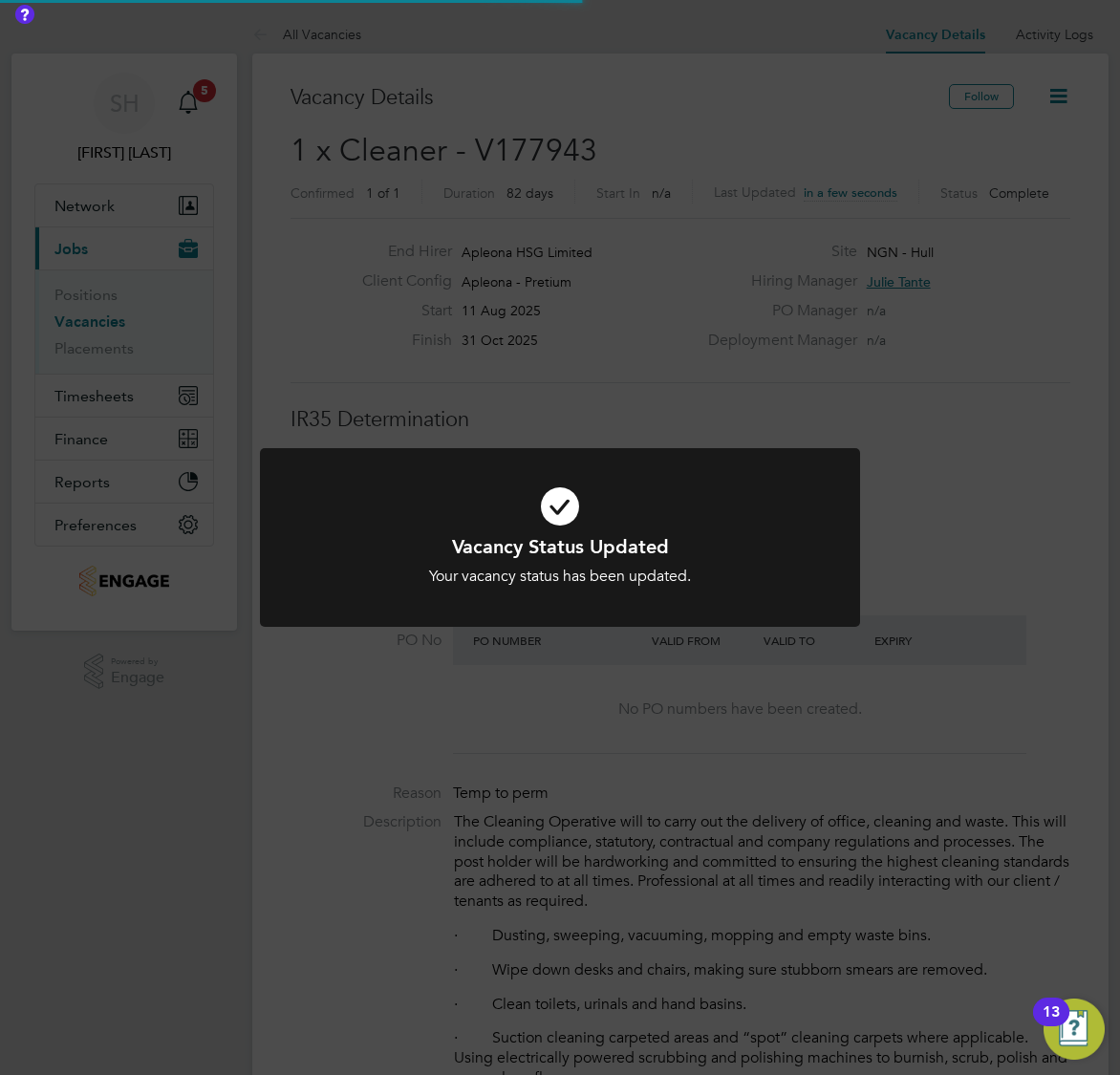 scroll, scrollTop: 10, scrollLeft: 9, axis: both 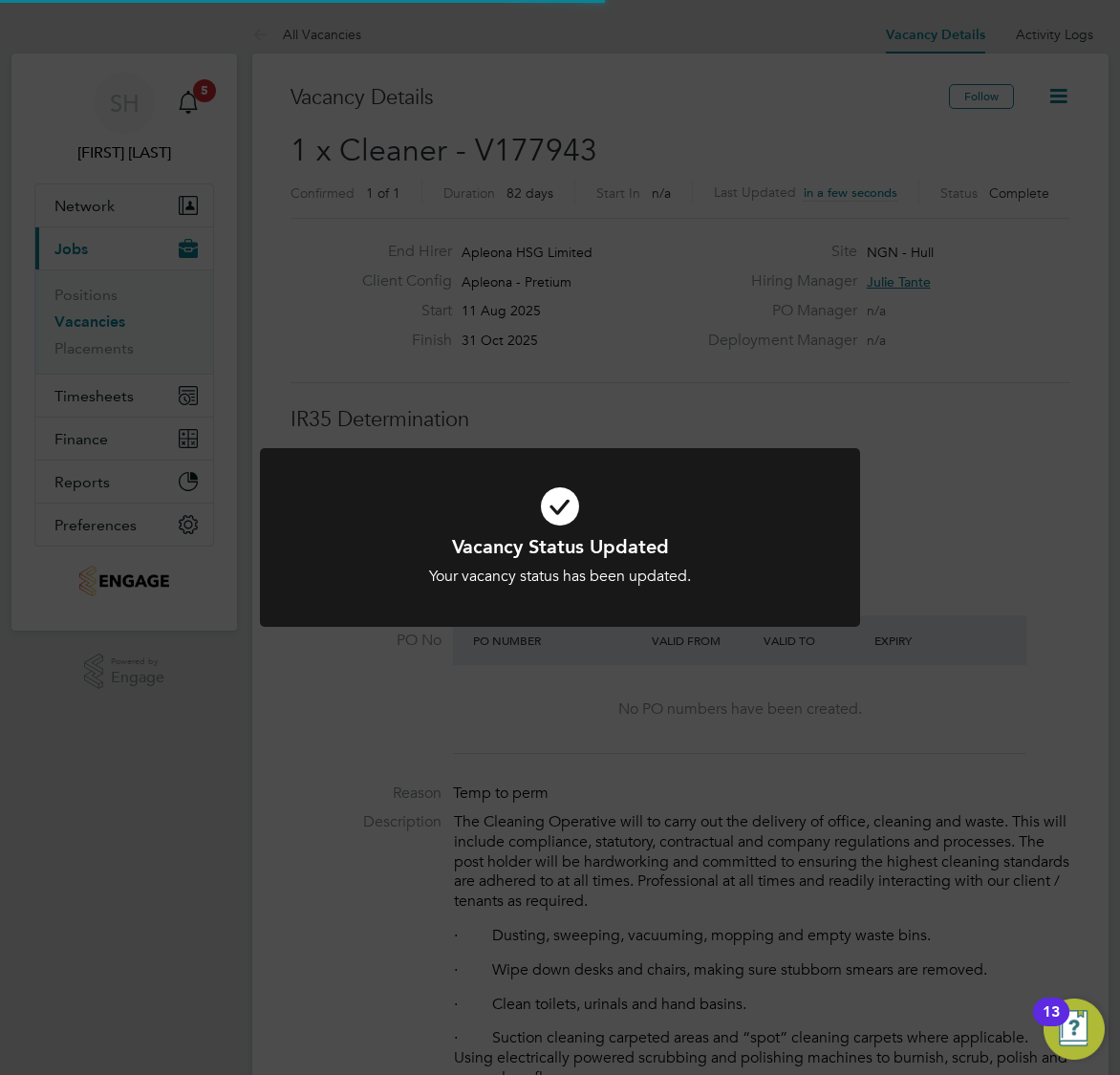 click on "Vacancy Status Updated Your vacancy status has been updated. Cancel Okay" 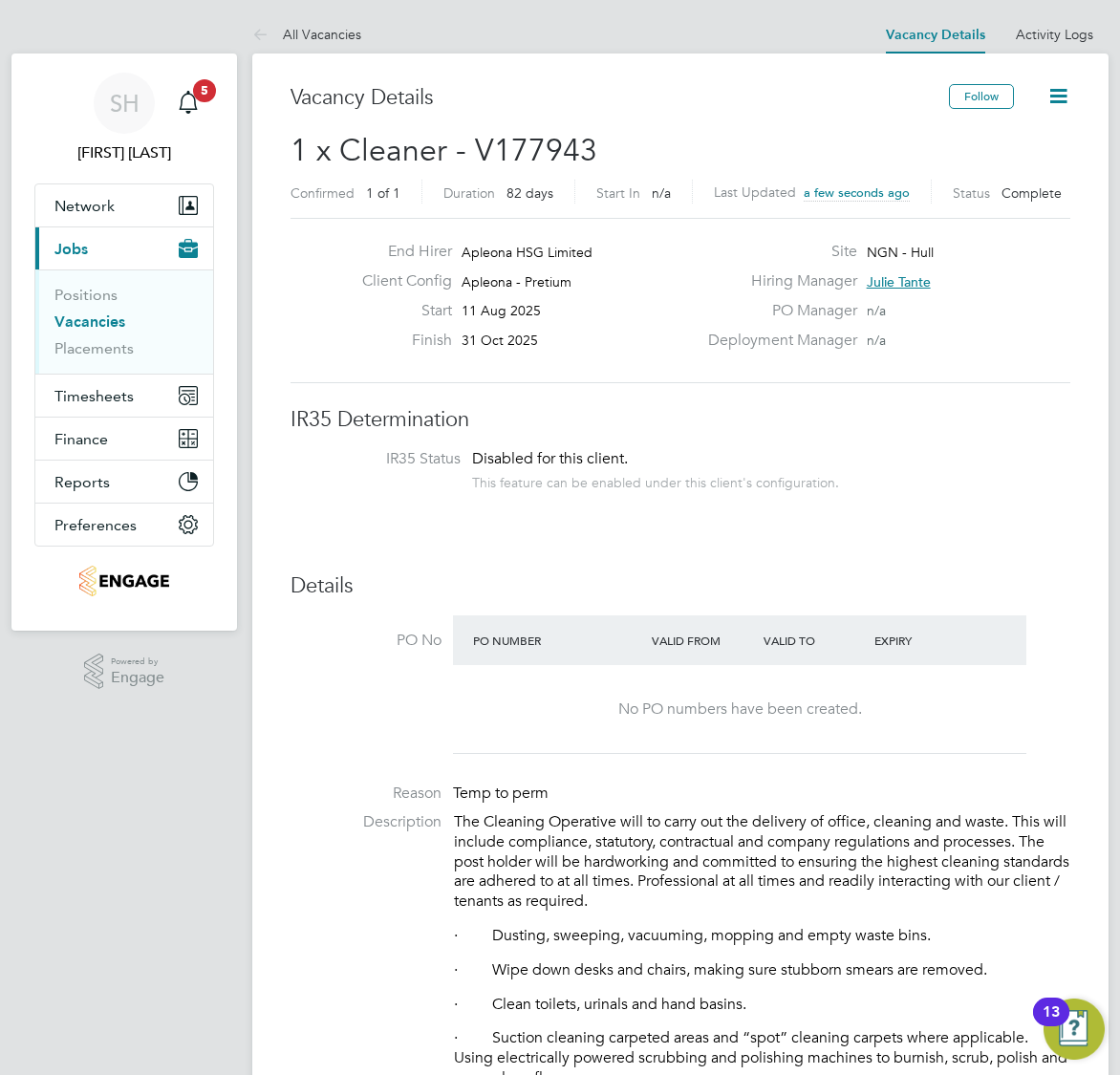click on "Vacancies" at bounding box center [90, 321] 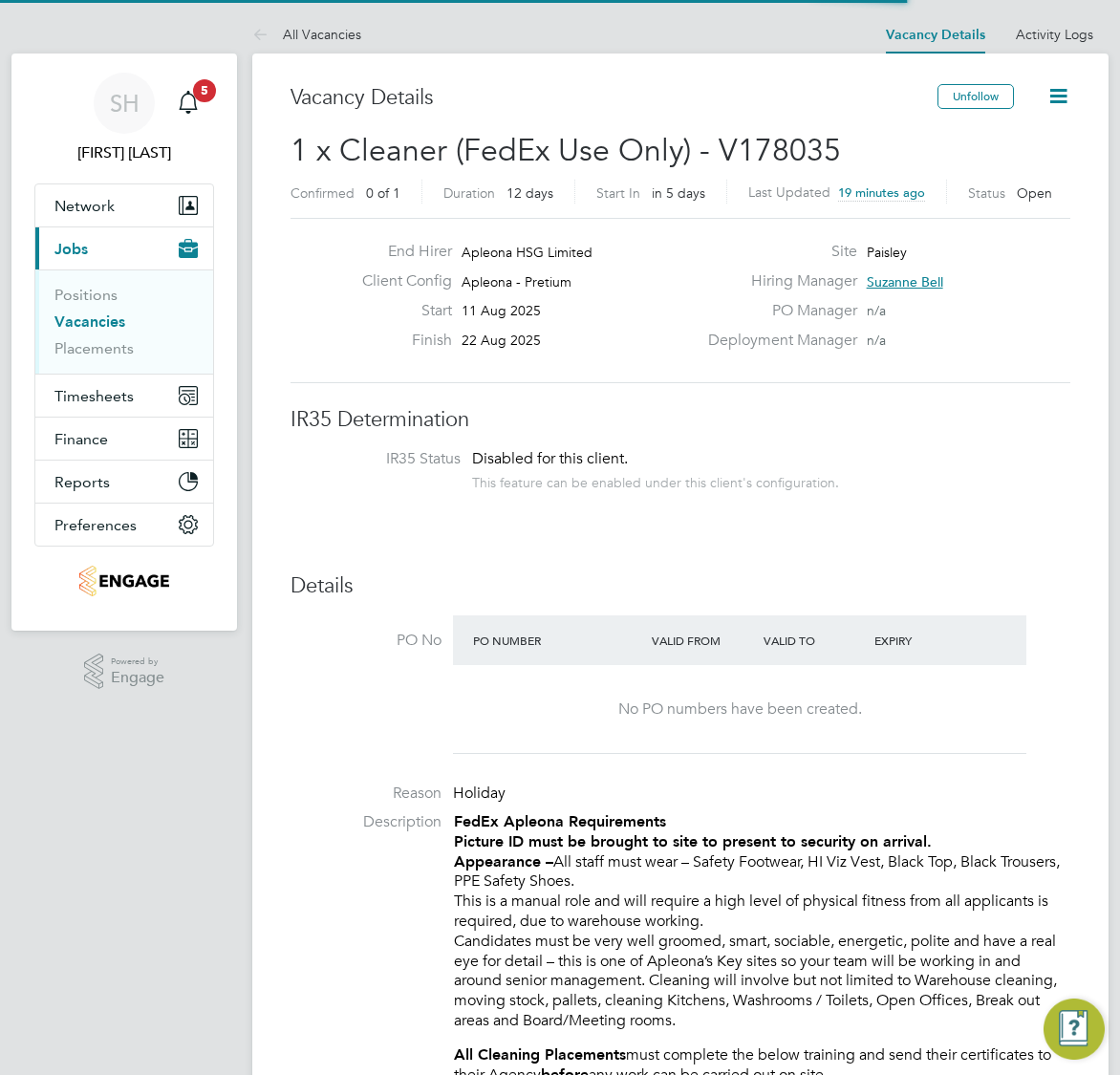 scroll, scrollTop: 0, scrollLeft: 0, axis: both 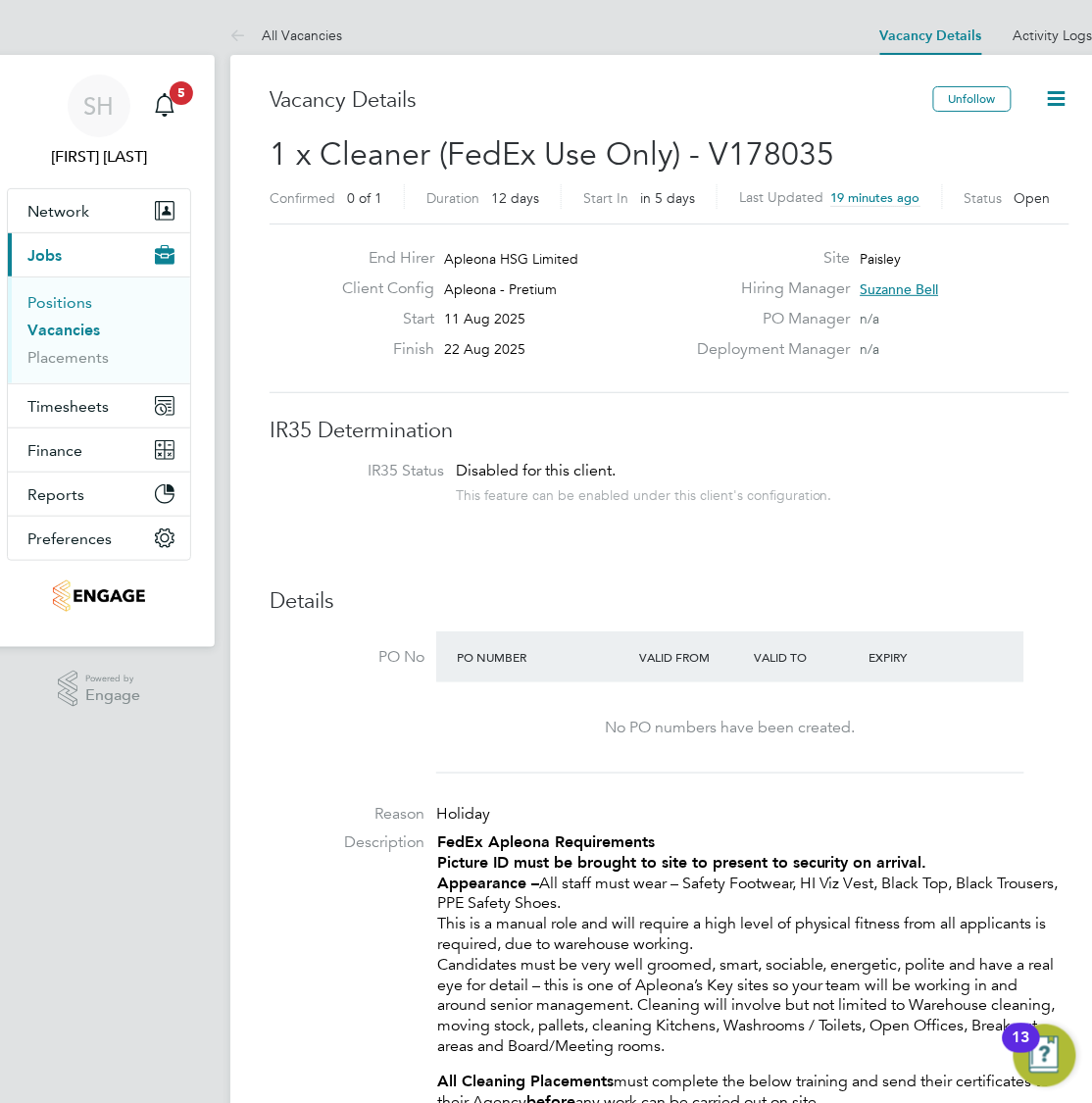 click on "Positions" at bounding box center [60, 302] 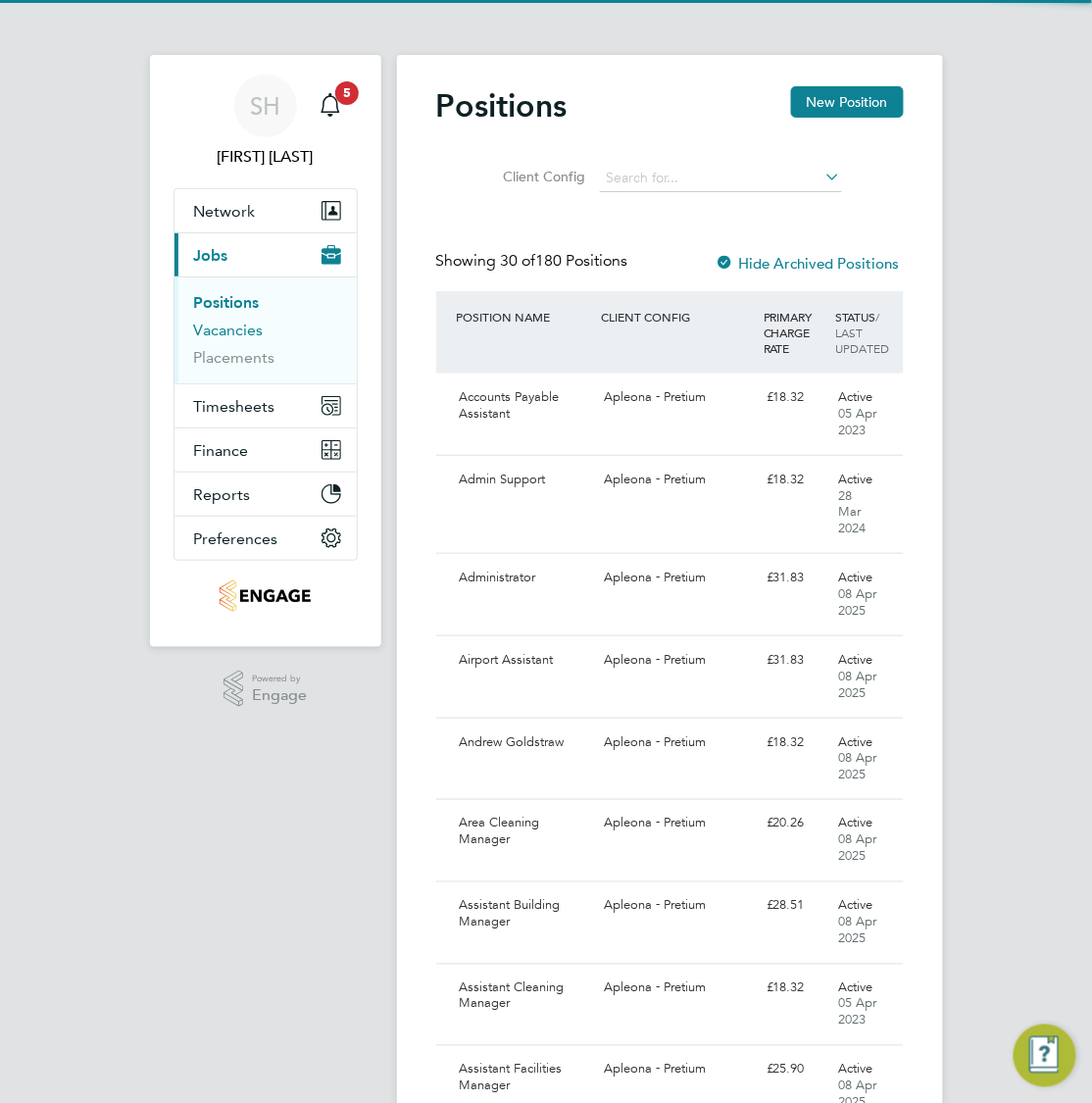 click on "Vacancies" at bounding box center (228, 329) 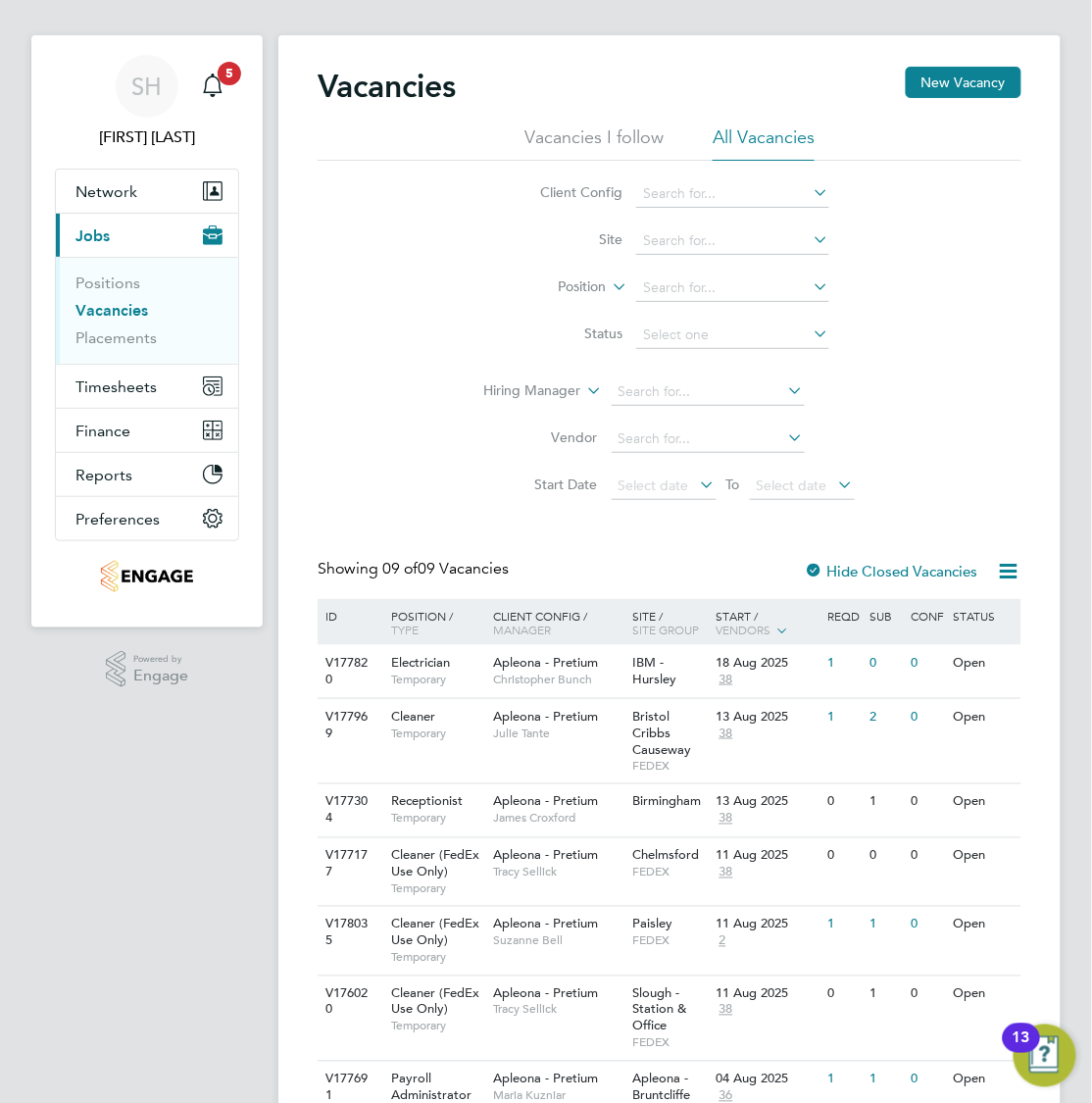 scroll, scrollTop: 228, scrollLeft: 0, axis: vertical 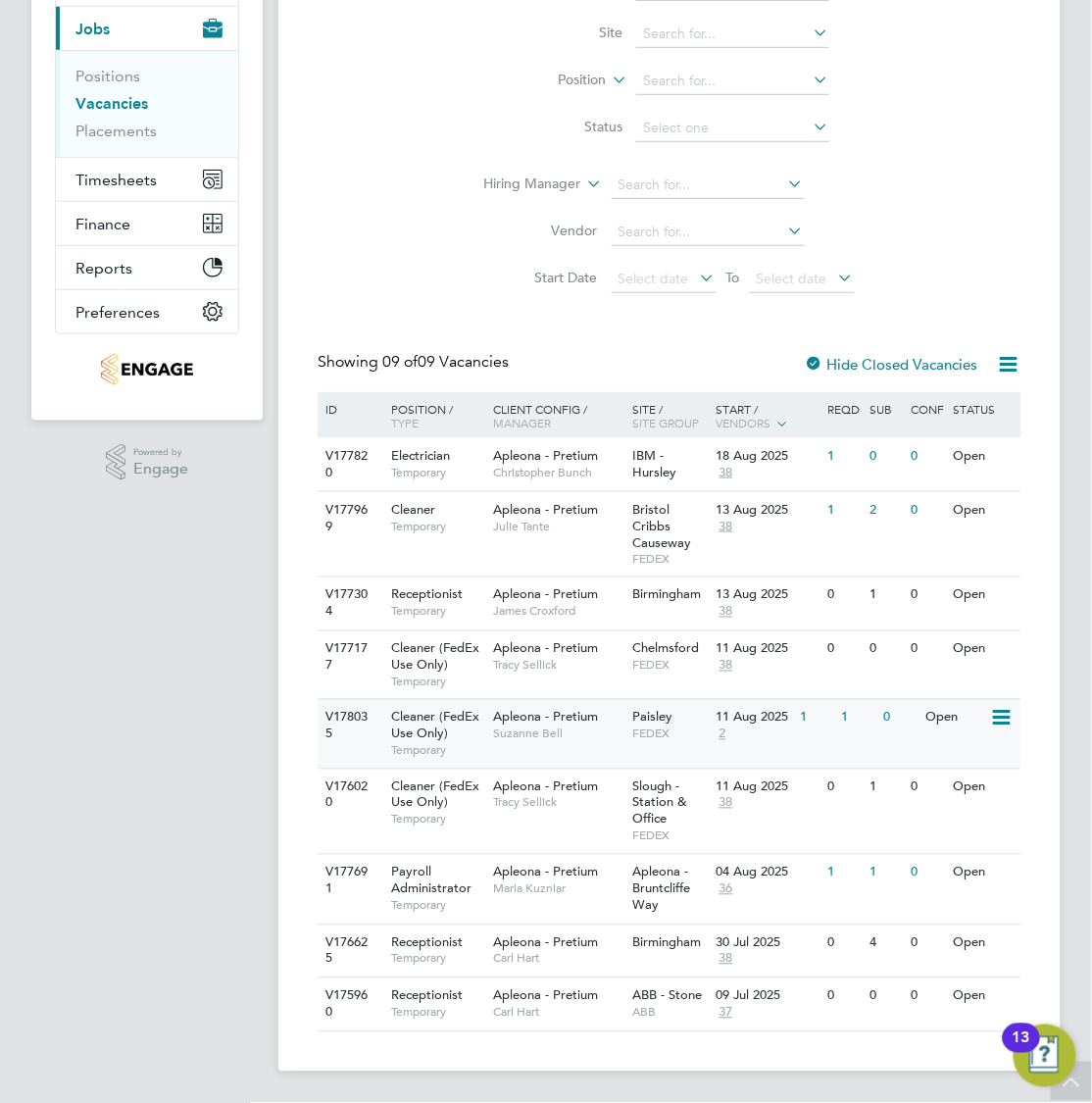 click on "Suzanne Bell" 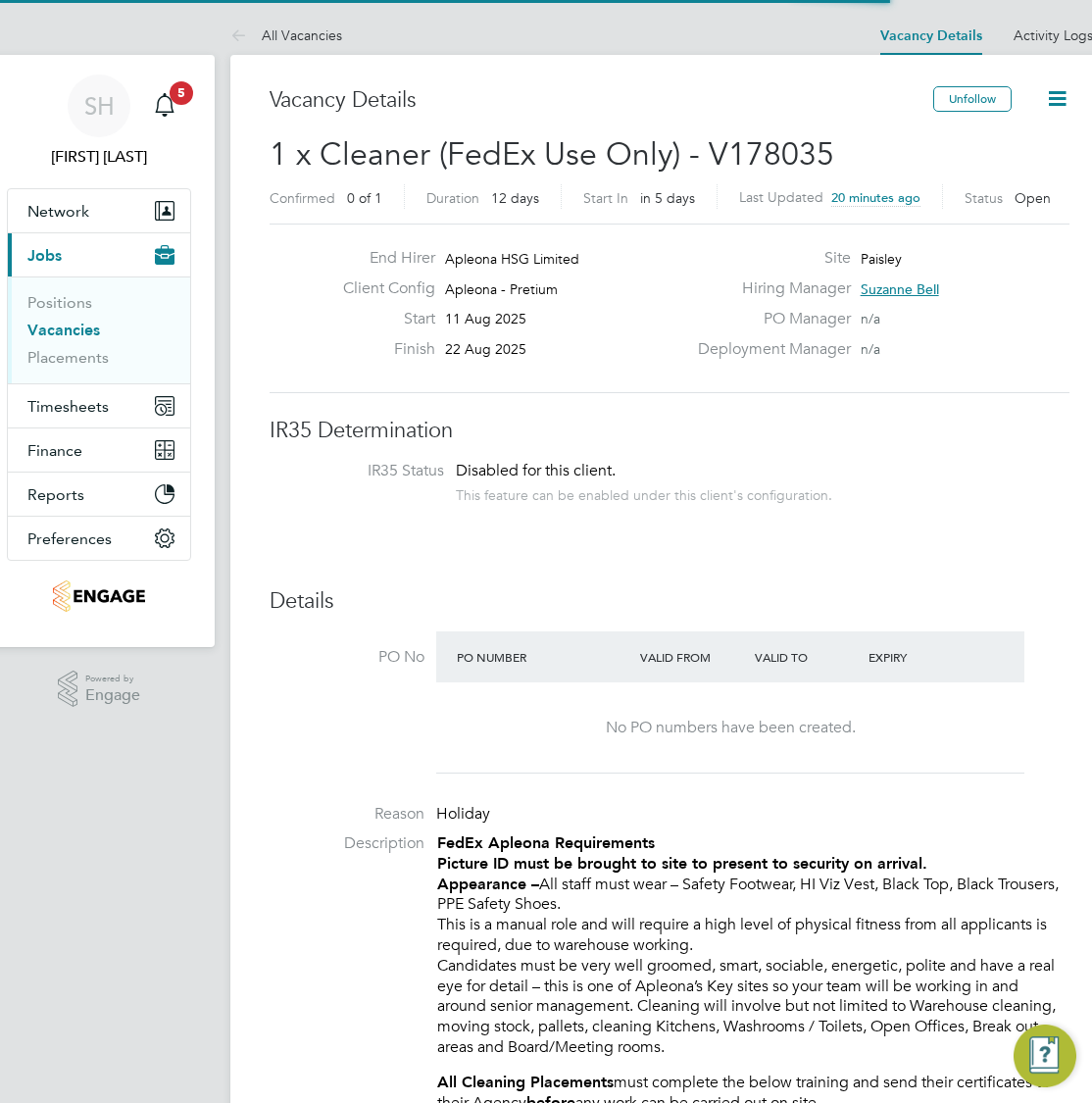 scroll, scrollTop: 0, scrollLeft: 0, axis: both 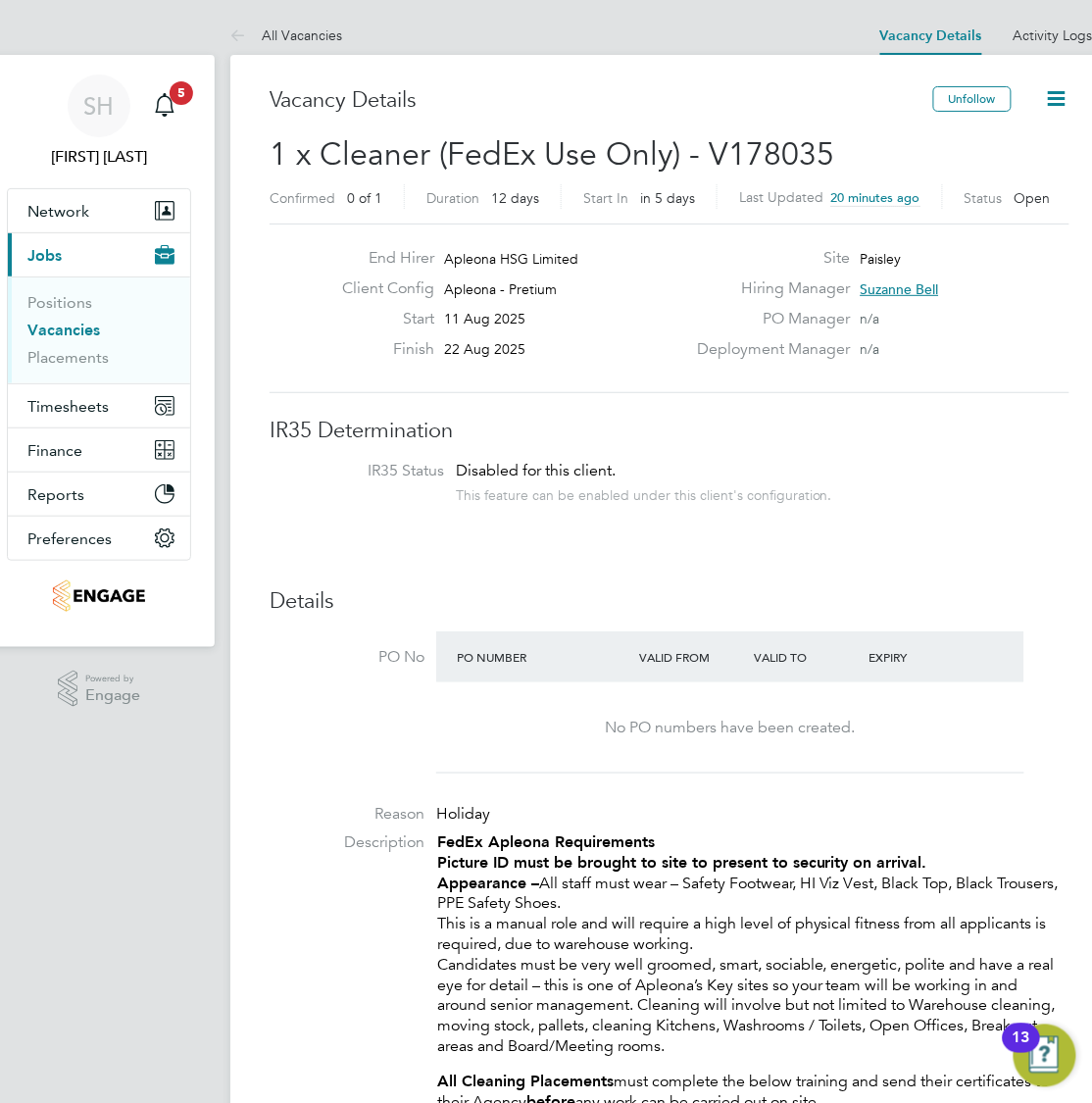 click on "Vacancies" at bounding box center (64, 329) 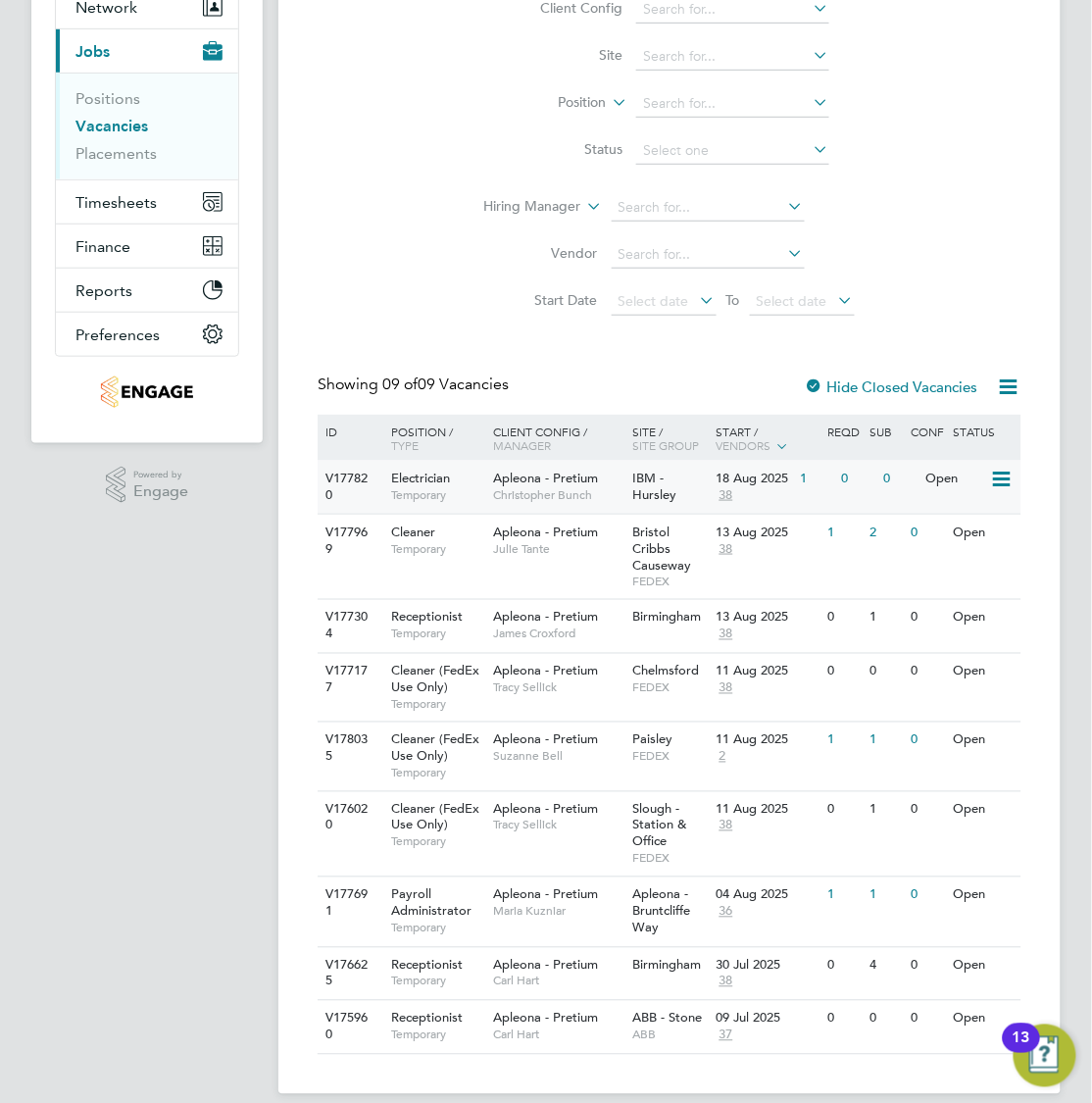 scroll, scrollTop: 228, scrollLeft: 0, axis: vertical 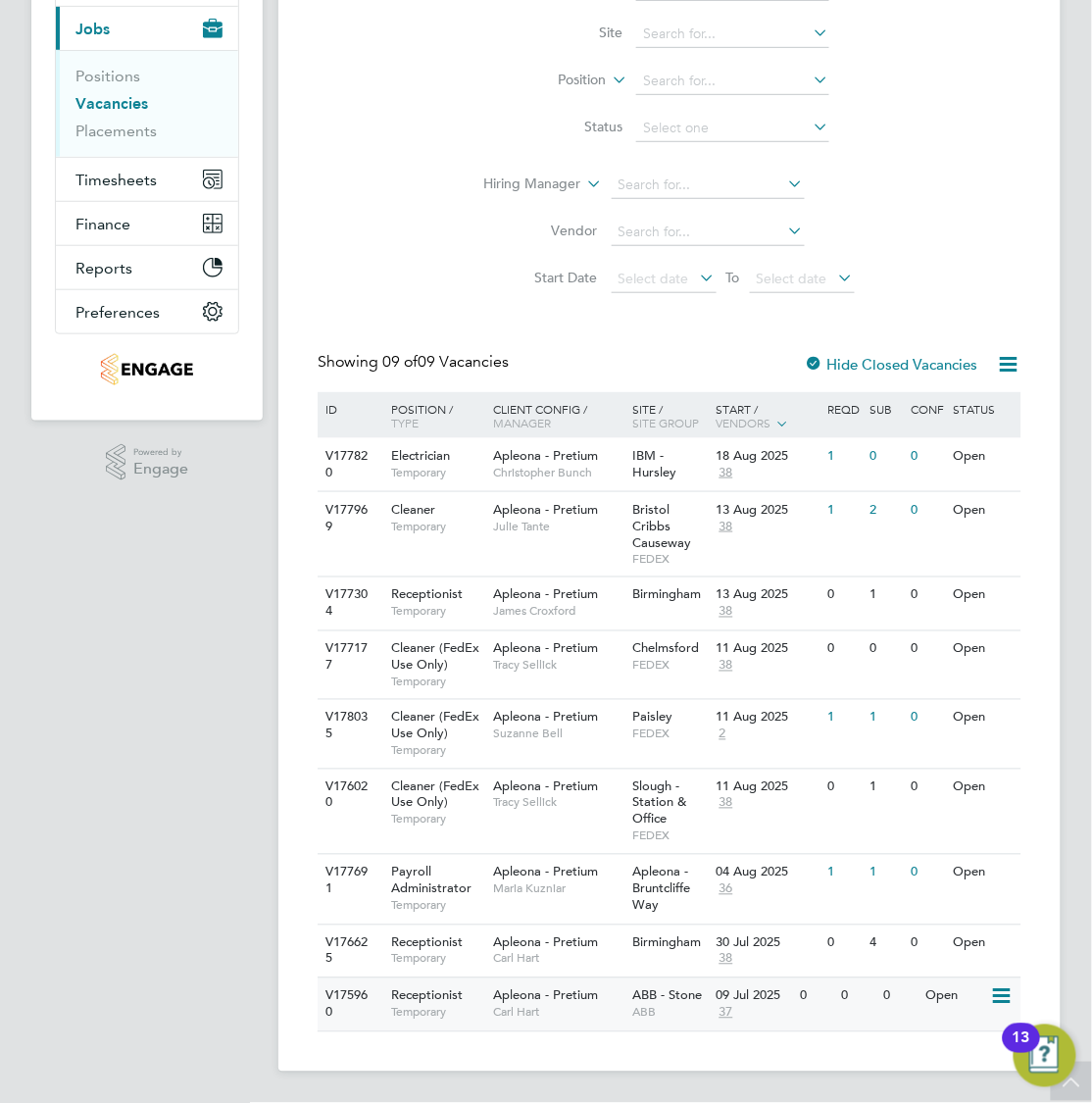 click on "Apleona - Pretium   Carl Hart" 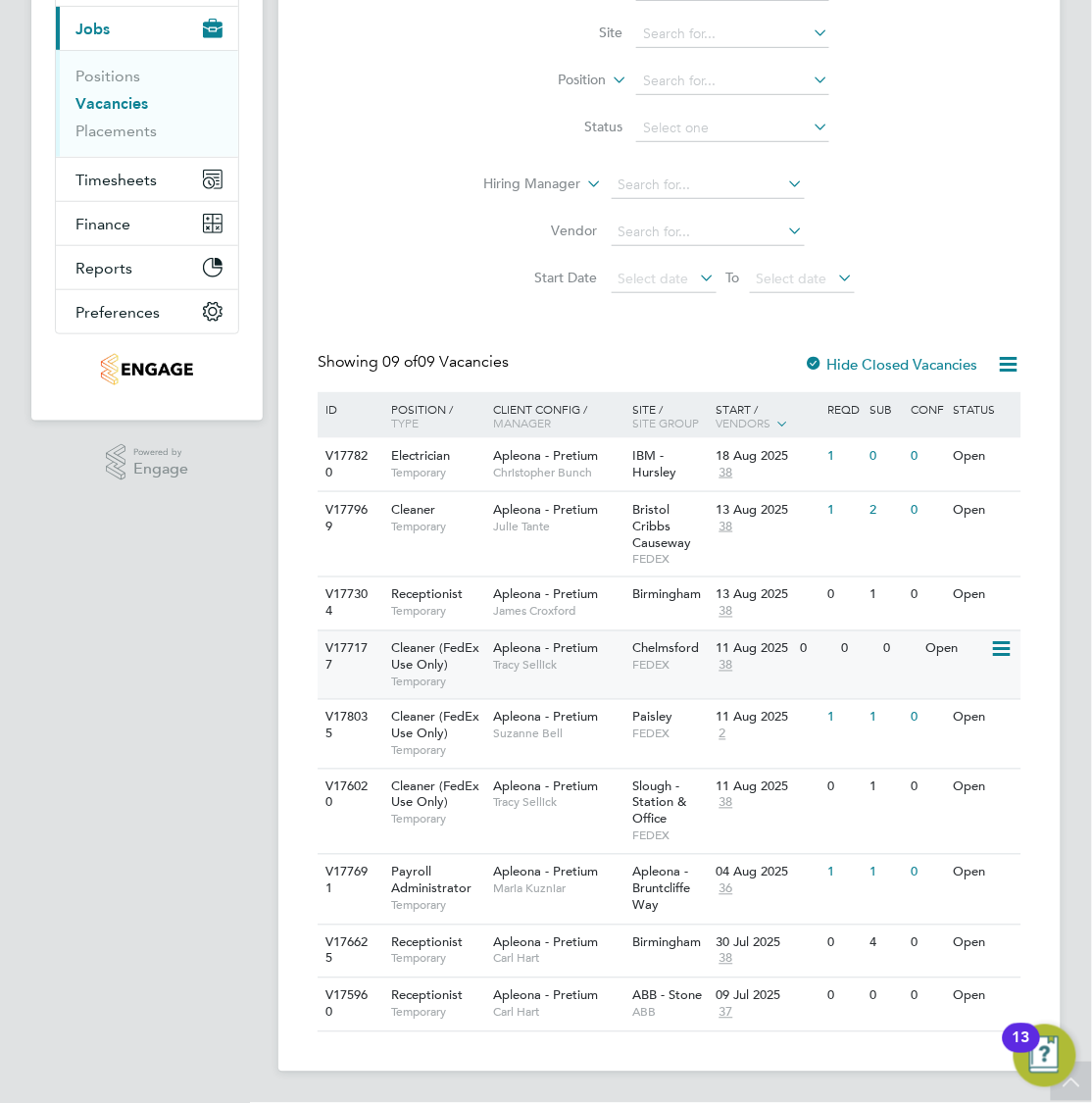 click on "Apleona - Pretium   Tracy Sellick" 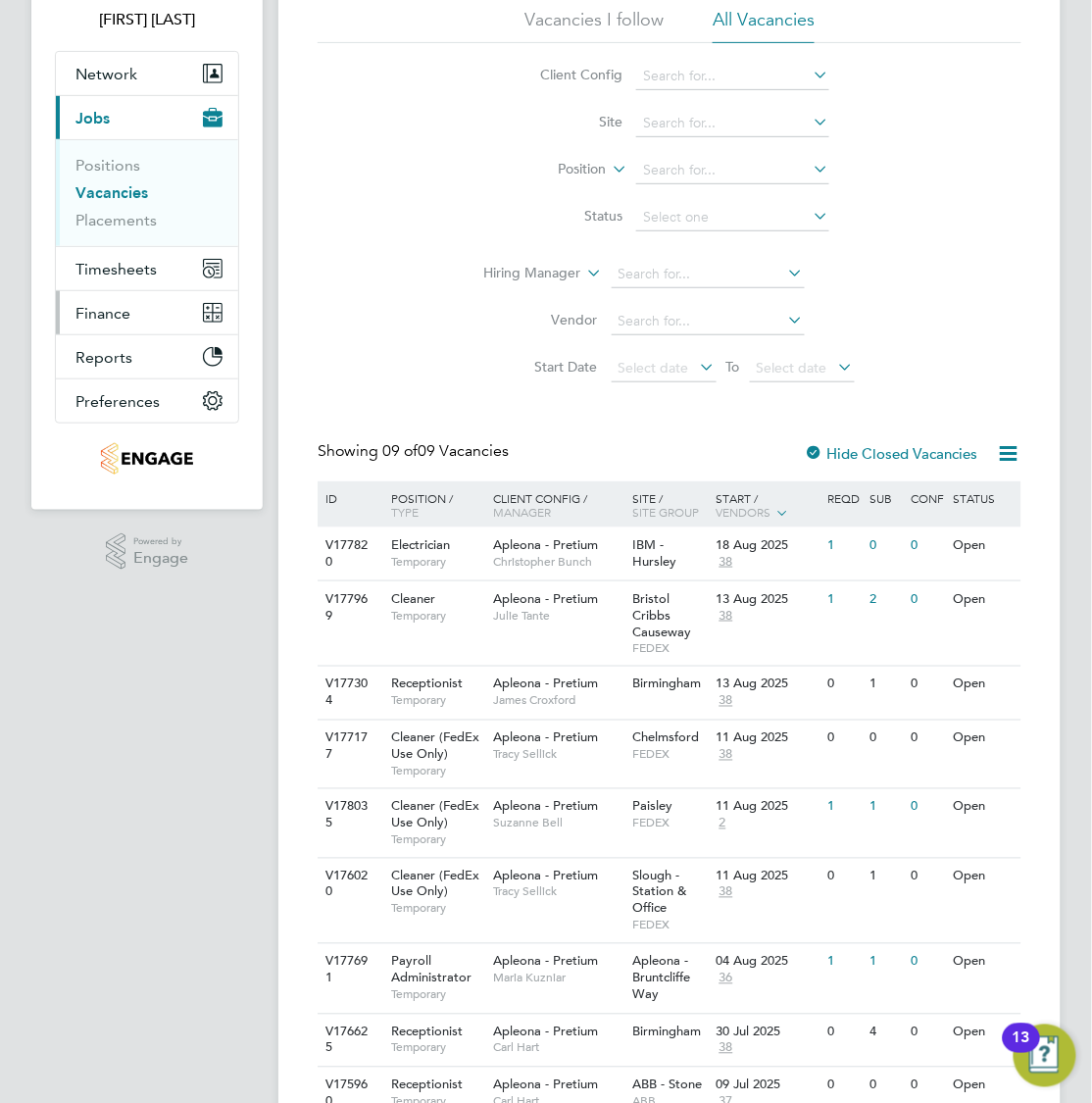 scroll, scrollTop: 228, scrollLeft: 0, axis: vertical 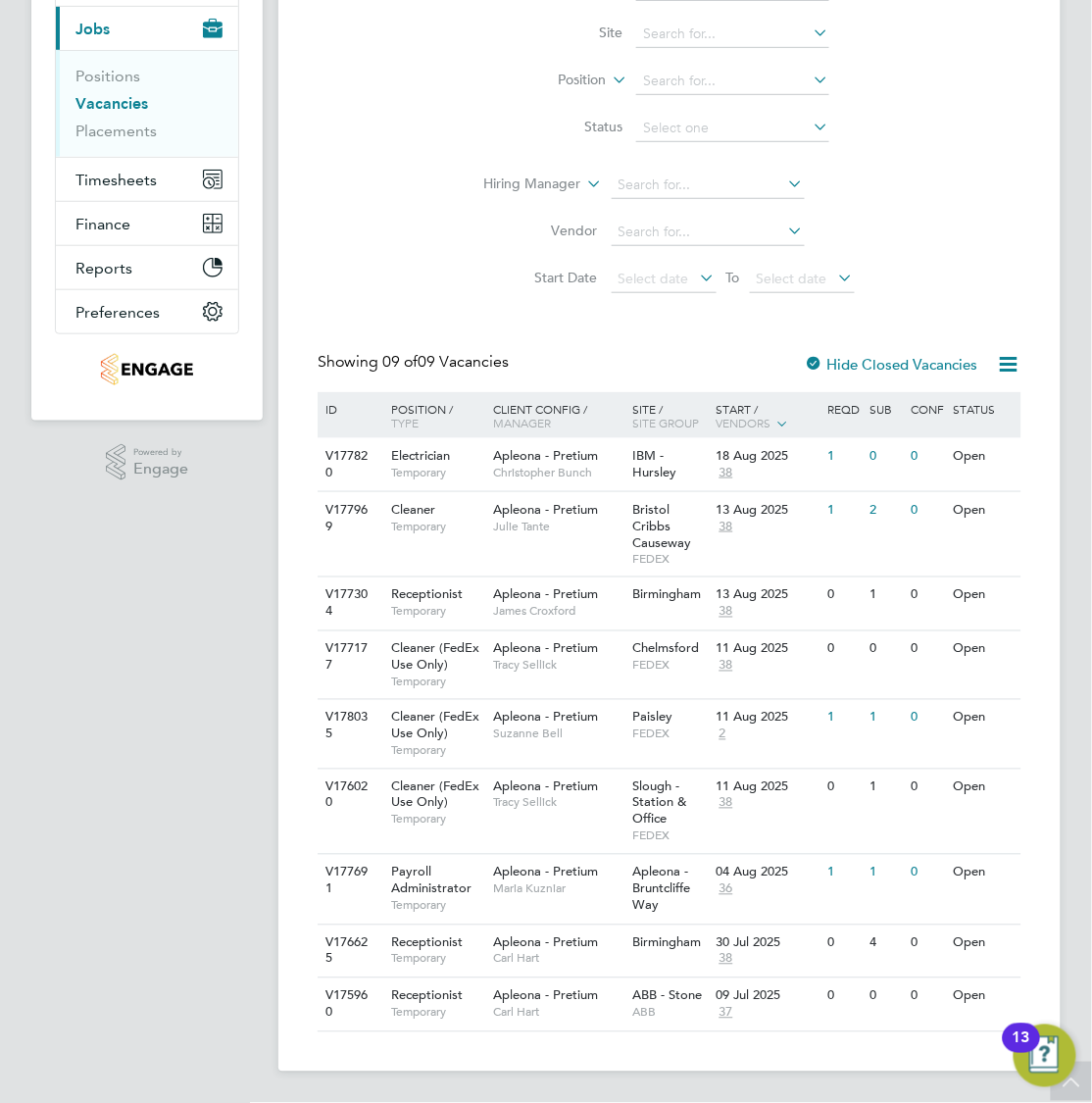 click on "Positions   Vacancies   Placements" at bounding box center (147, 103) 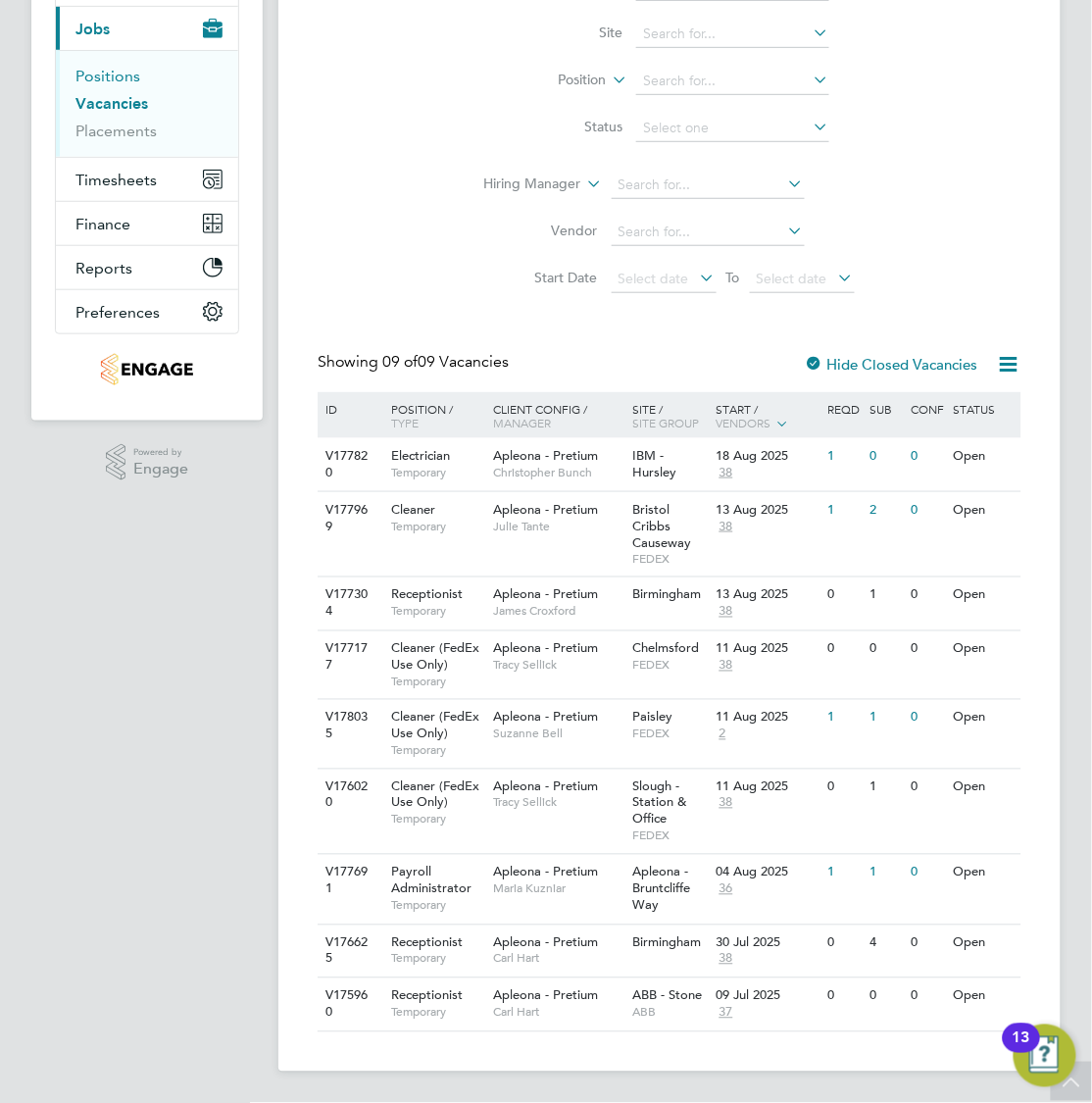 click on "Positions   Vacancies   Placements" at bounding box center (147, 103) 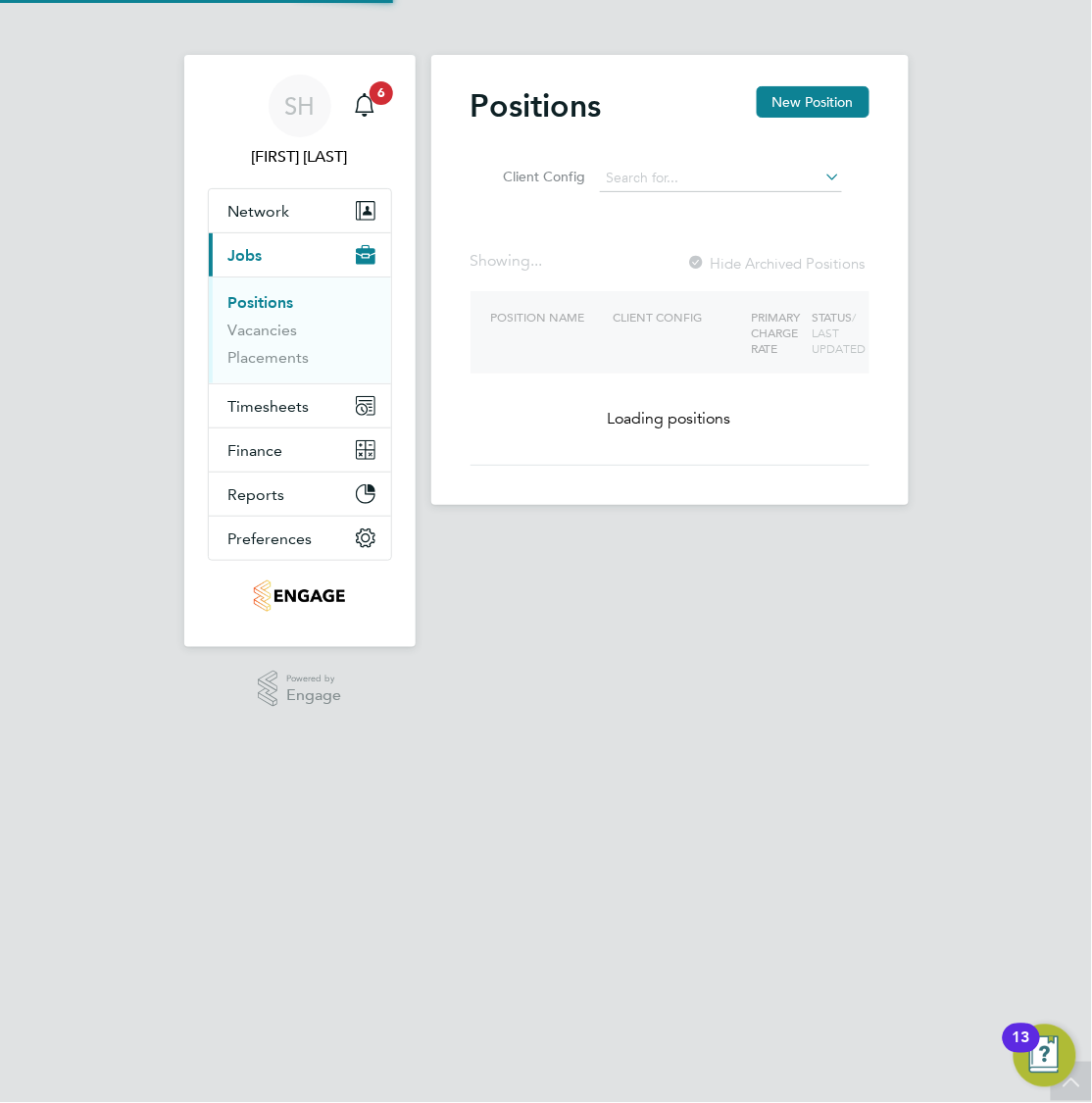 scroll, scrollTop: 0, scrollLeft: 0, axis: both 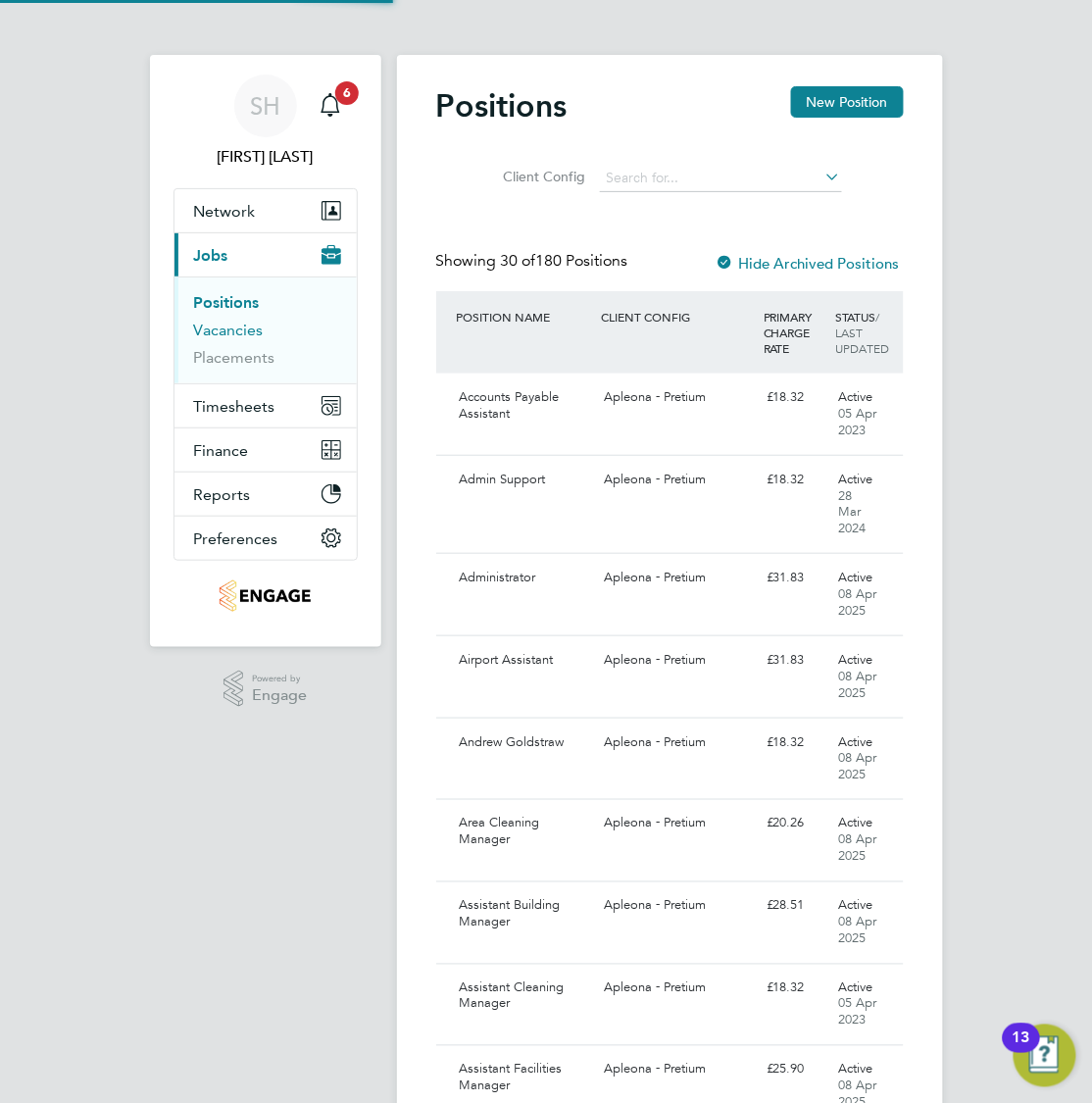 click on "Vacancies" at bounding box center [228, 329] 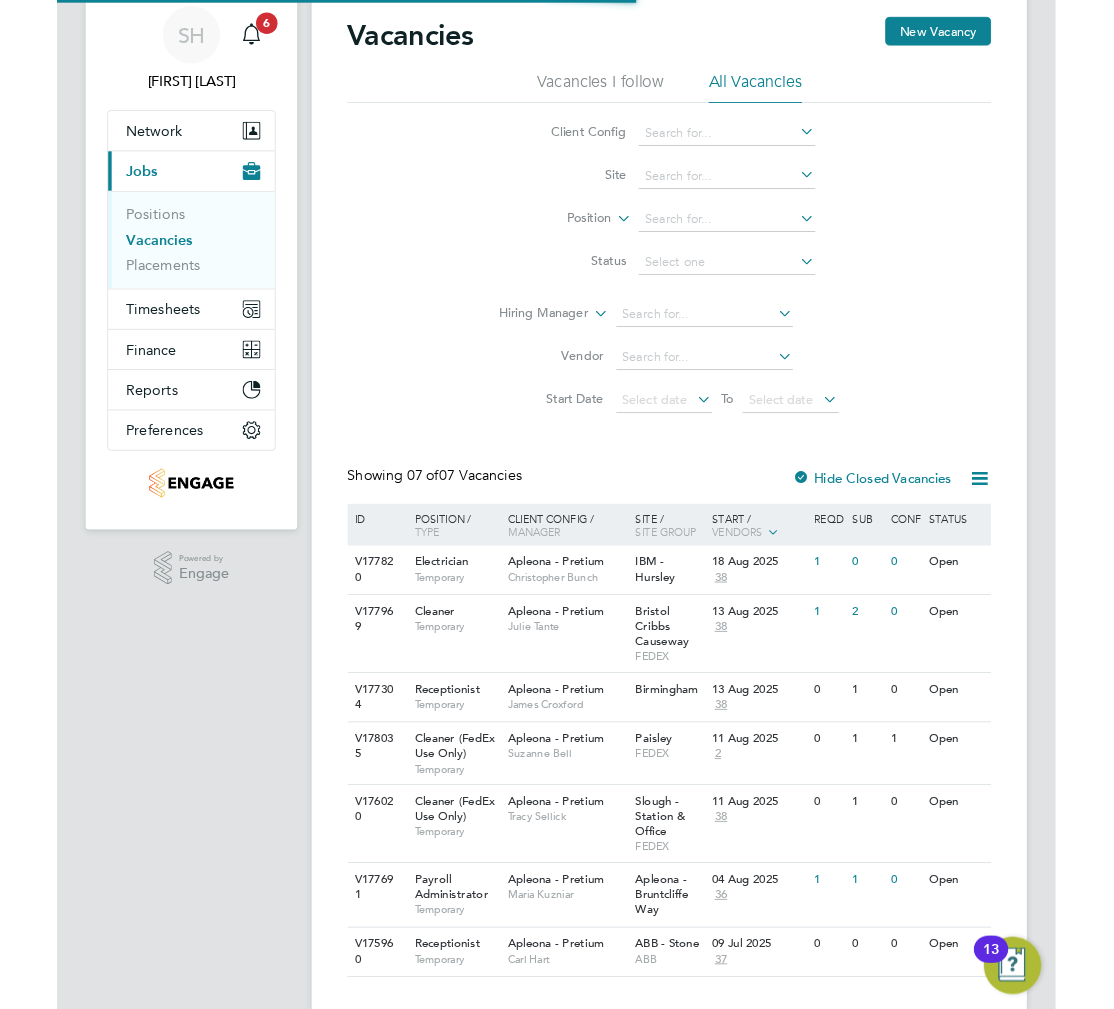scroll, scrollTop: 108, scrollLeft: 0, axis: vertical 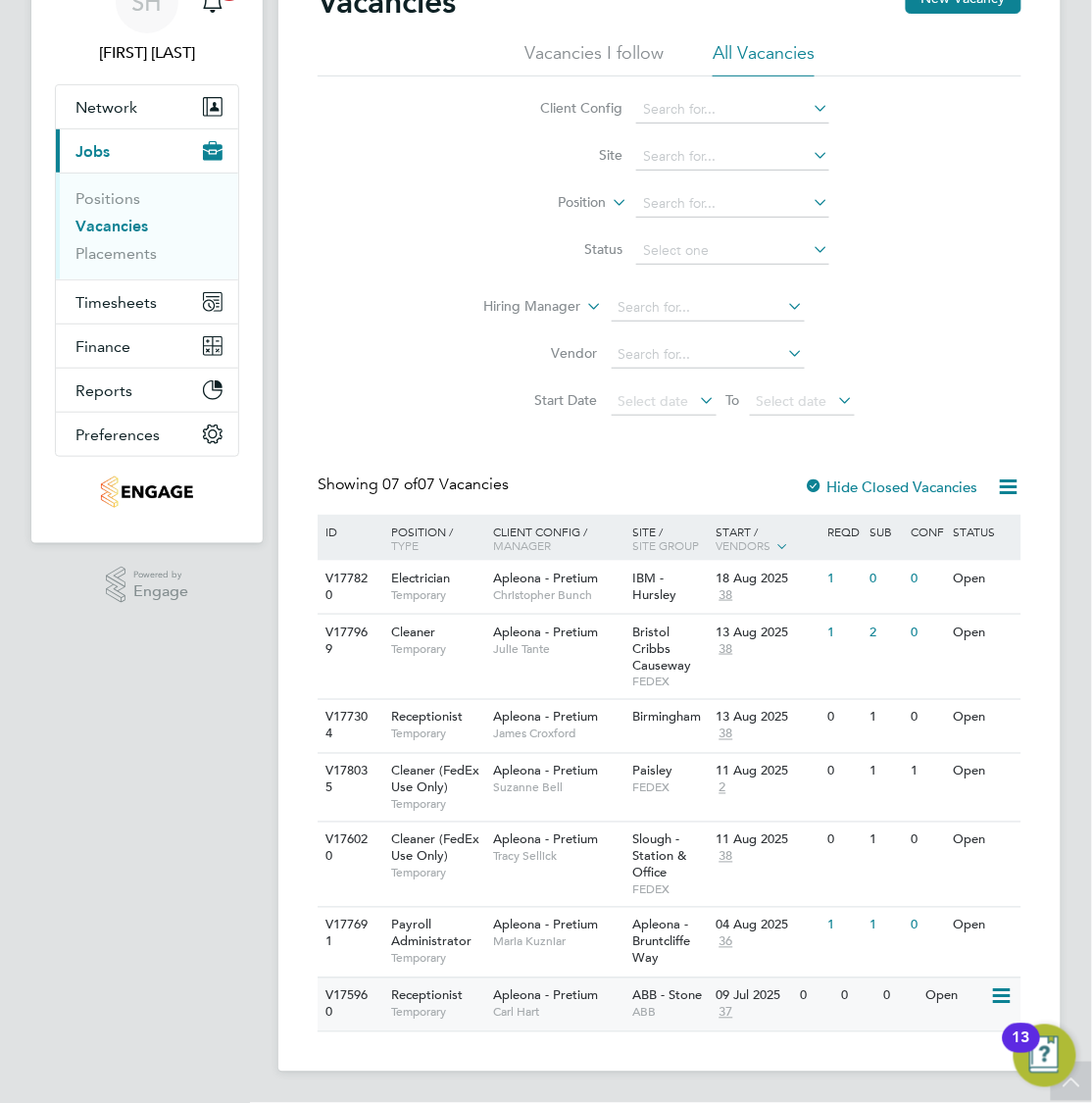 click on "ABB - Stone   ABB" 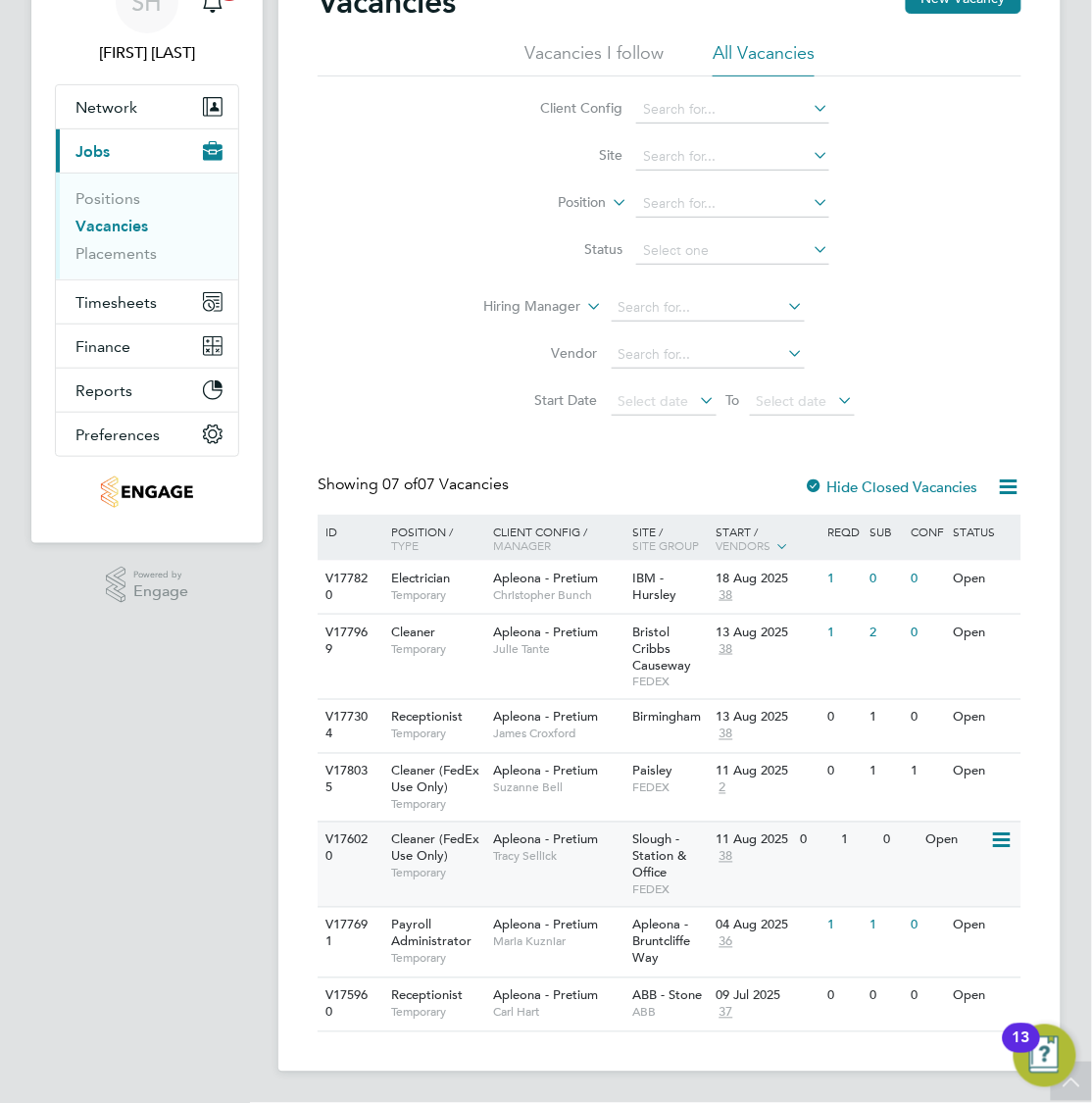 click on "V176020 Cleaner (FedEx Use Only)   Temporary Apleona - Pretium   Tracy Sellick Slough - Station & Office   FEDEX 11 Aug 2025 38 0 1 0 Open" 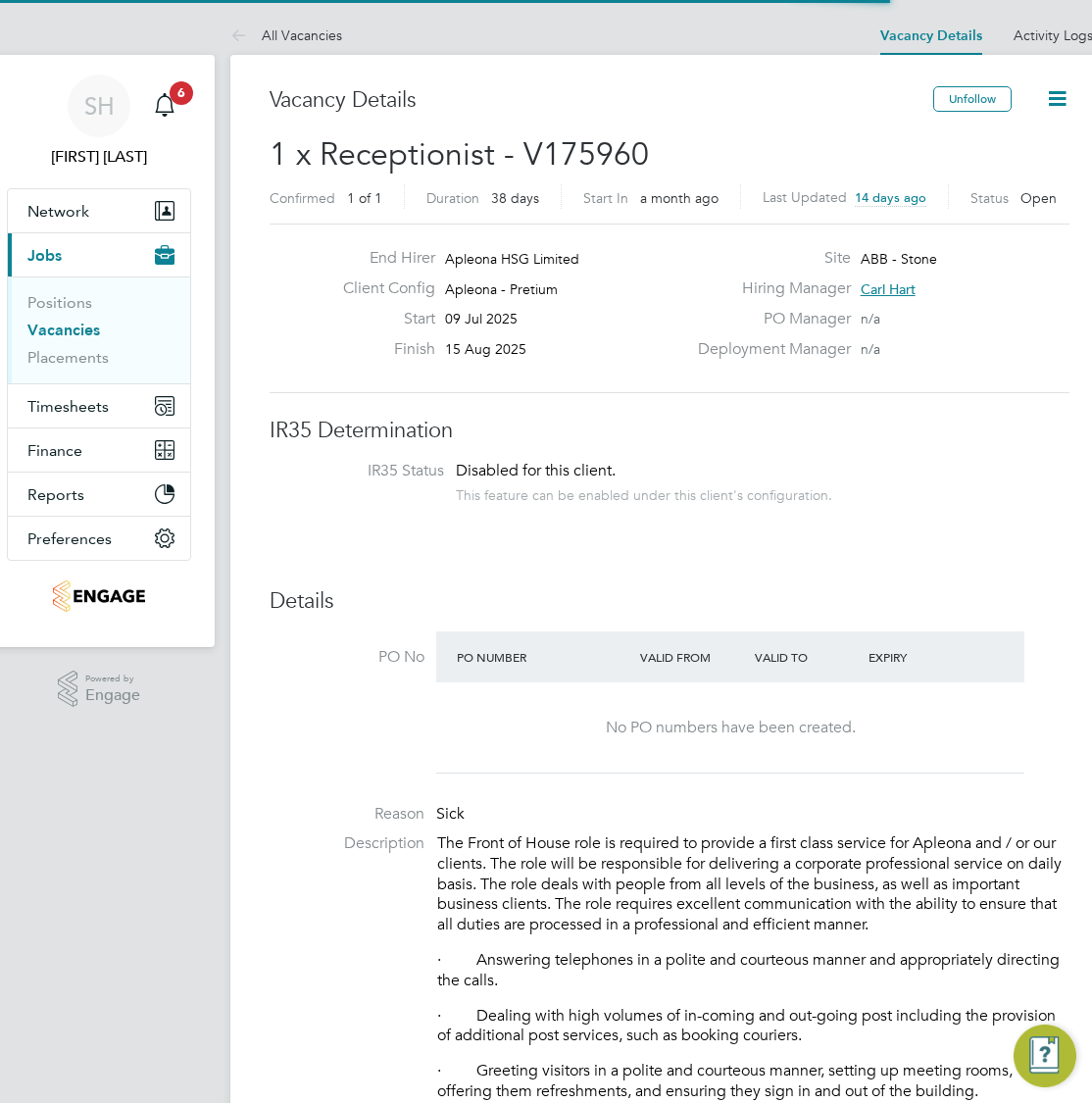 scroll, scrollTop: 0, scrollLeft: 0, axis: both 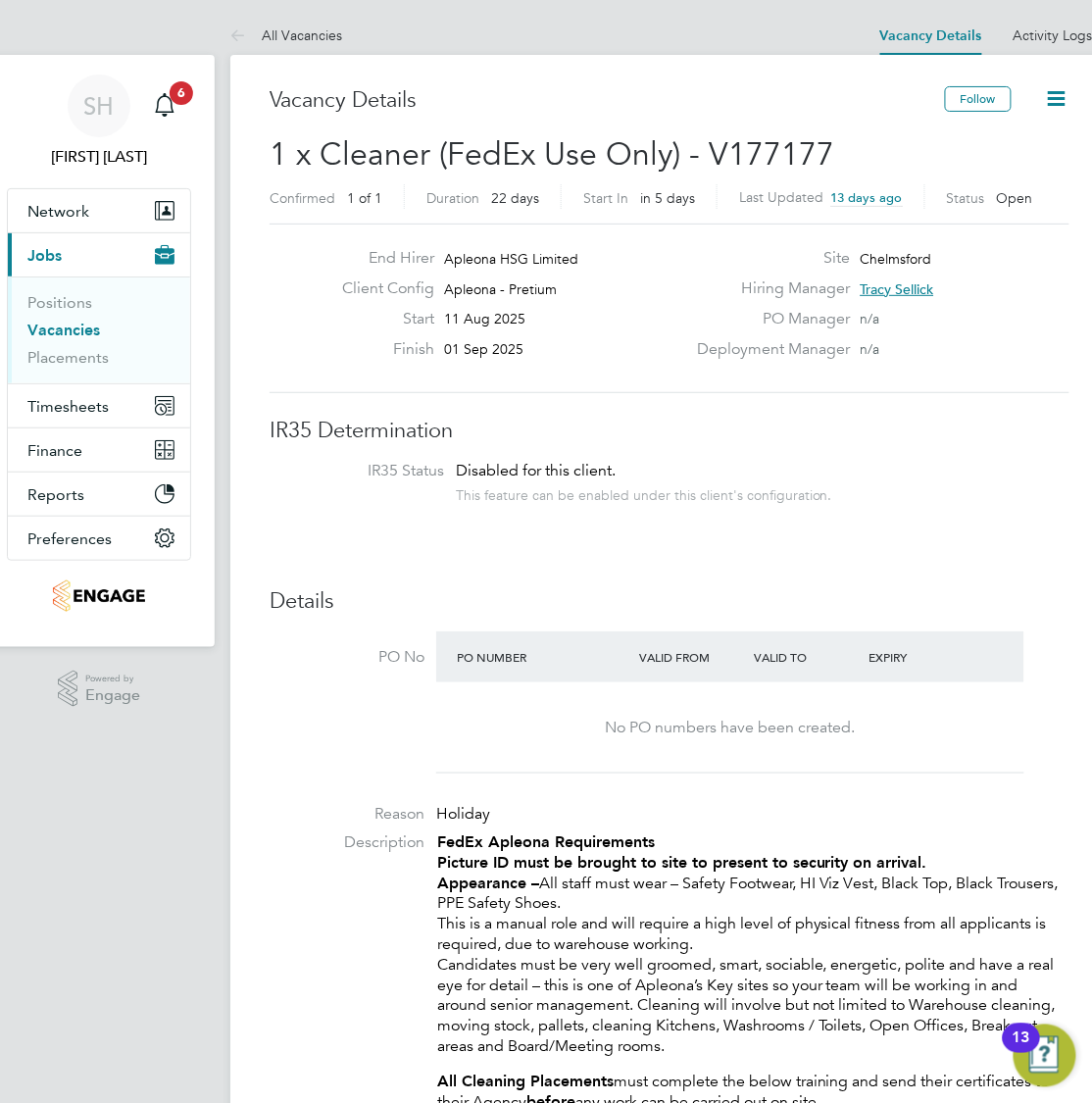 click 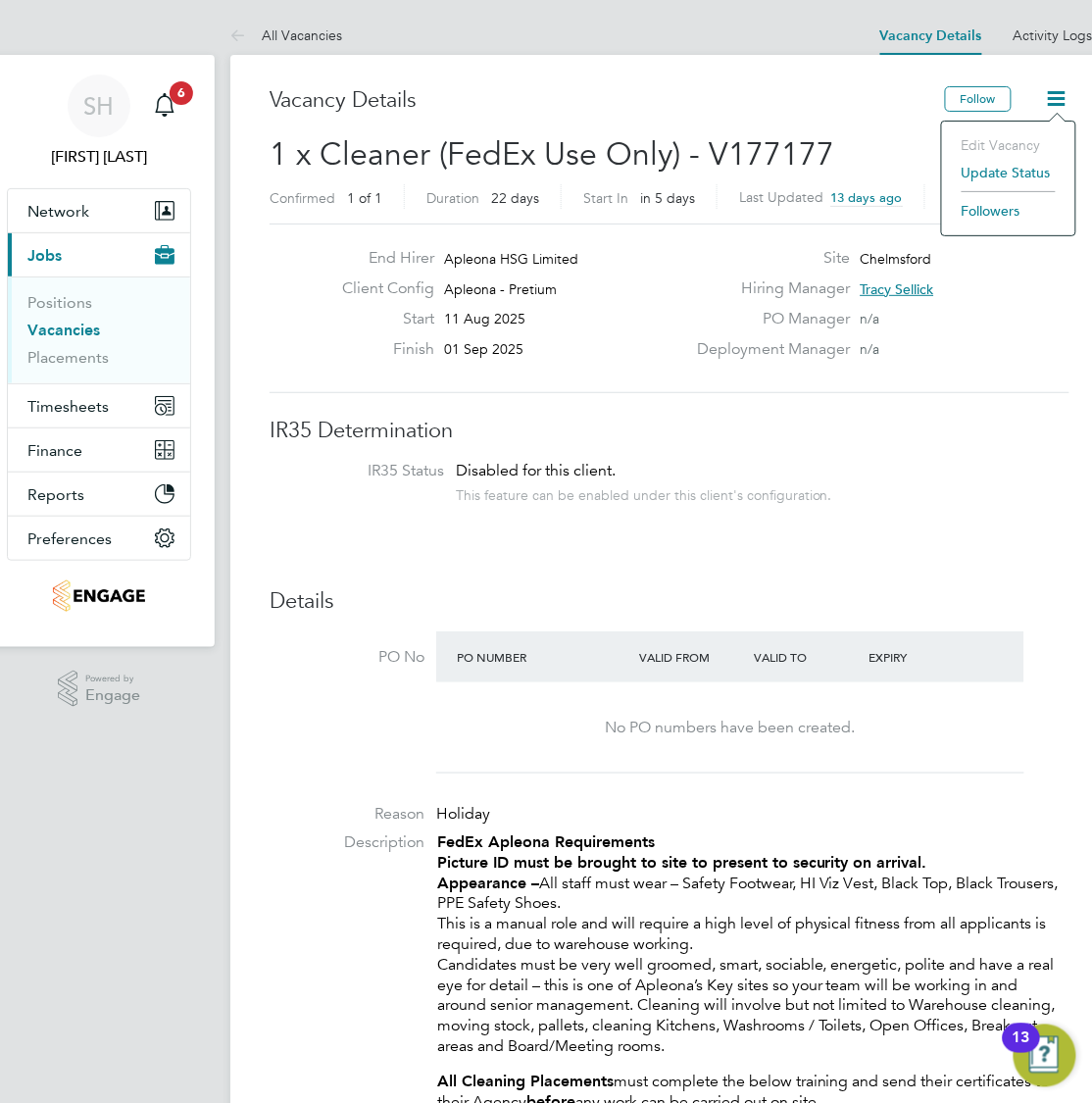 click on "Update Status" 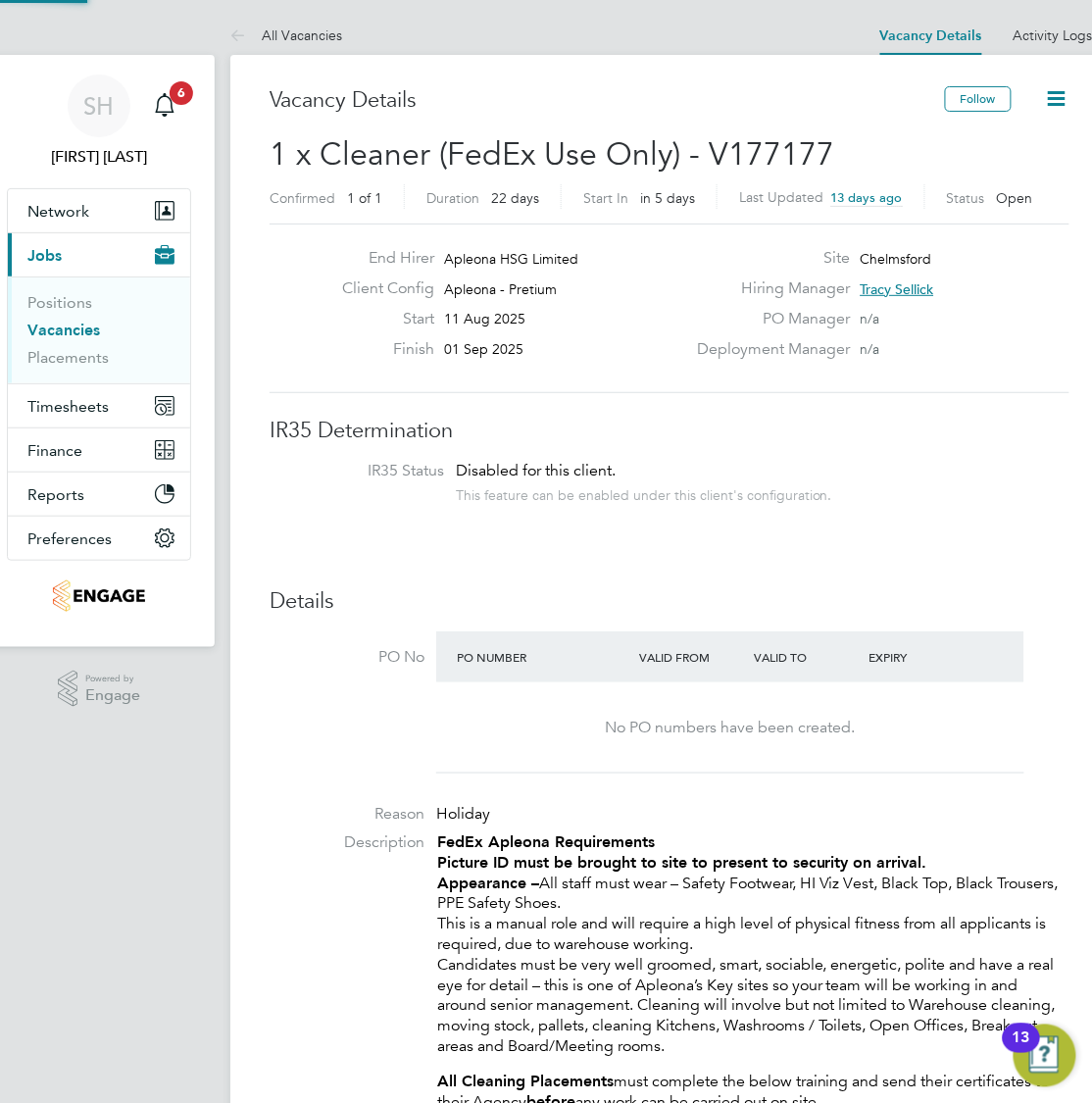 scroll, scrollTop: 9, scrollLeft: 10, axis: both 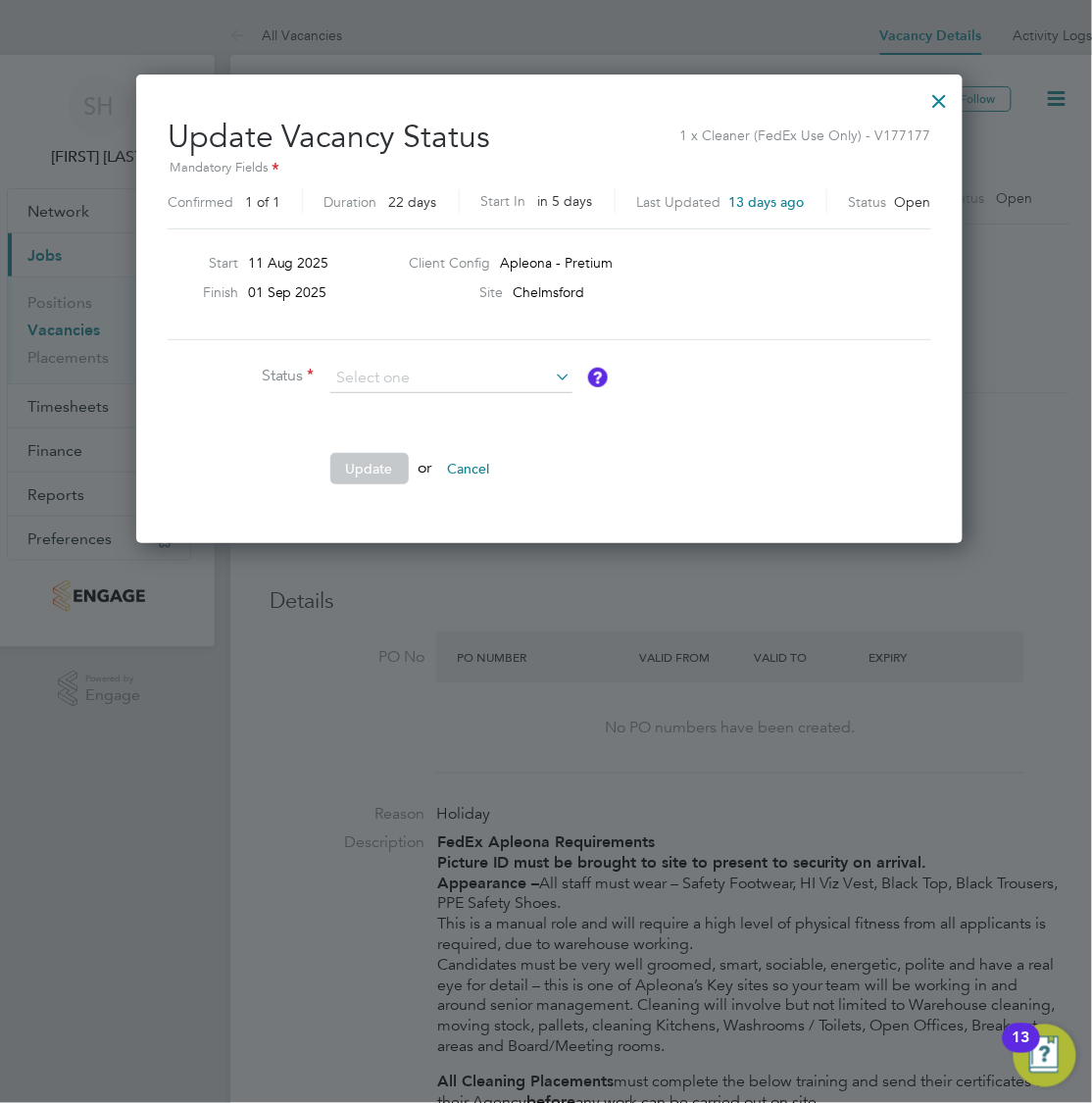 click on "Completed" 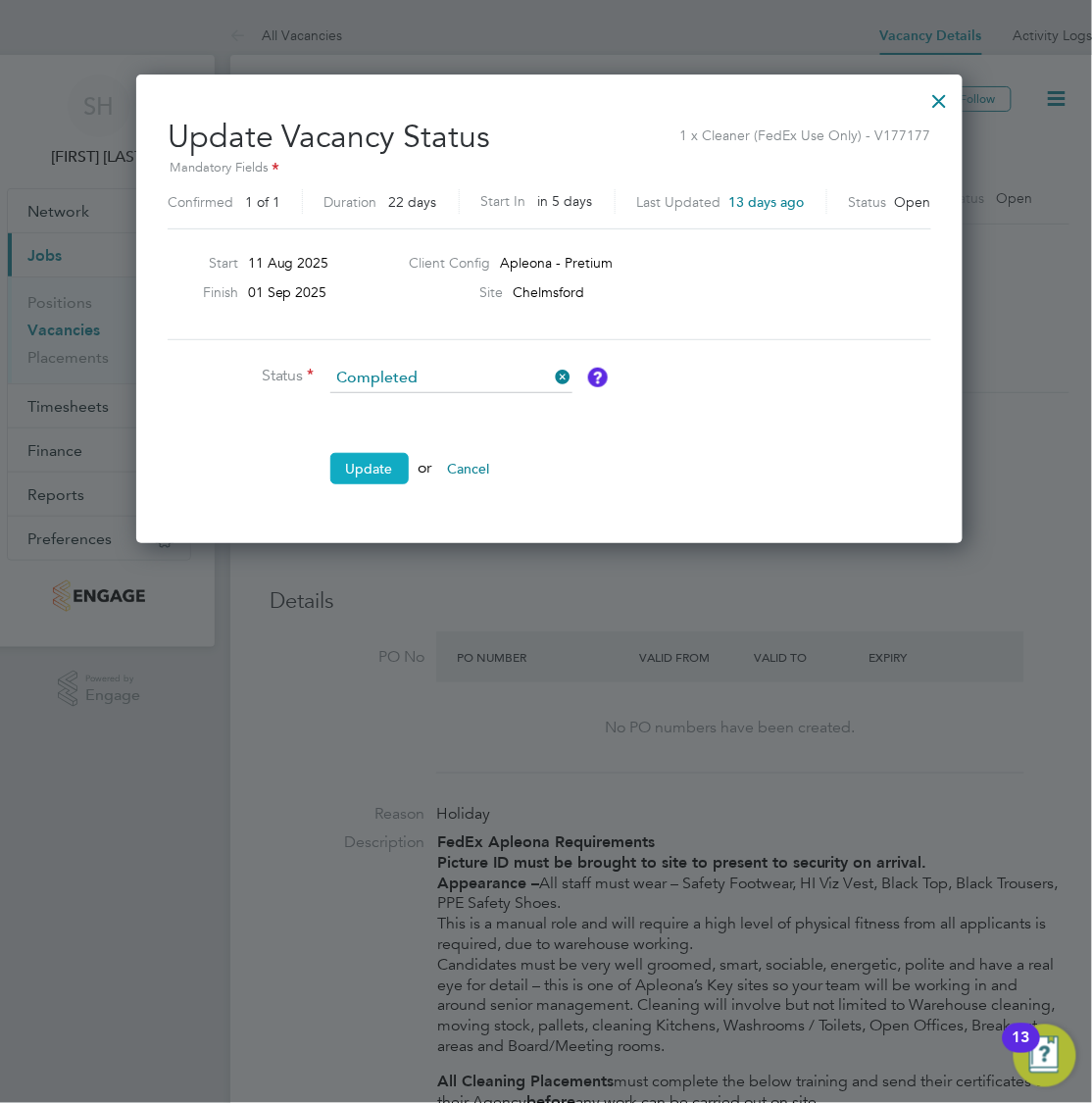 click on "Update" at bounding box center [370, 469] 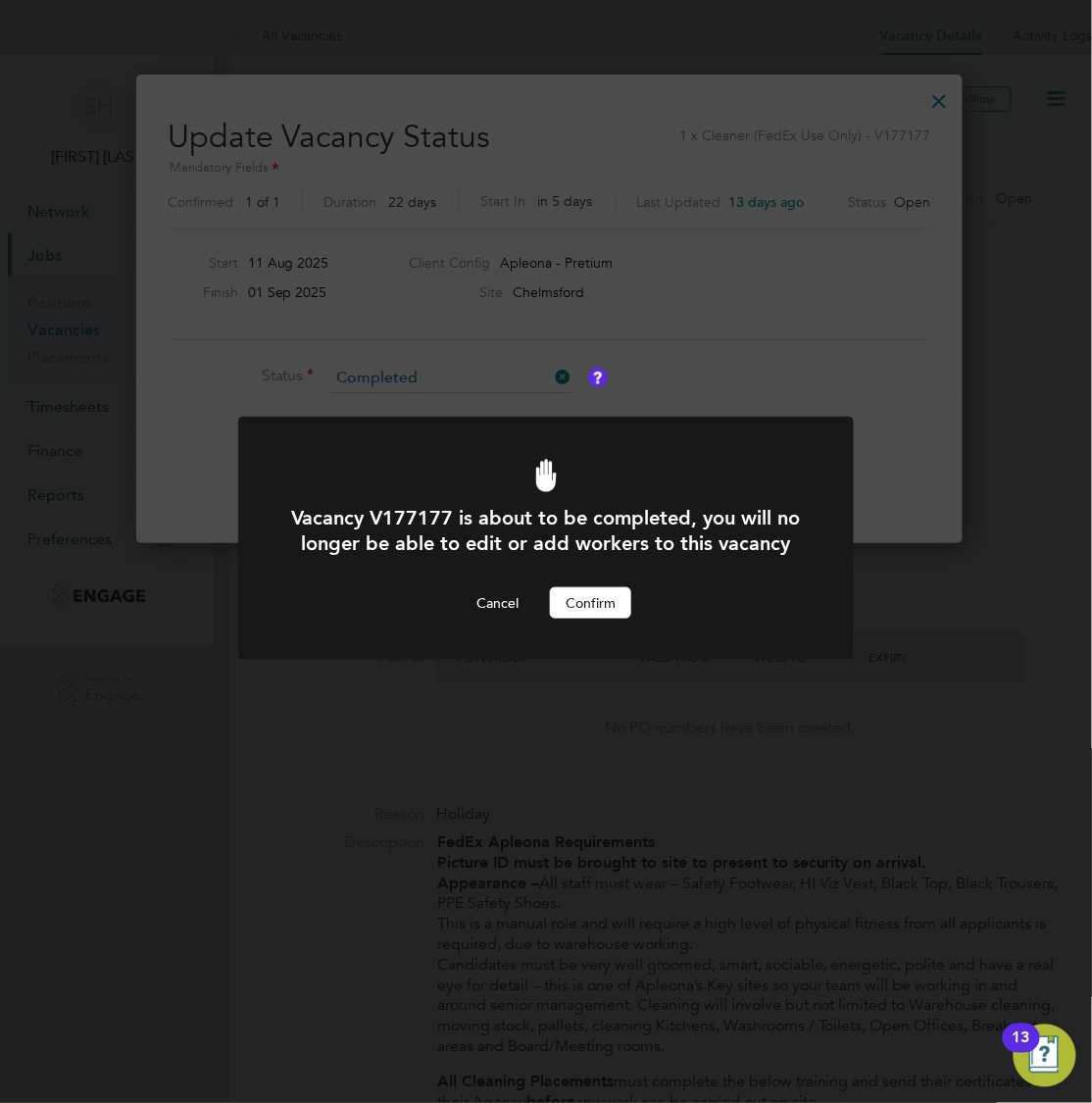 click on "Confirm" at bounding box center (590, 603) 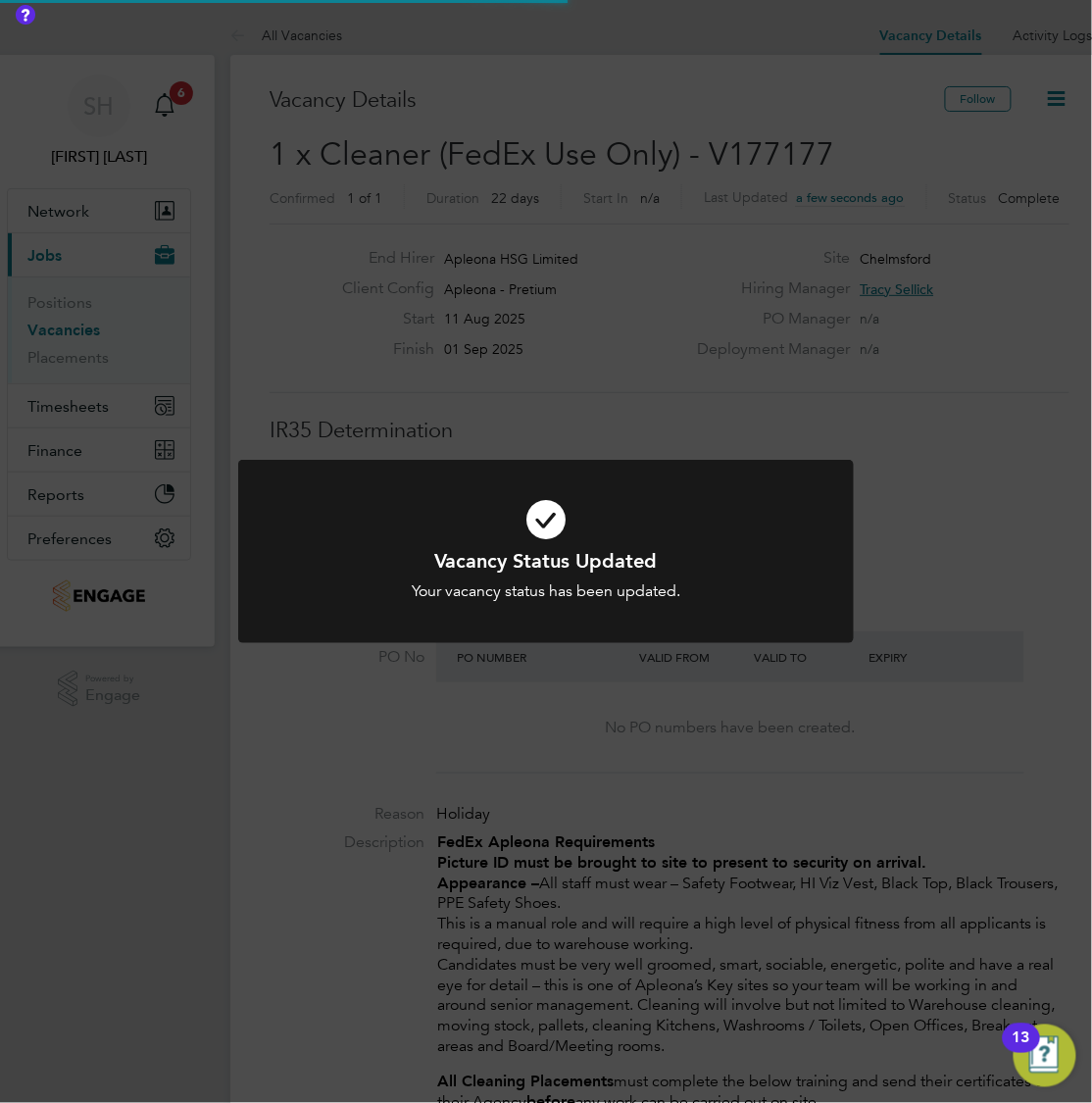 scroll, scrollTop: 10, scrollLeft: 9, axis: both 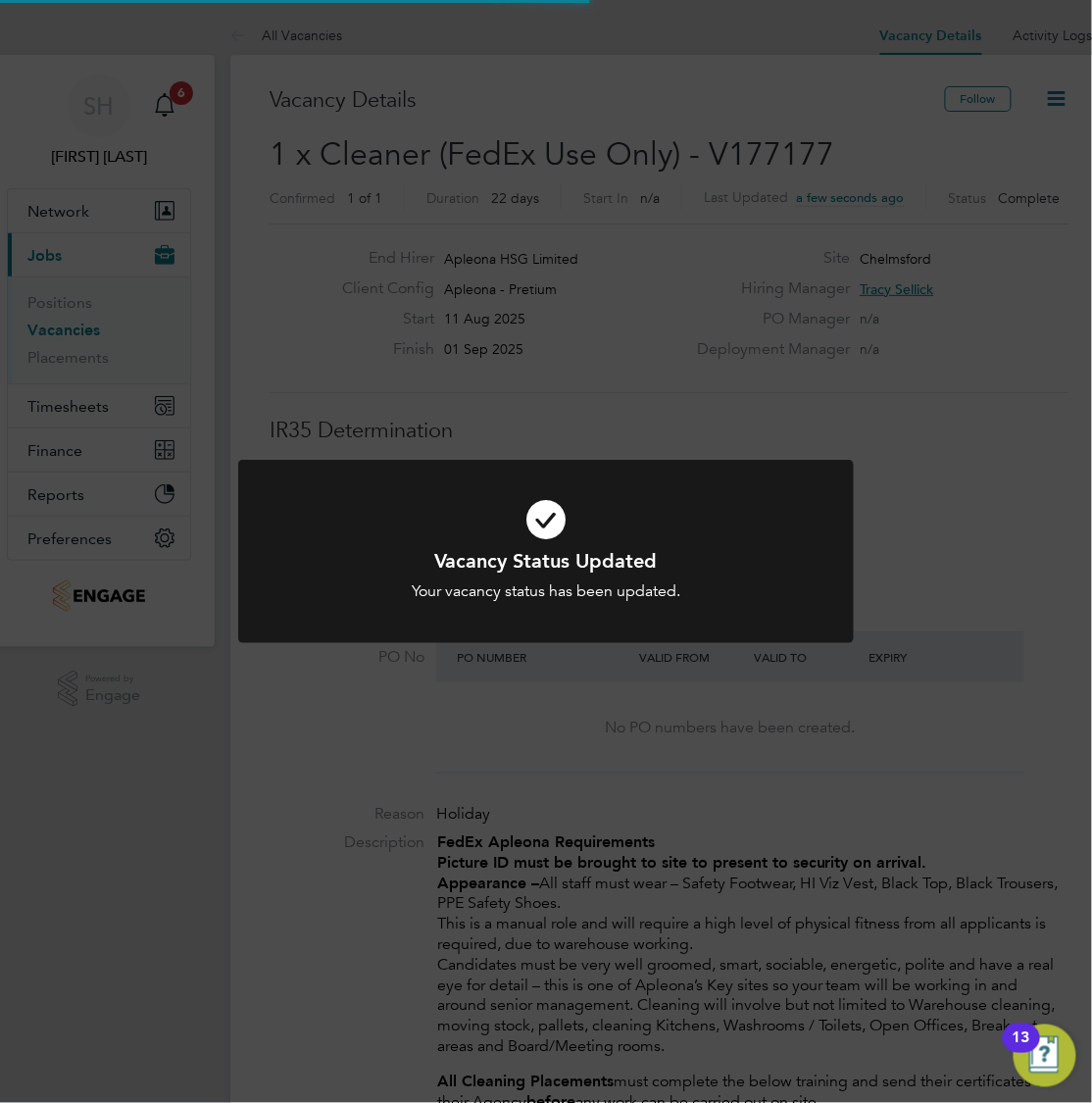 click at bounding box center [546, 551] 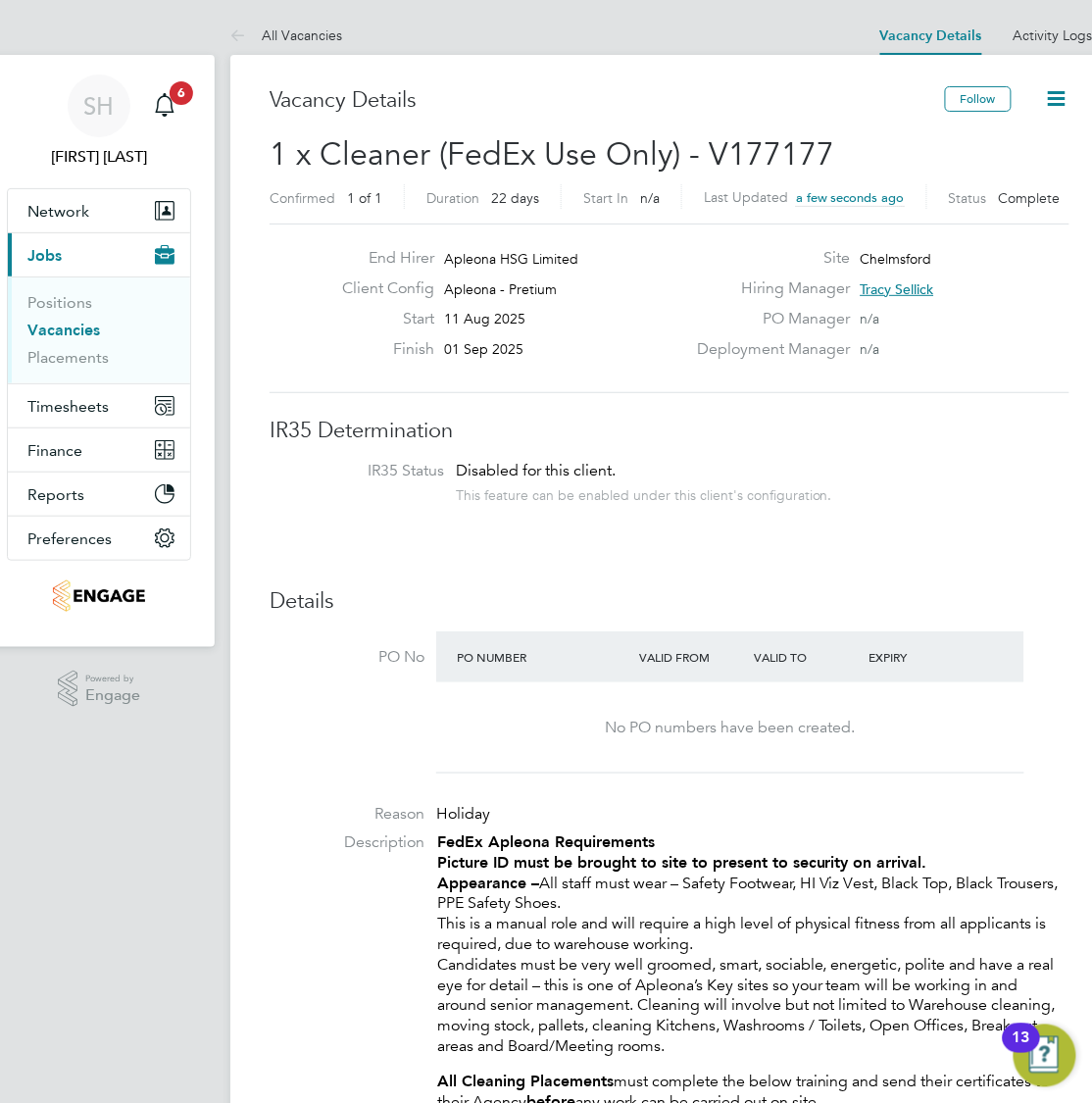 click on "Vacancies" at bounding box center (101, 334) 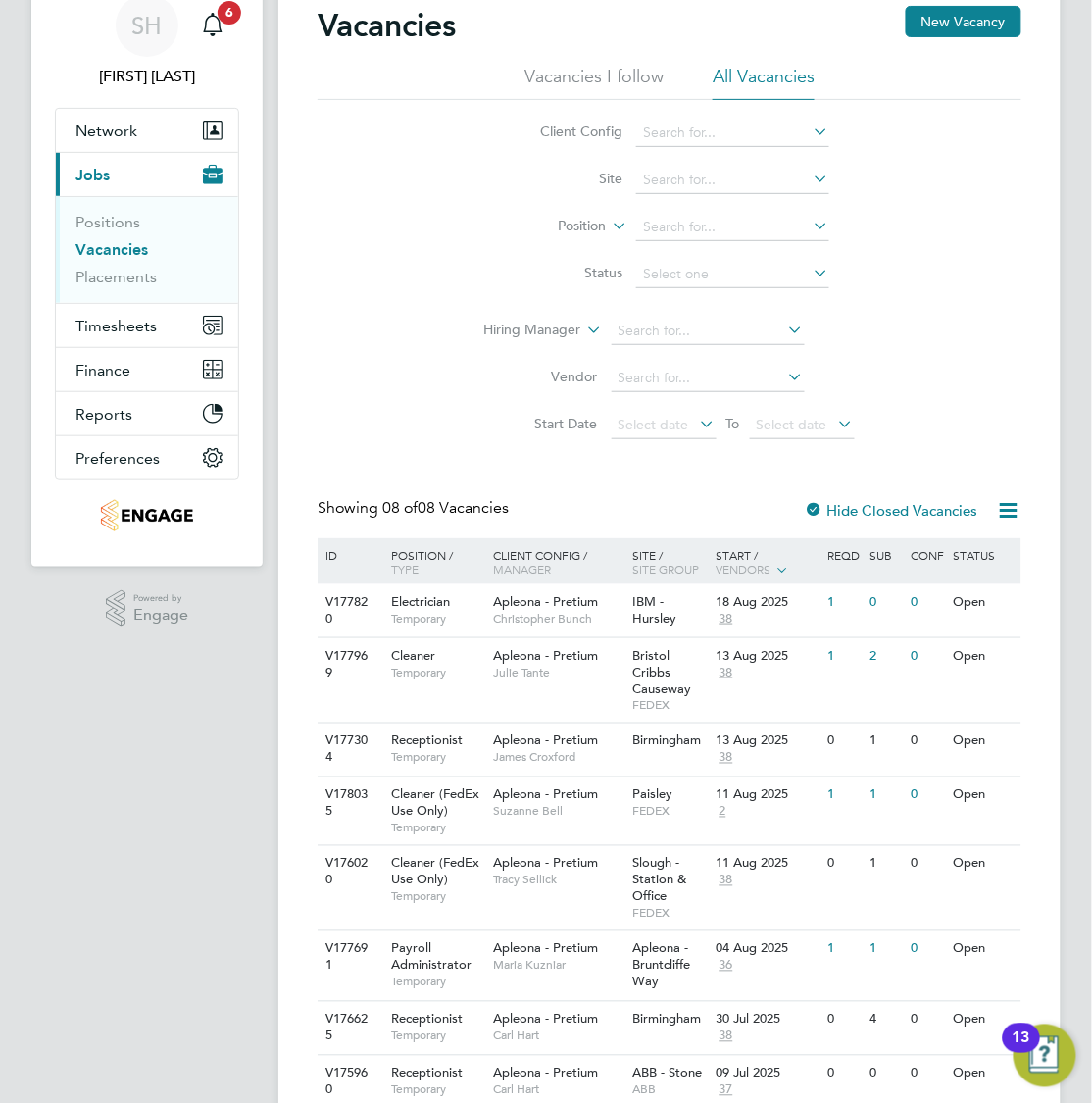 scroll, scrollTop: 159, scrollLeft: 0, axis: vertical 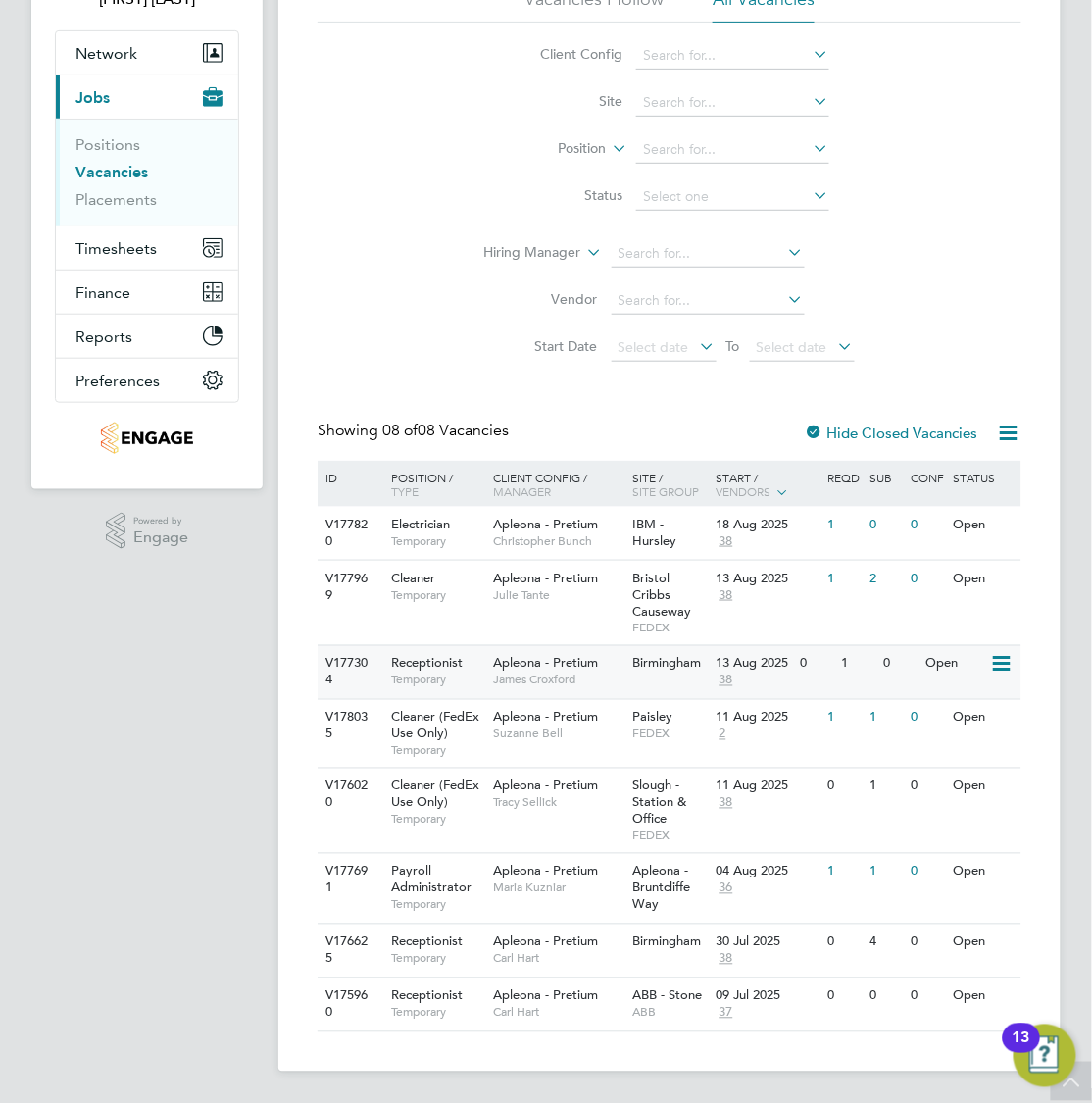 click on "James Croxford" 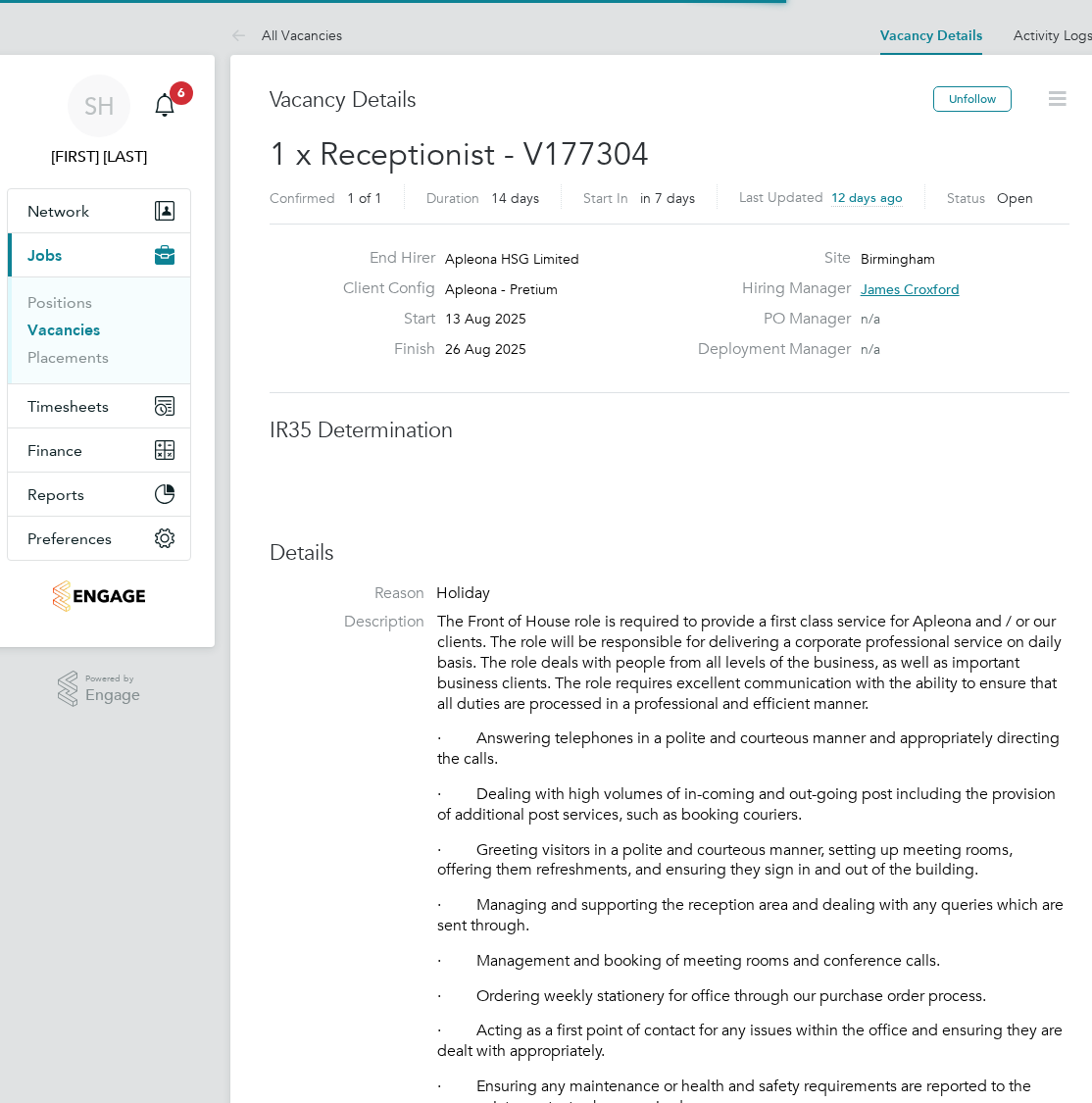 scroll, scrollTop: 0, scrollLeft: 0, axis: both 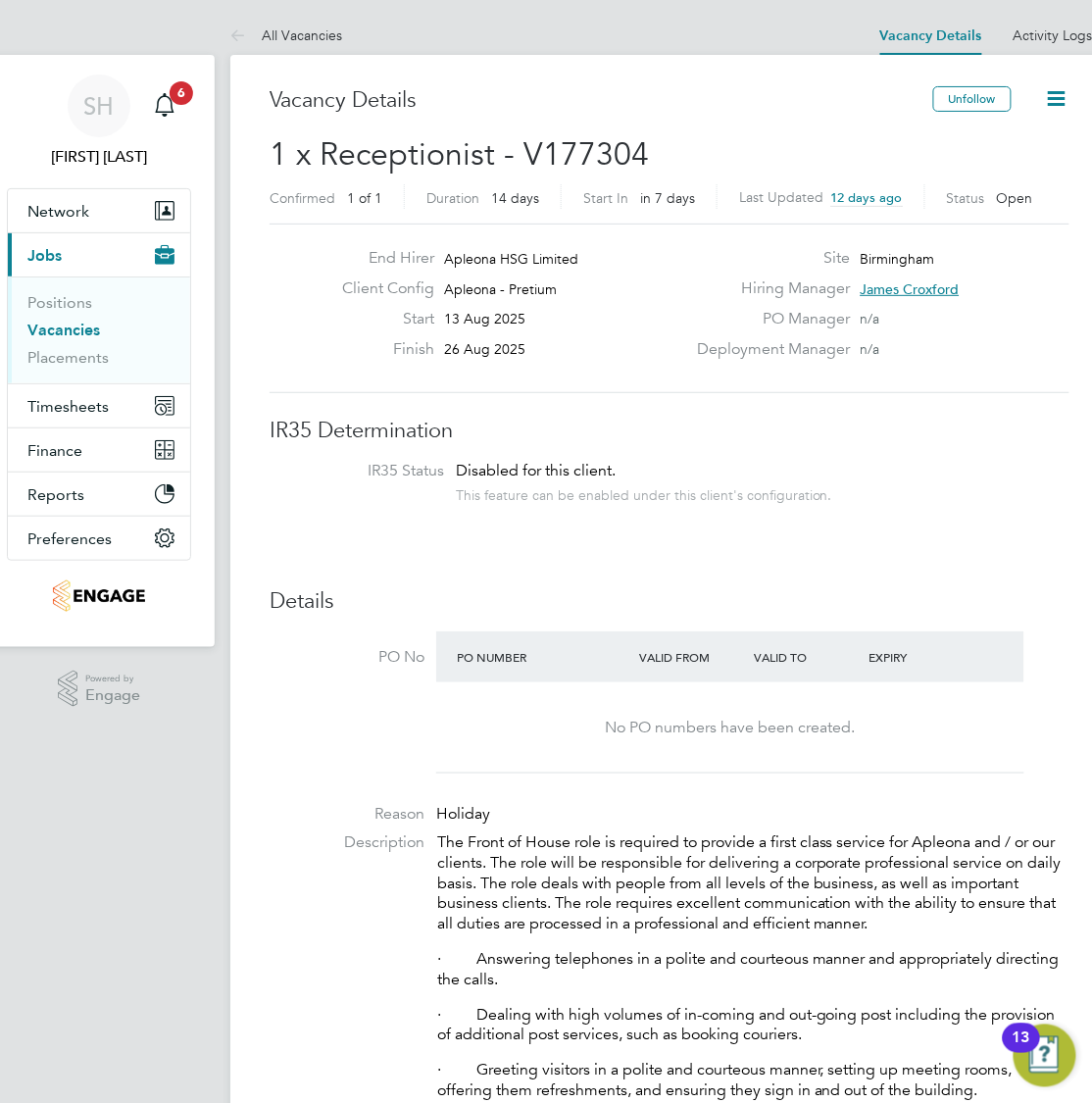 click 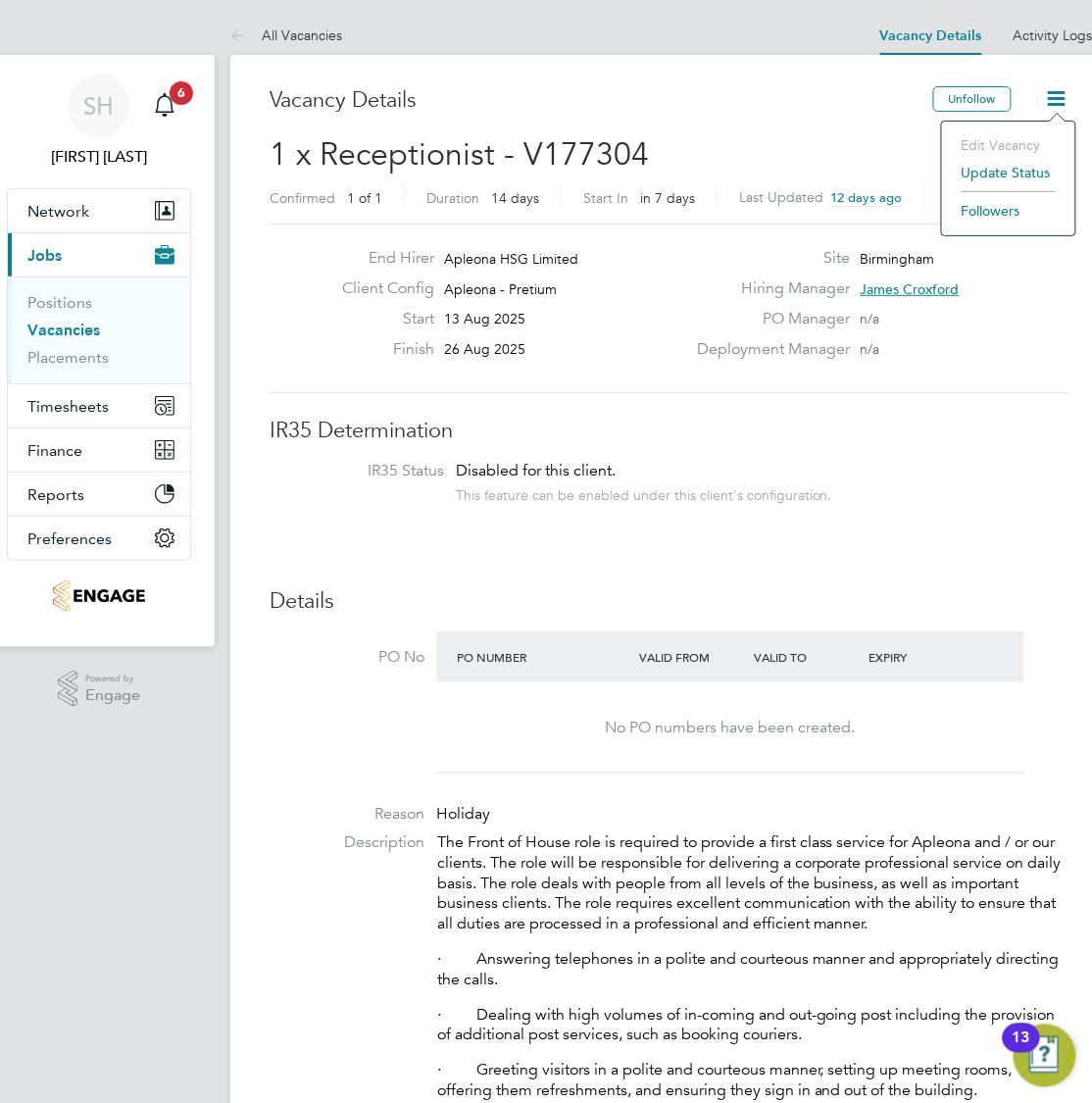 click on "Update Status" 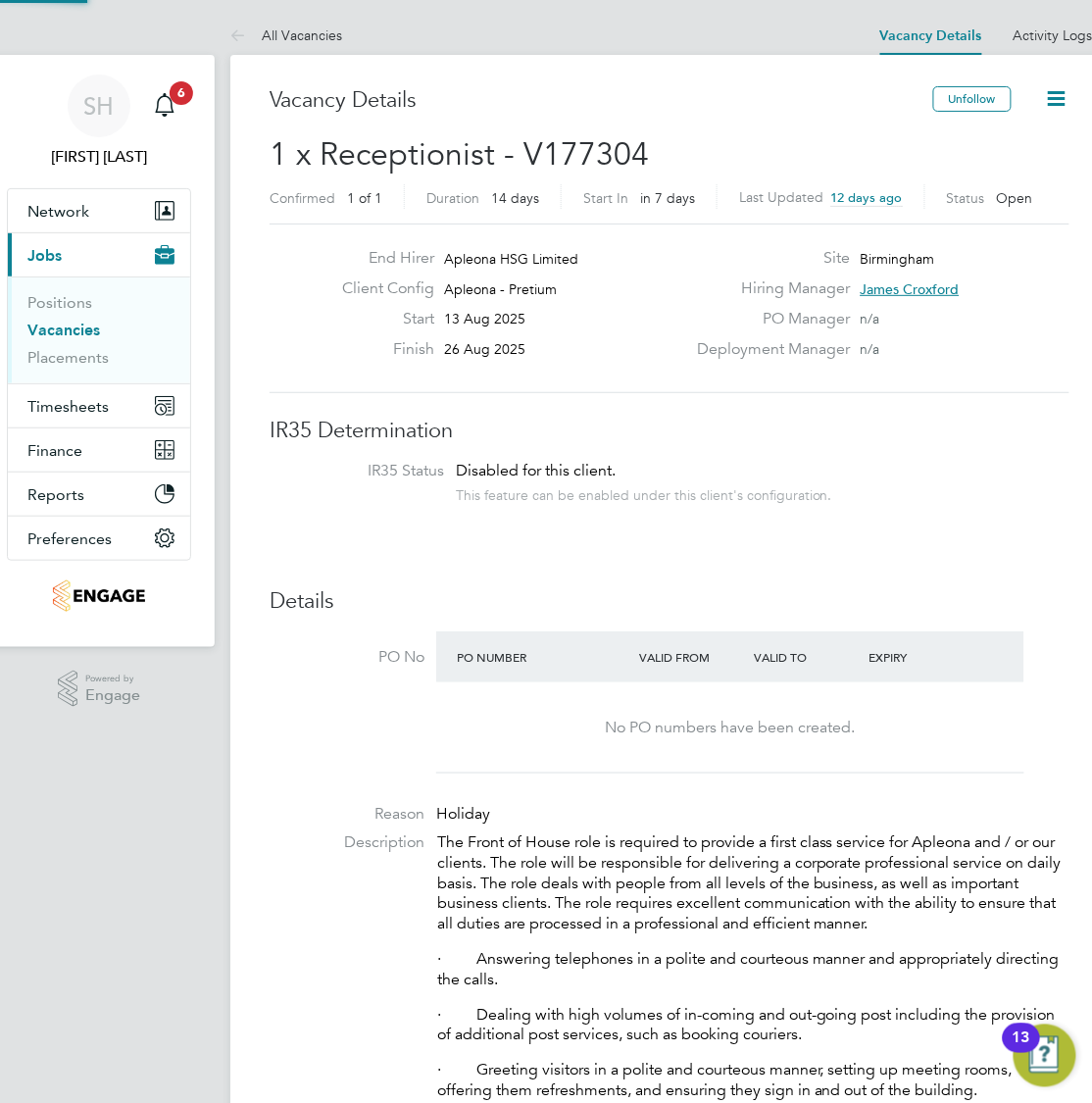 scroll, scrollTop: 9, scrollLeft: 10, axis: both 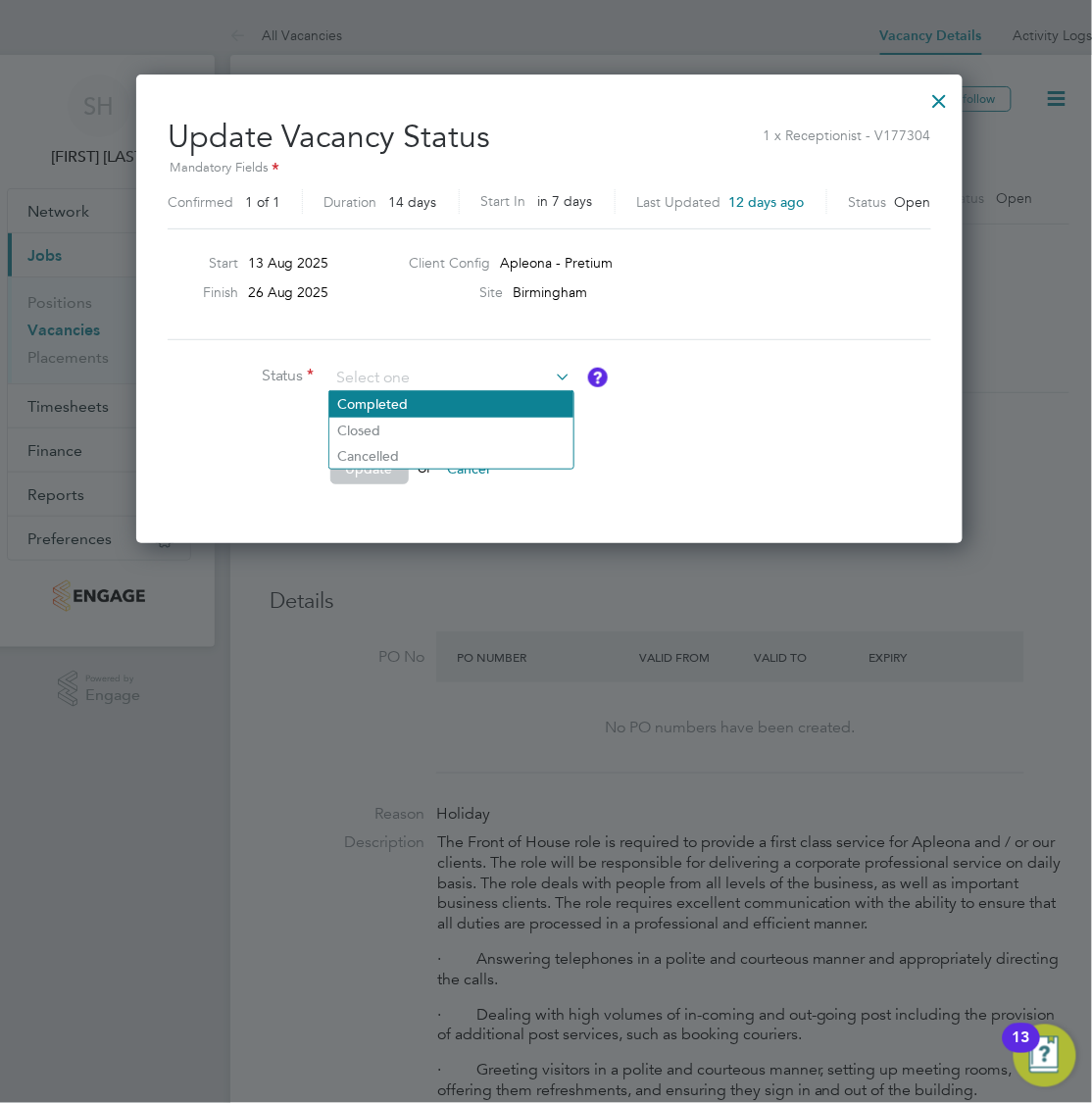 click on "Completed" 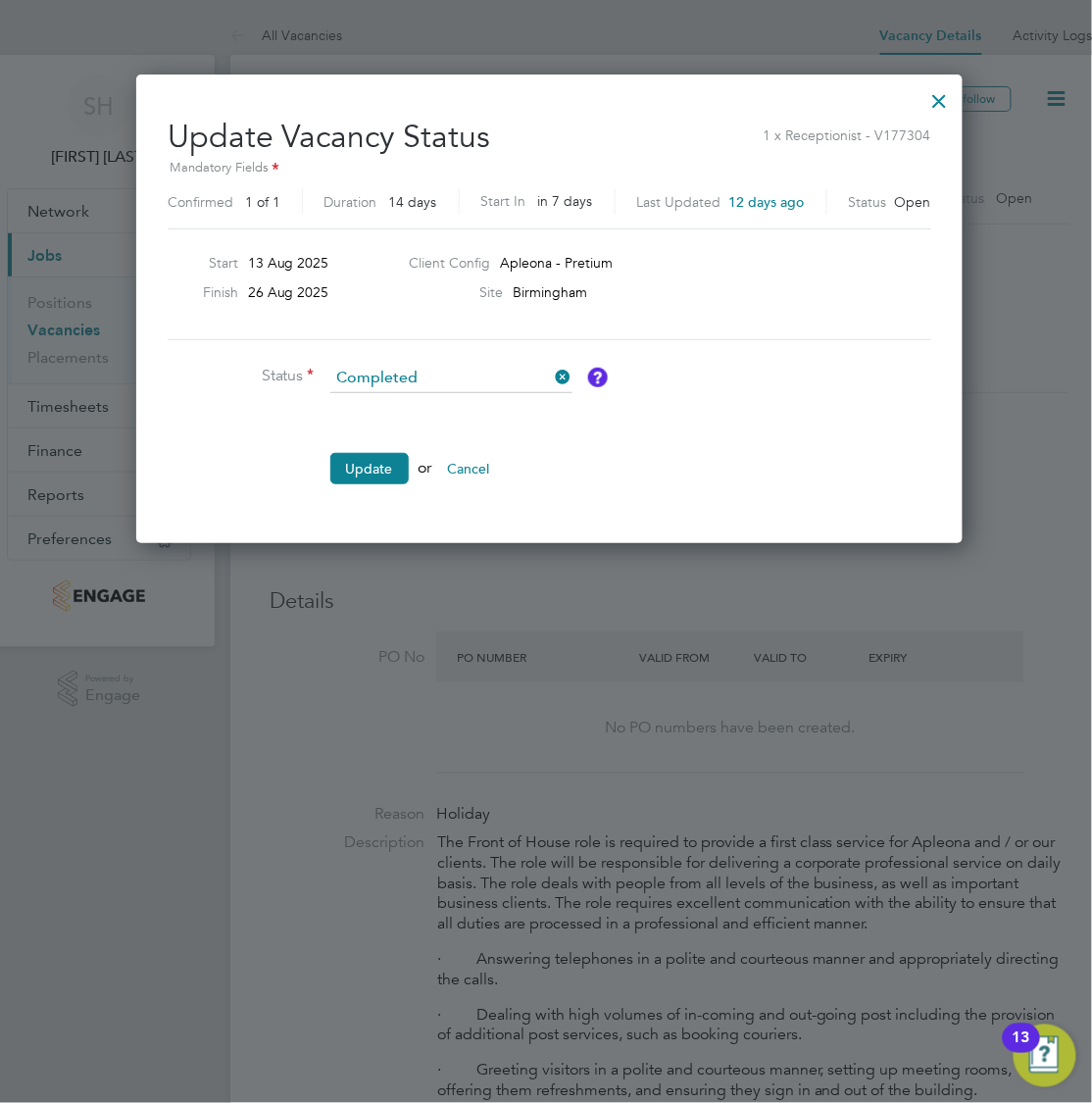 click at bounding box center (940, 96) 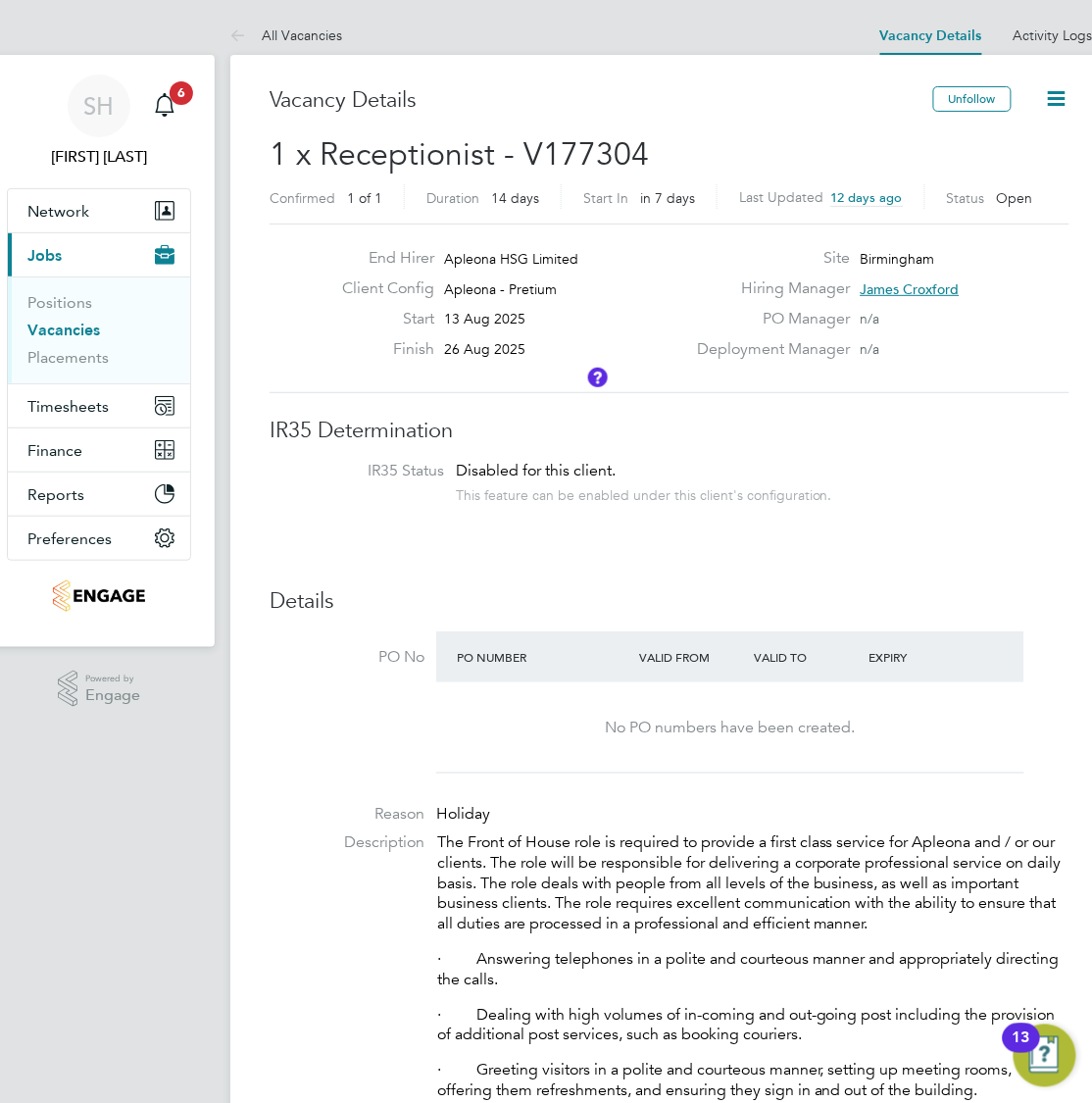 click on "Positions" at bounding box center (101, 307) 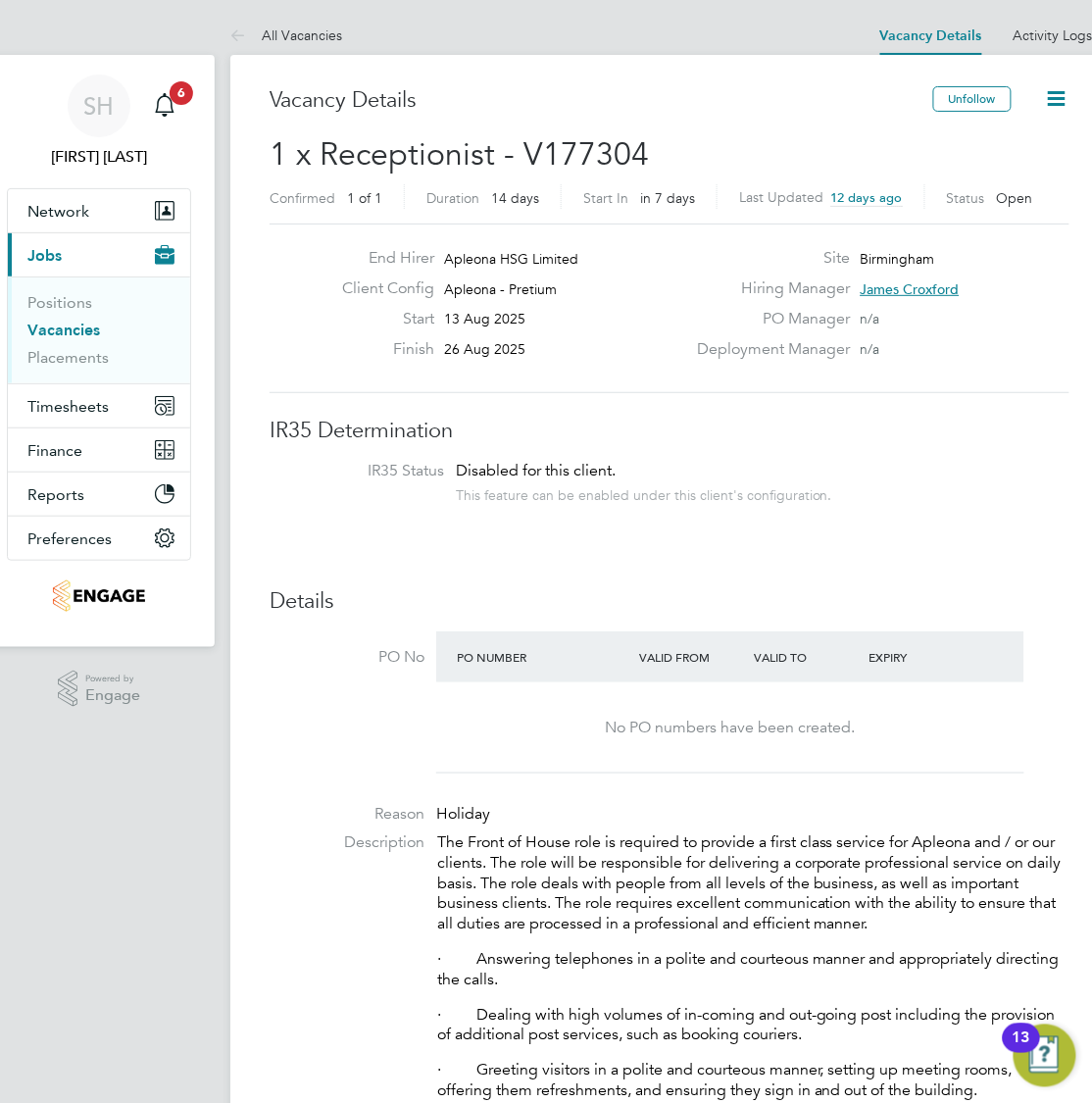 click on "Vacancies" at bounding box center [64, 329] 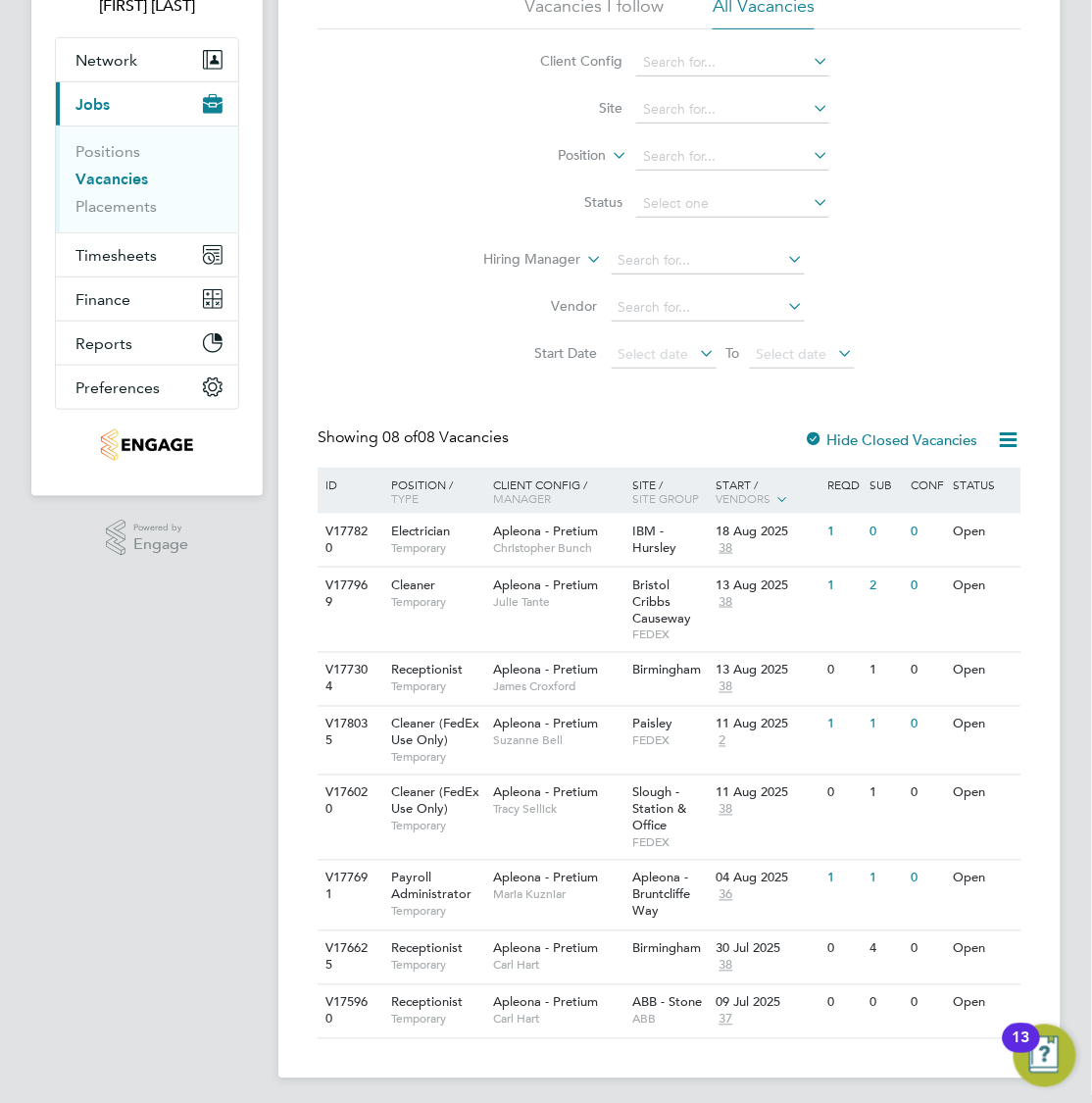 scroll, scrollTop: 159, scrollLeft: 0, axis: vertical 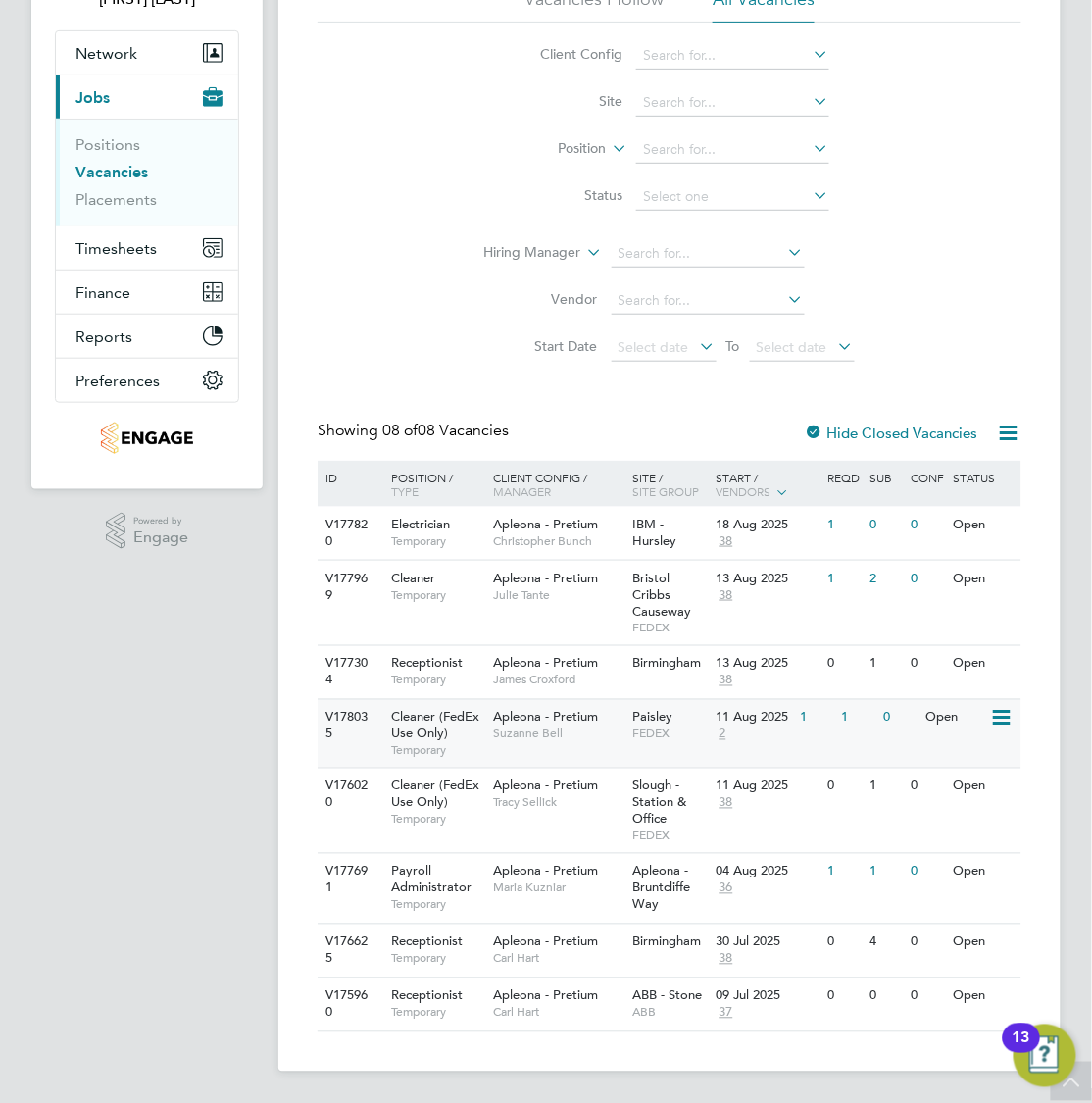 click on "FEDEX" 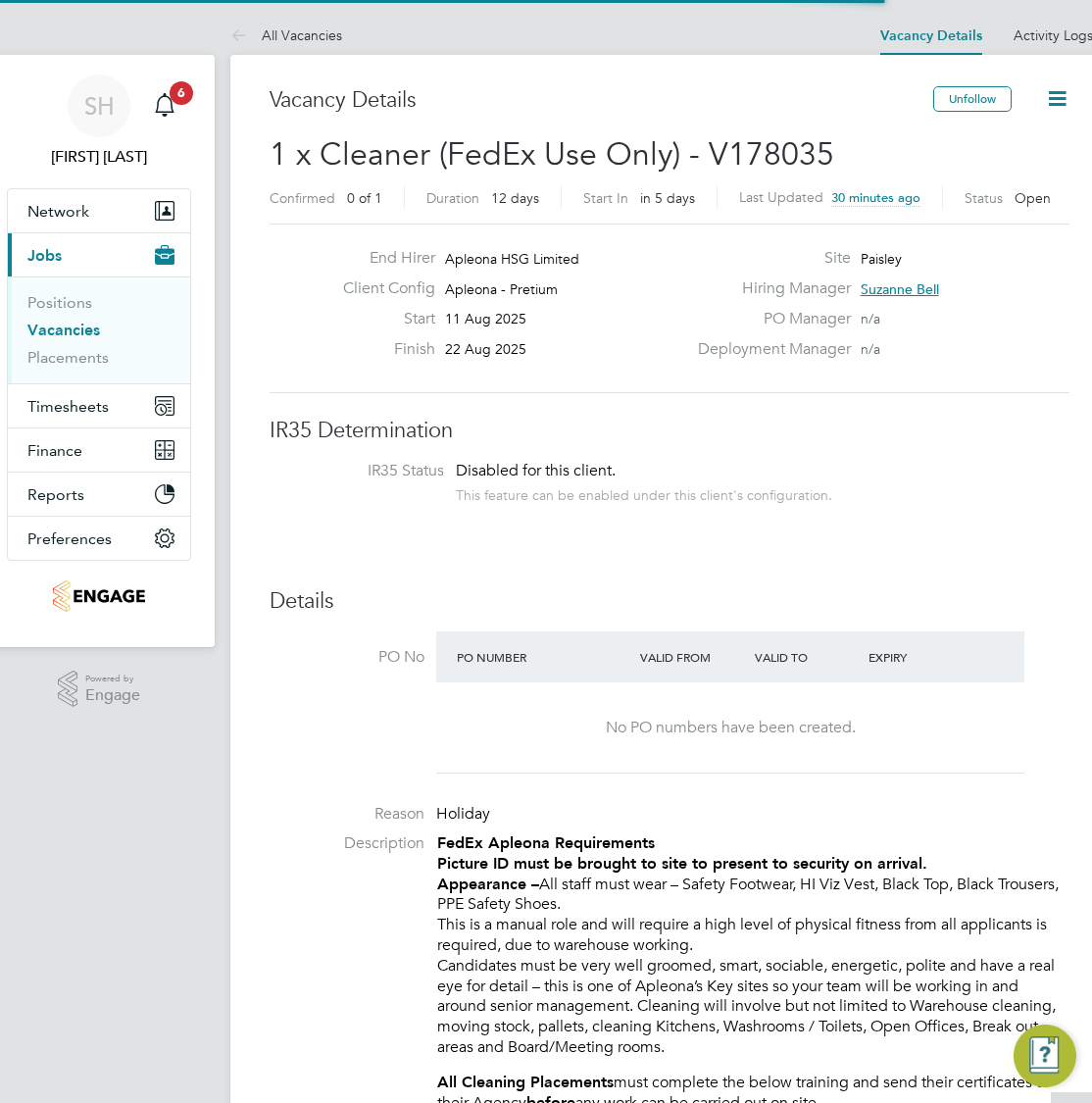 scroll, scrollTop: 929, scrollLeft: 0, axis: vertical 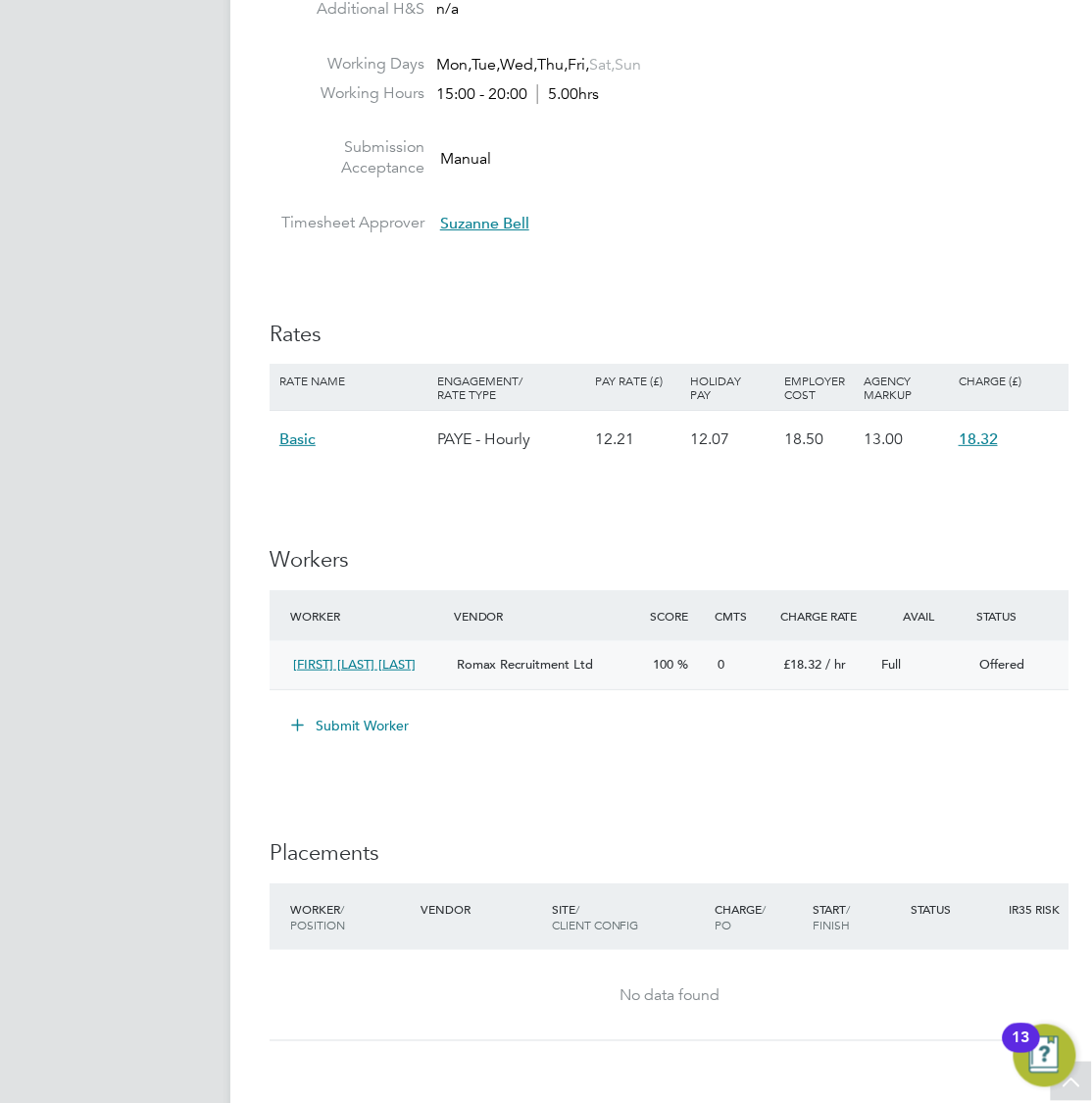 click on "Offered" 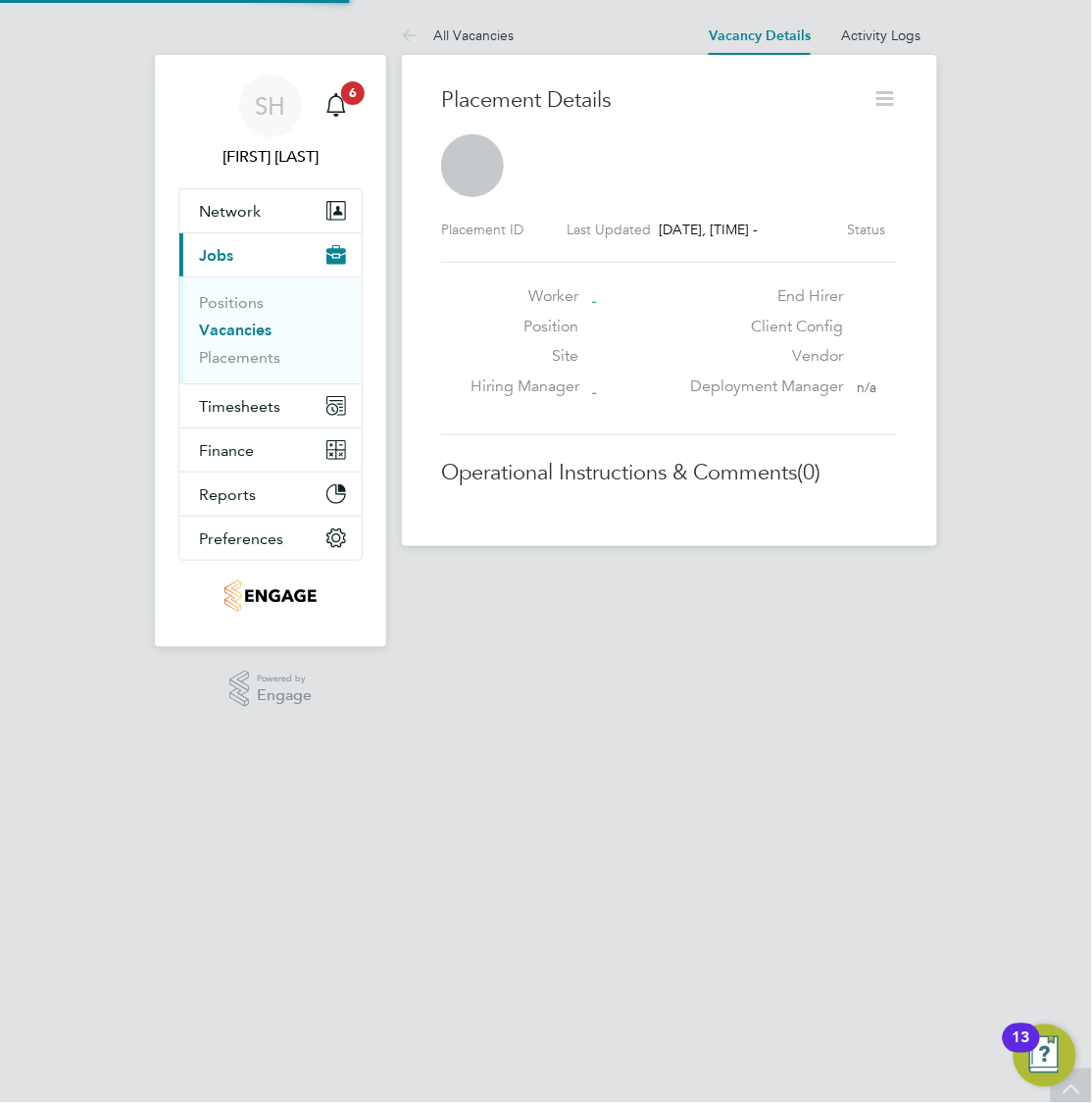 scroll, scrollTop: 0, scrollLeft: 0, axis: both 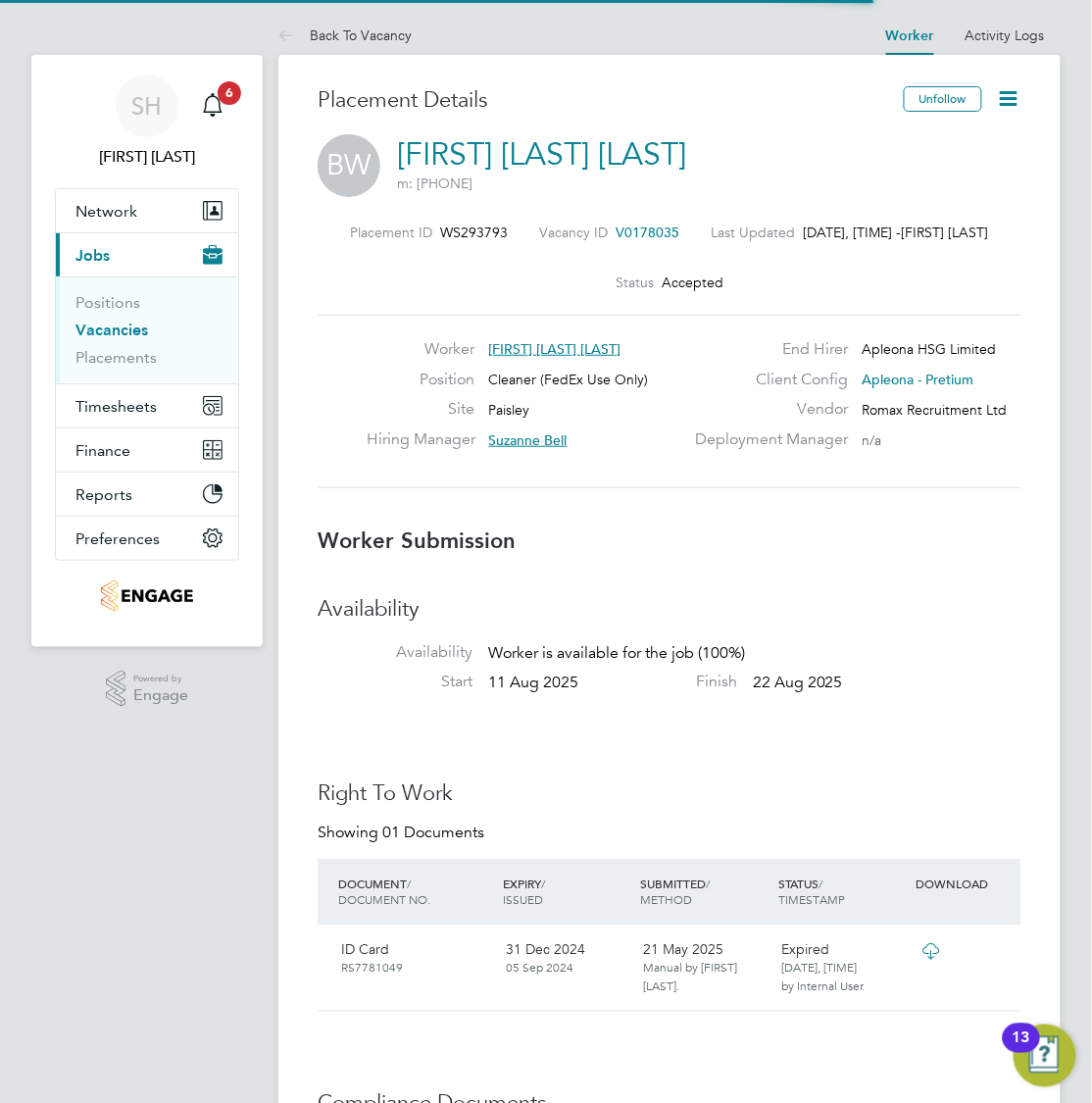 click 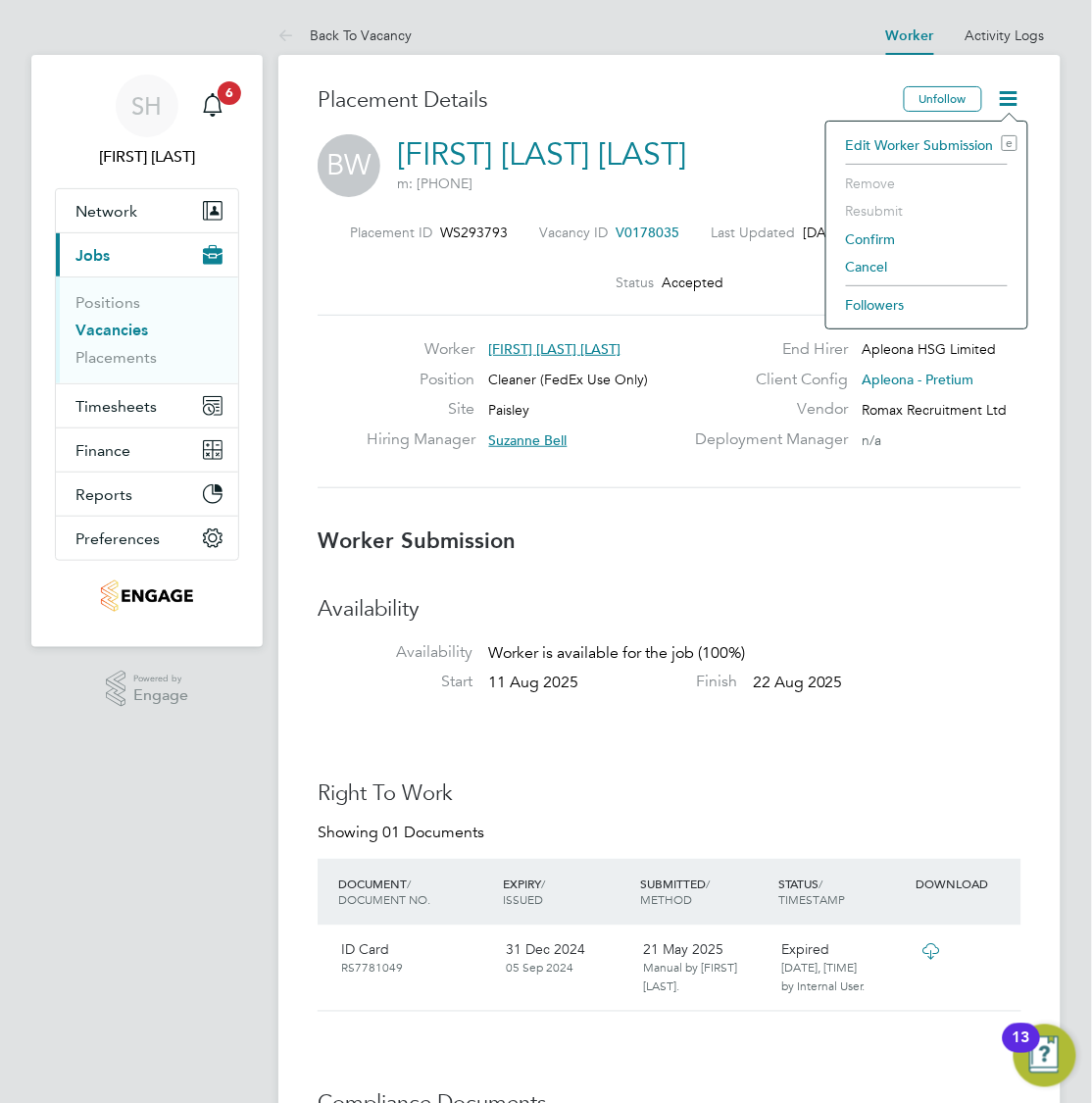 click on "Confirm" 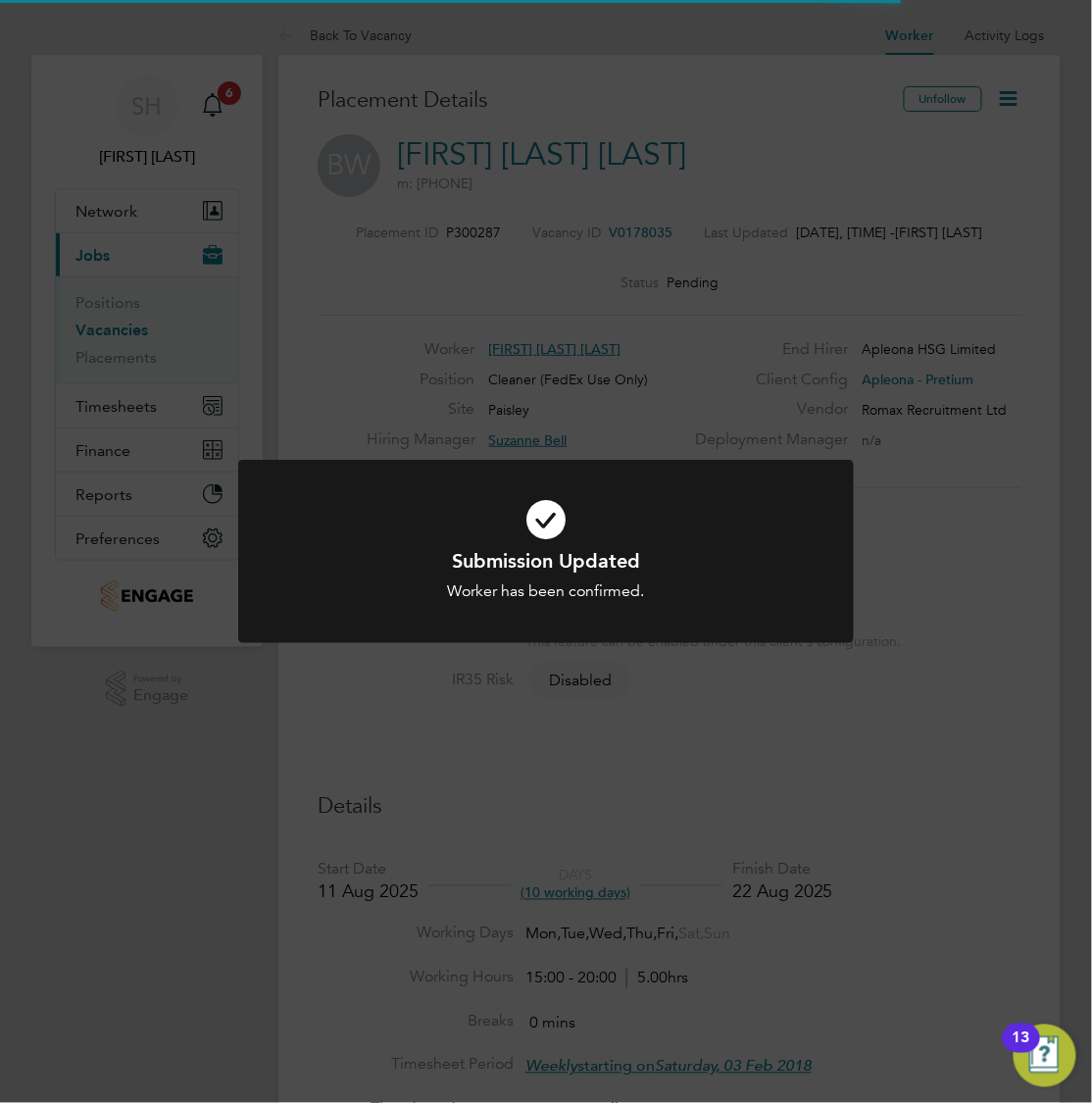 click at bounding box center (546, 520) 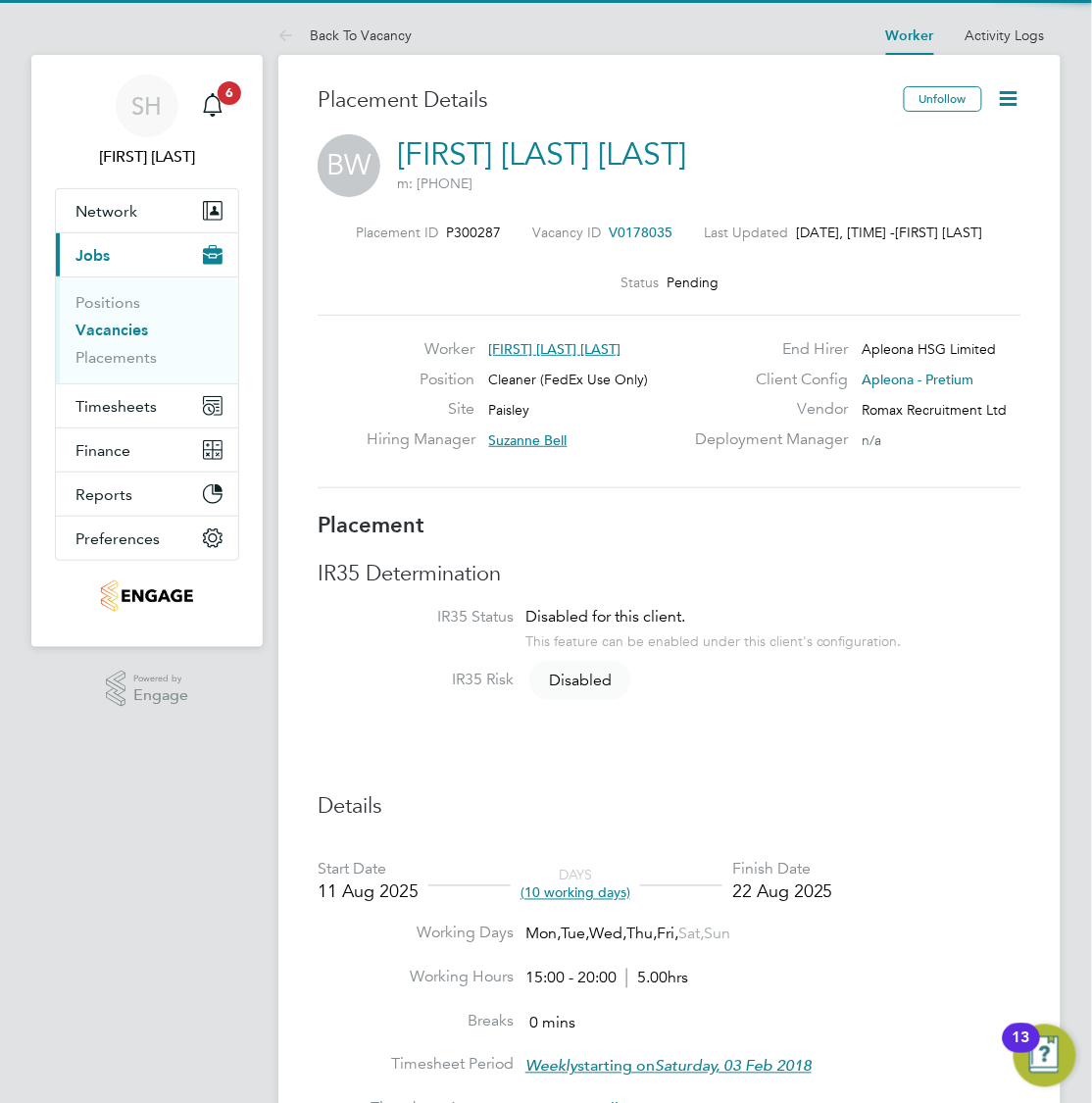 click on "Positions" at bounding box center [149, 307] 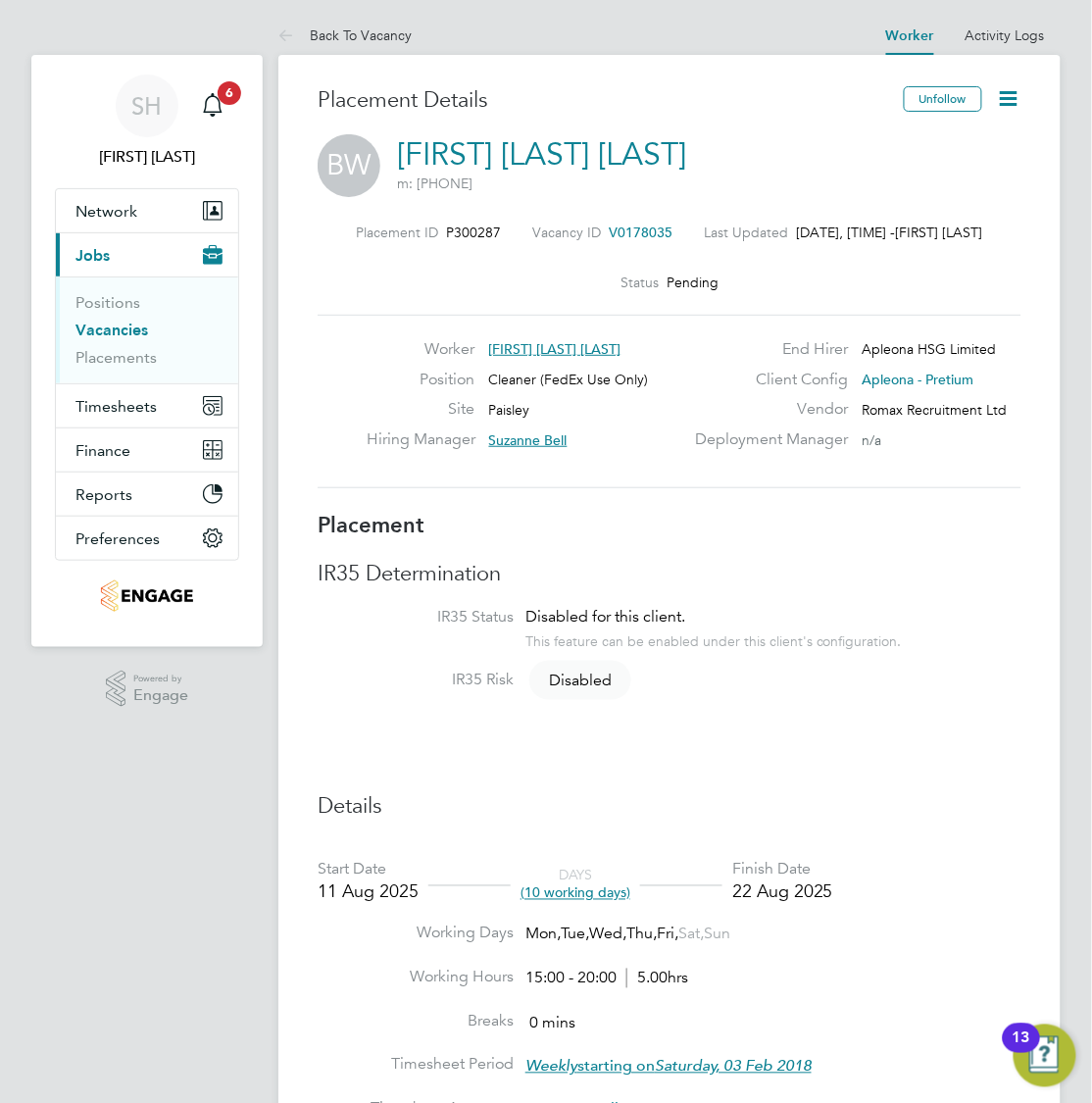 click on "Vacancies" at bounding box center (112, 329) 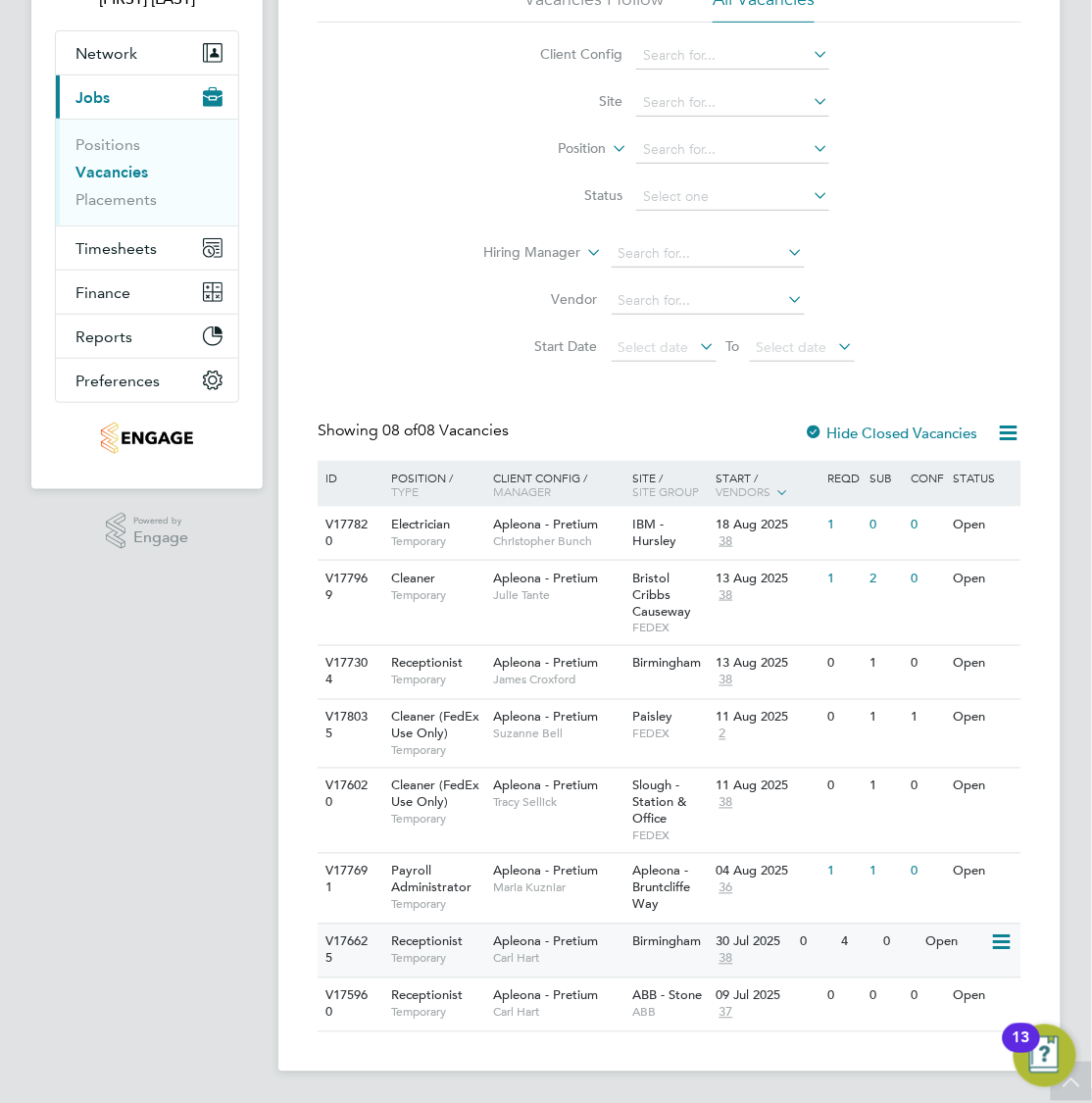 click on "Carl Hart" 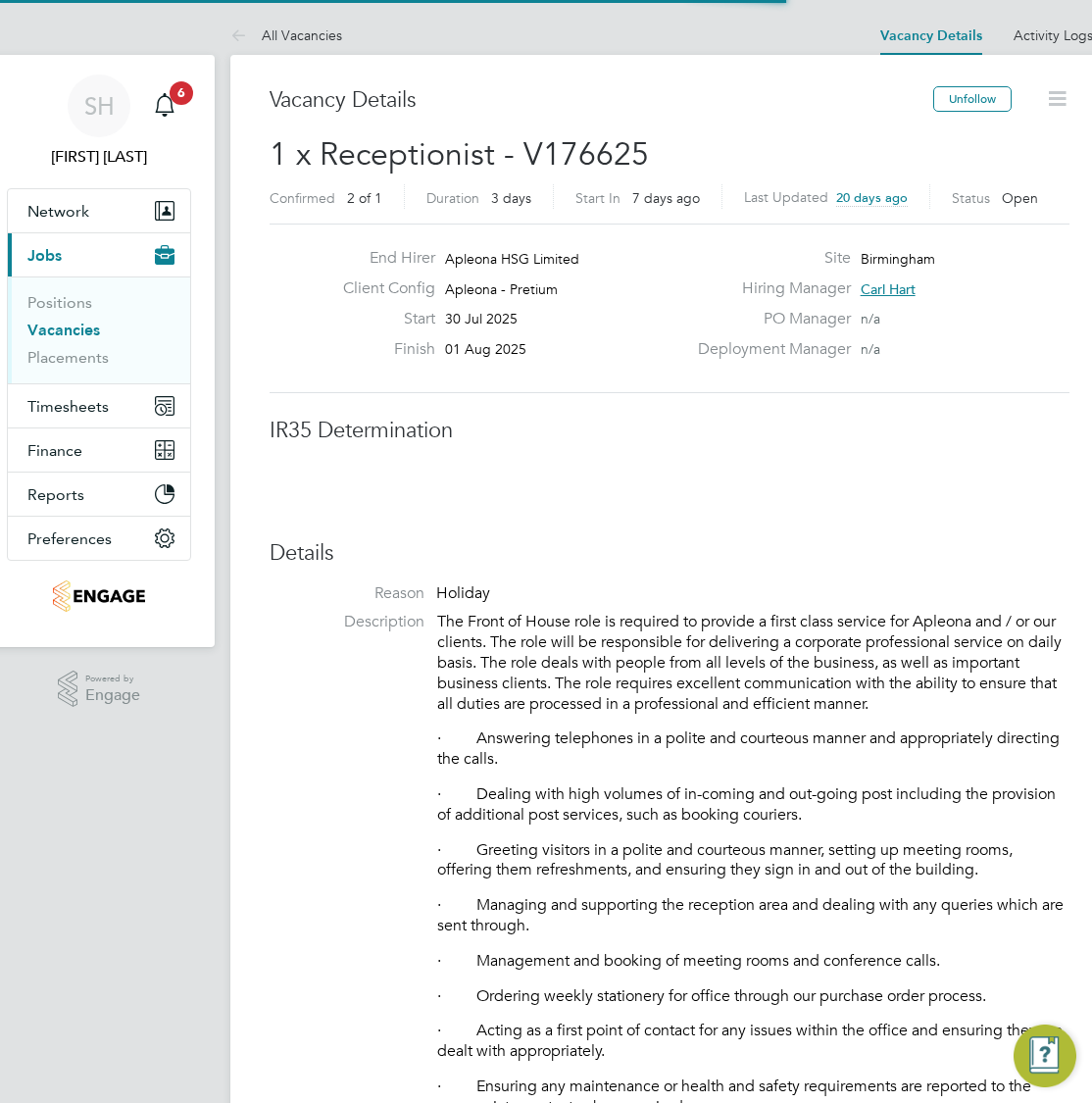 scroll, scrollTop: 0, scrollLeft: 0, axis: both 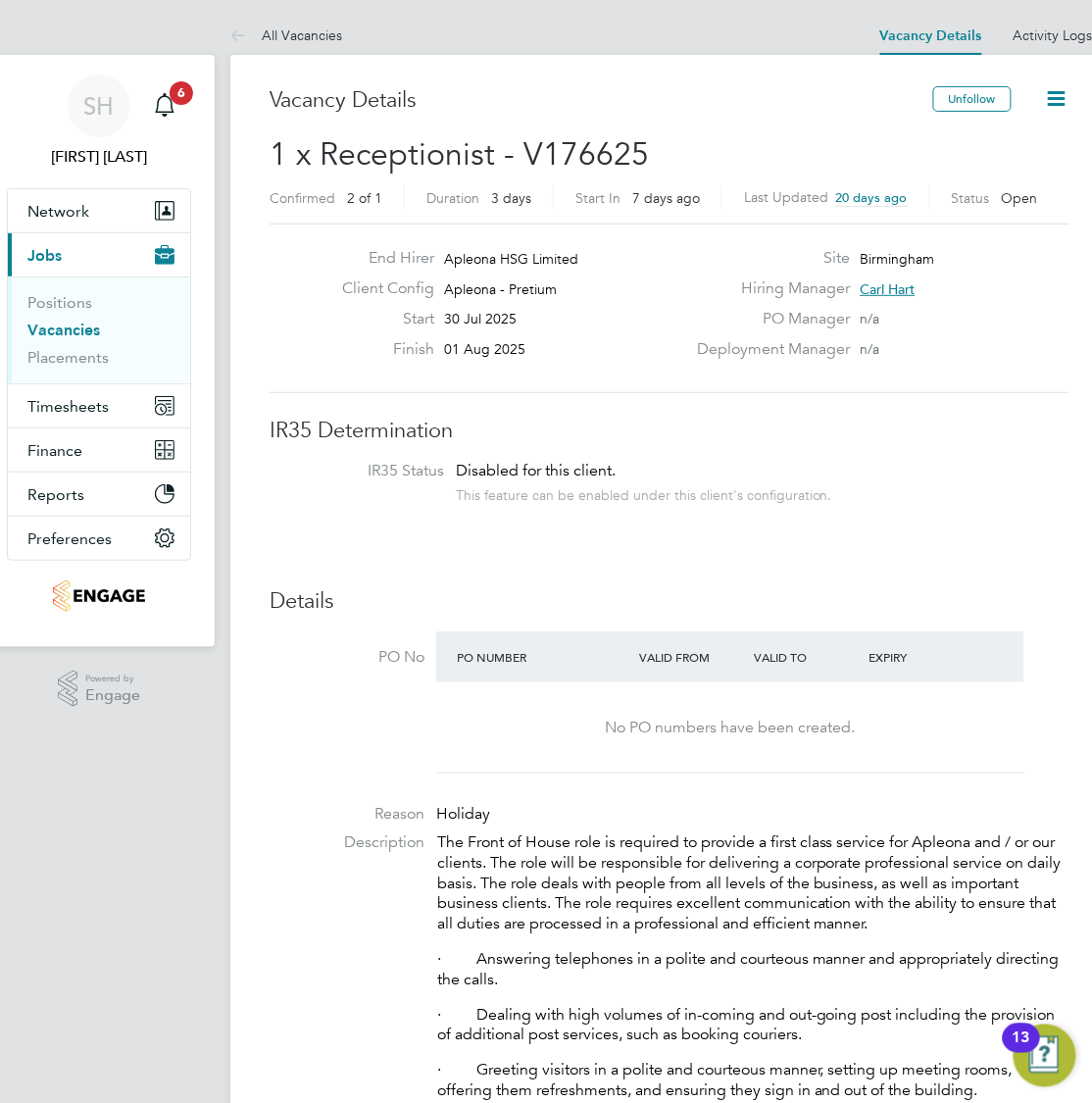 click 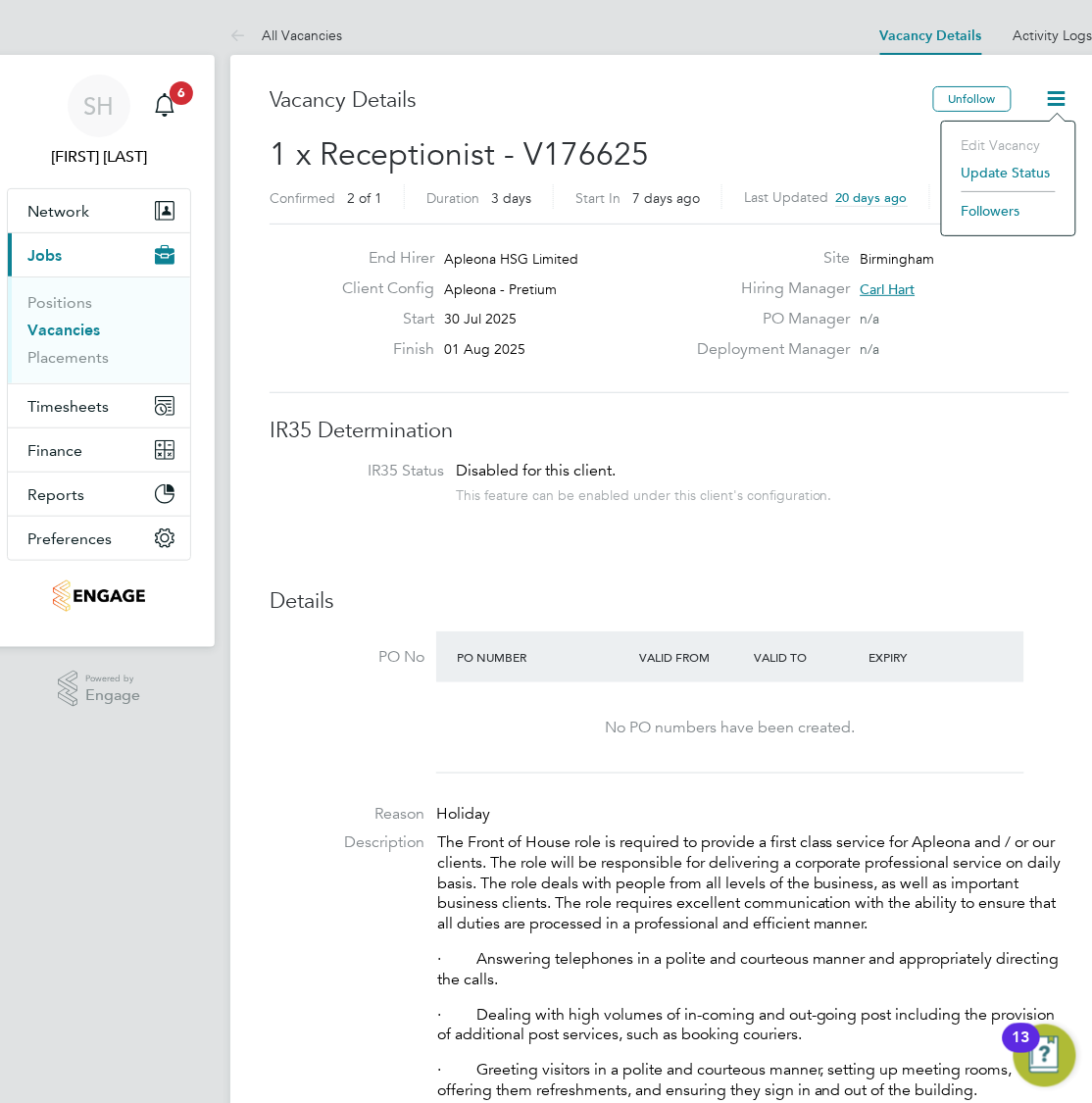 click on "Update Status" 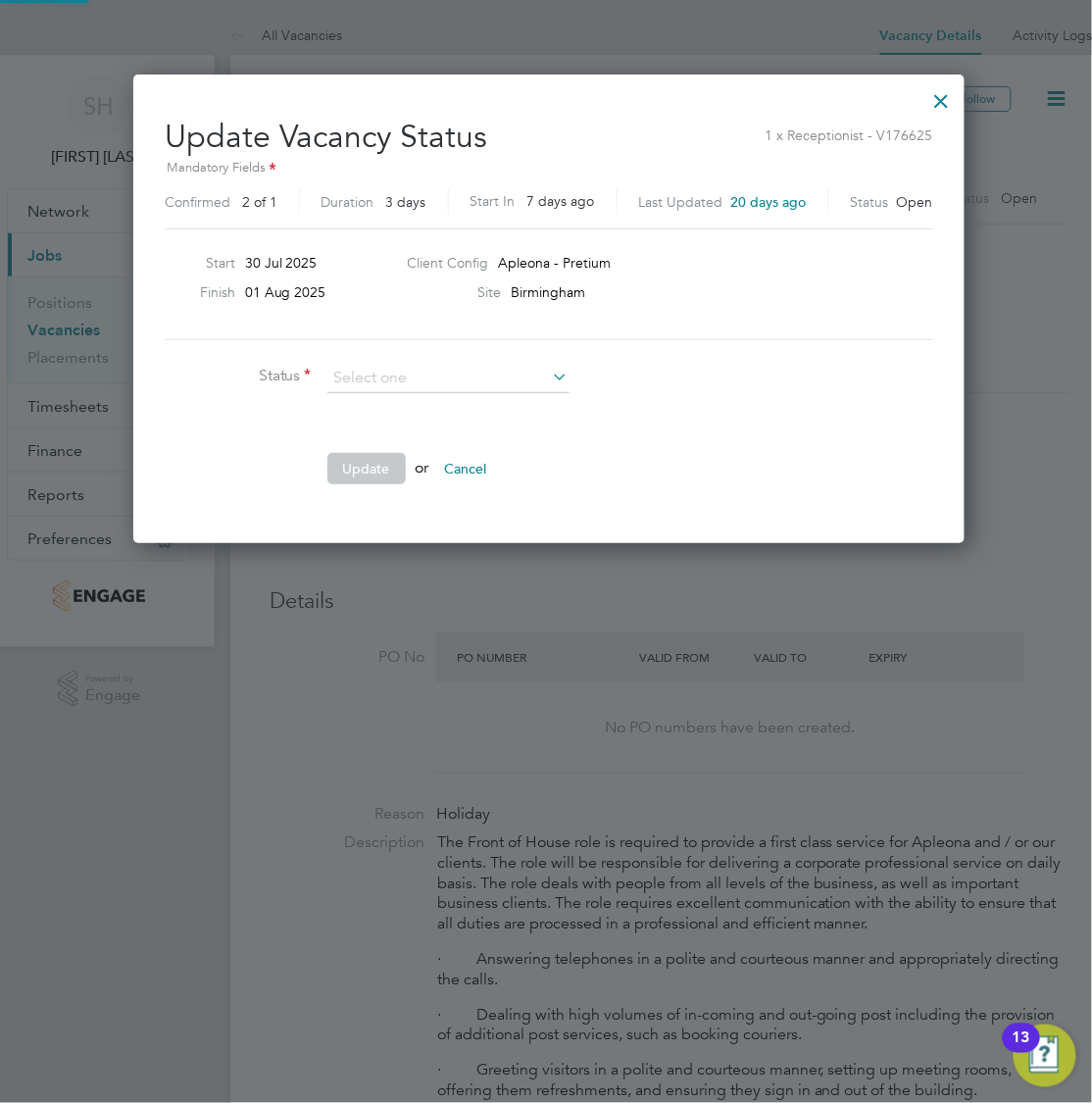 scroll, scrollTop: 9, scrollLeft: 10, axis: both 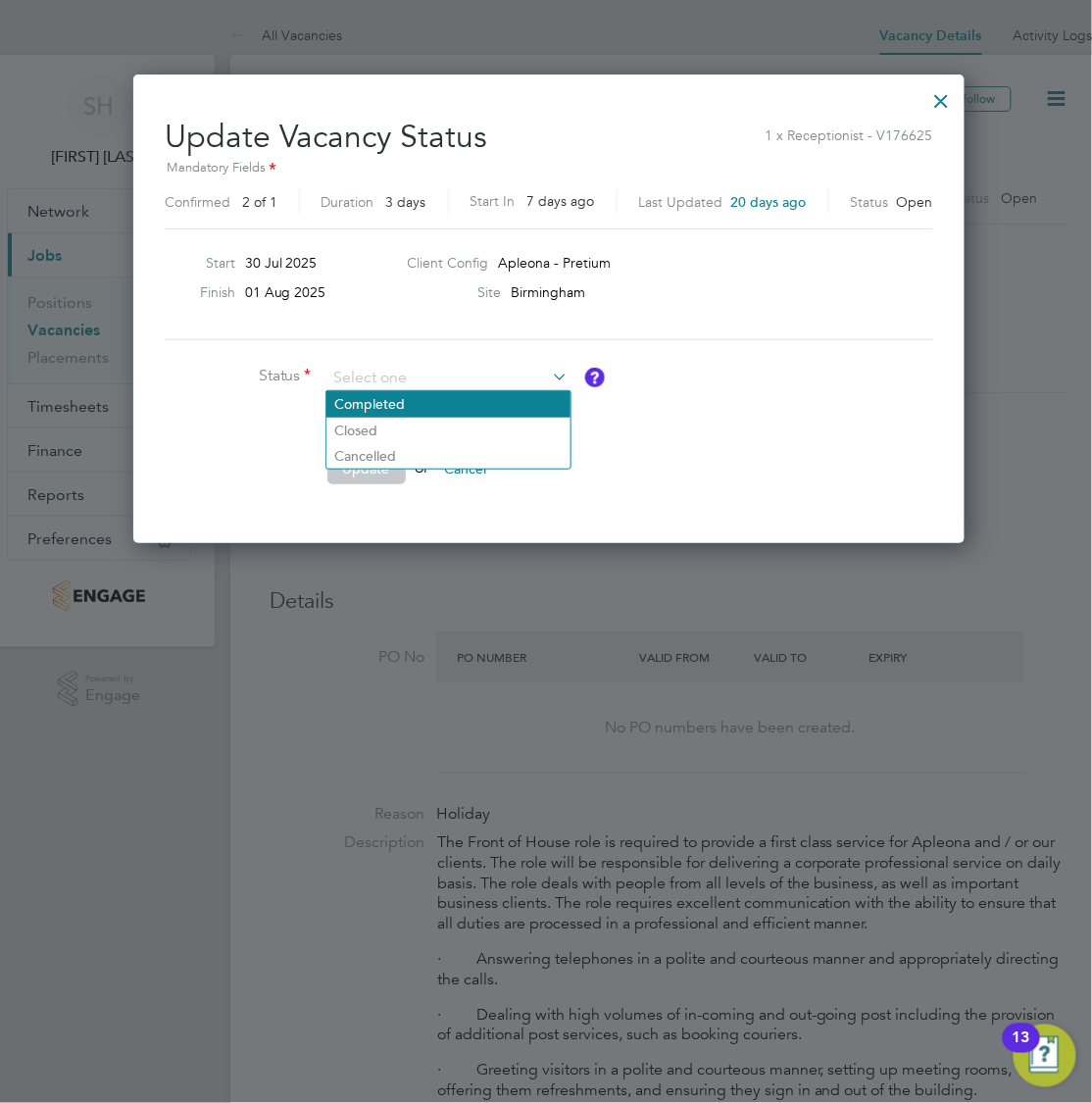 click on "Completed" 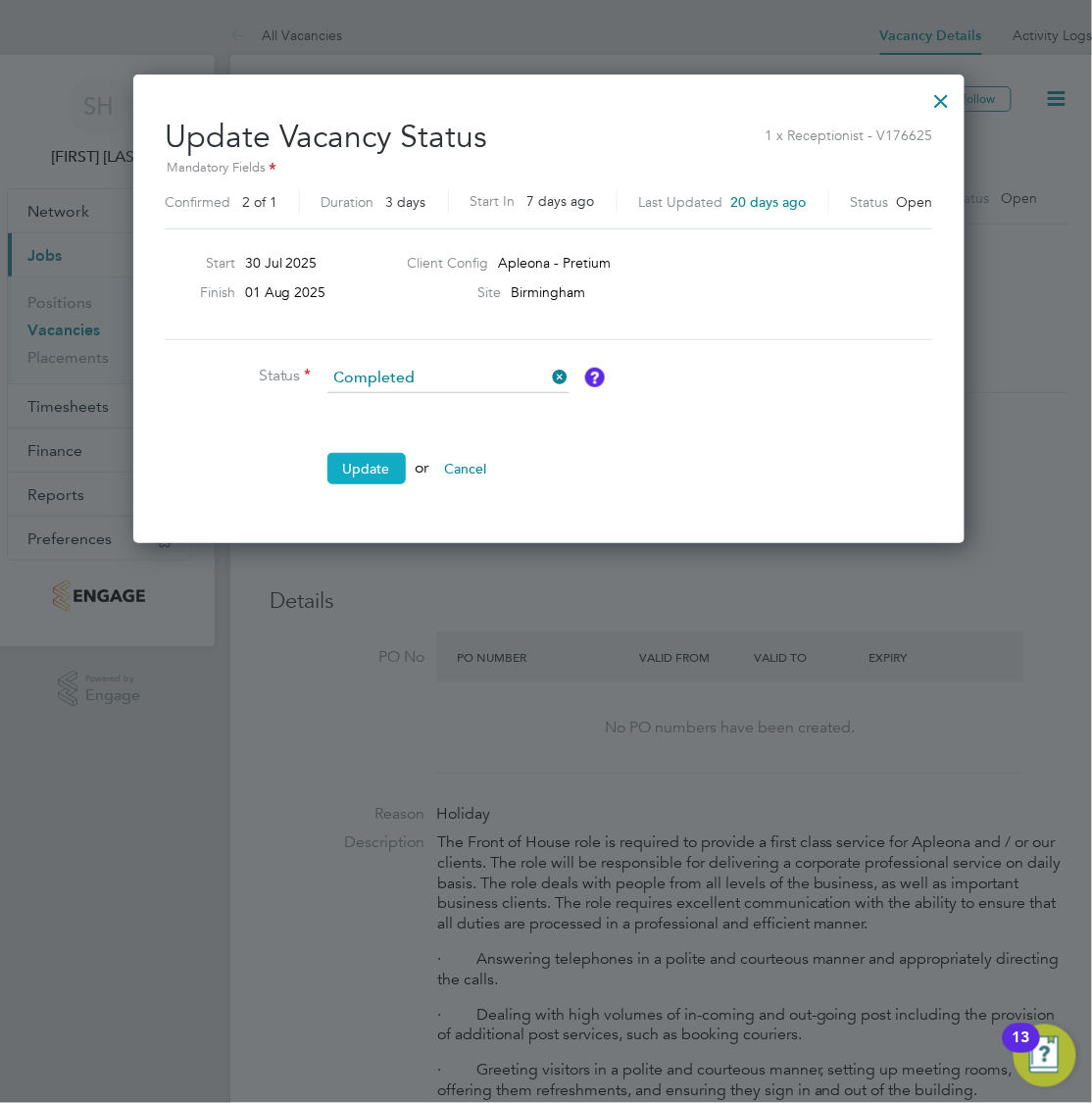 click on "Update" at bounding box center [367, 469] 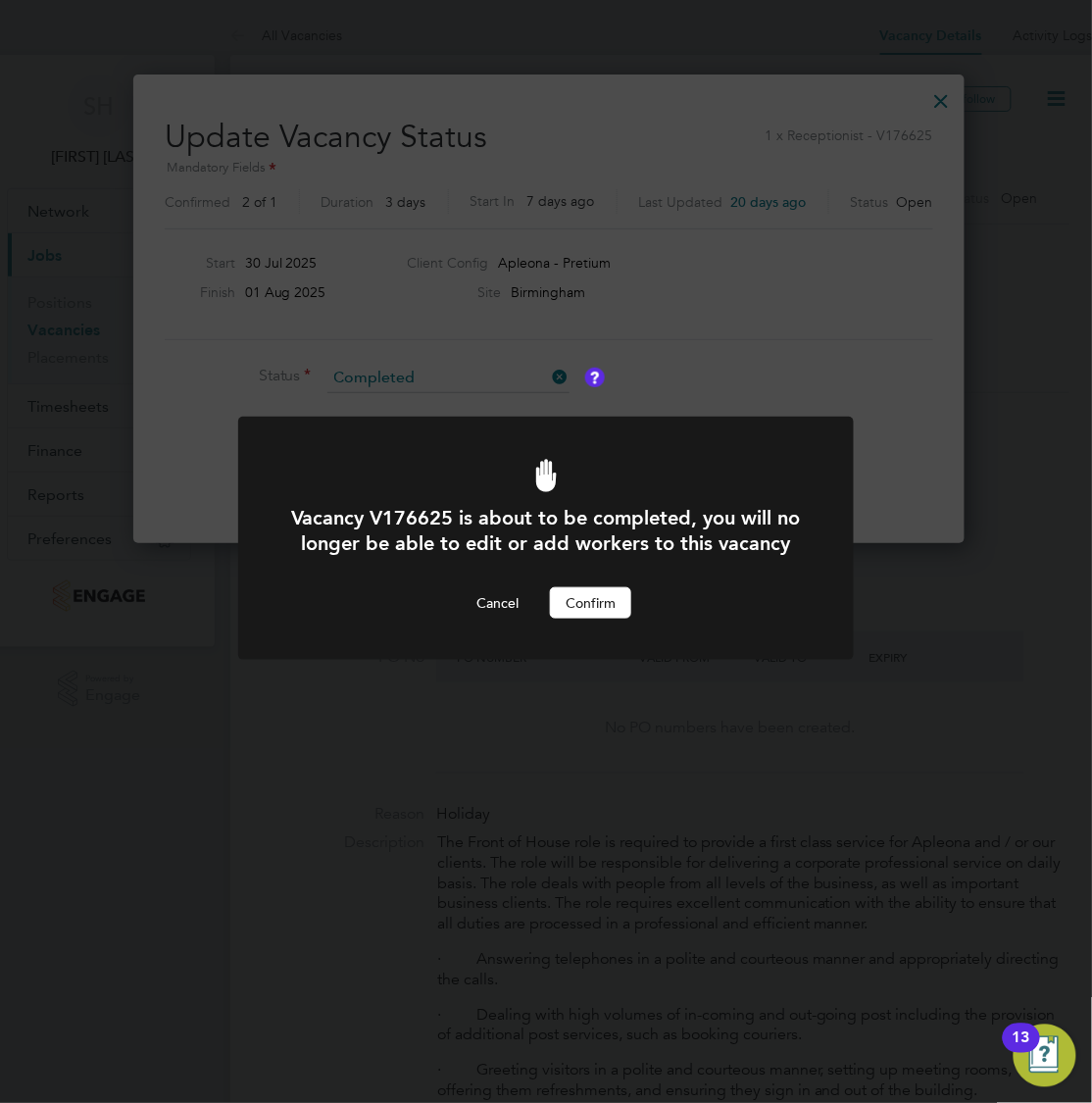 click on "Confirm" at bounding box center (590, 603) 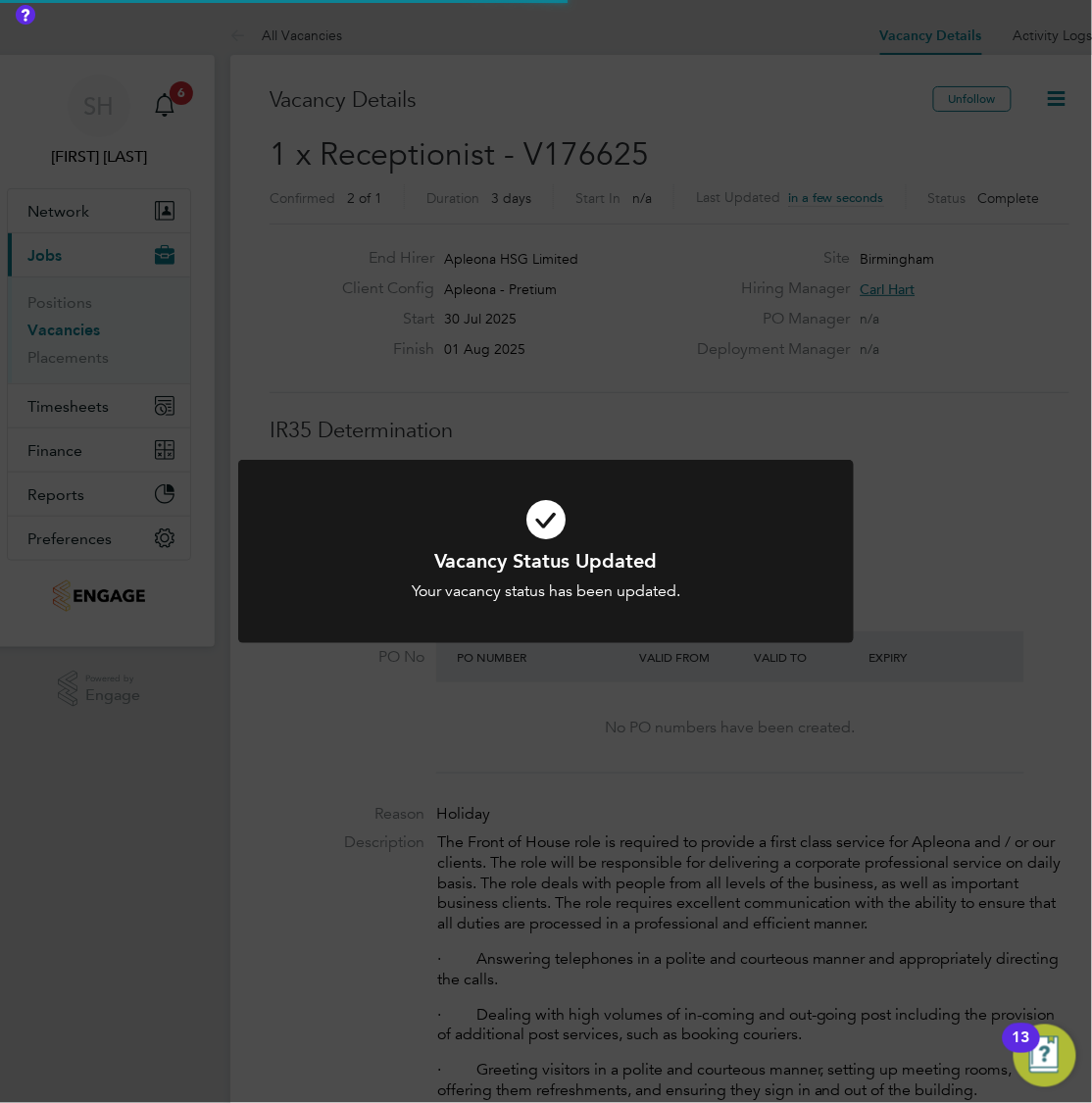 scroll, scrollTop: 10, scrollLeft: 9, axis: both 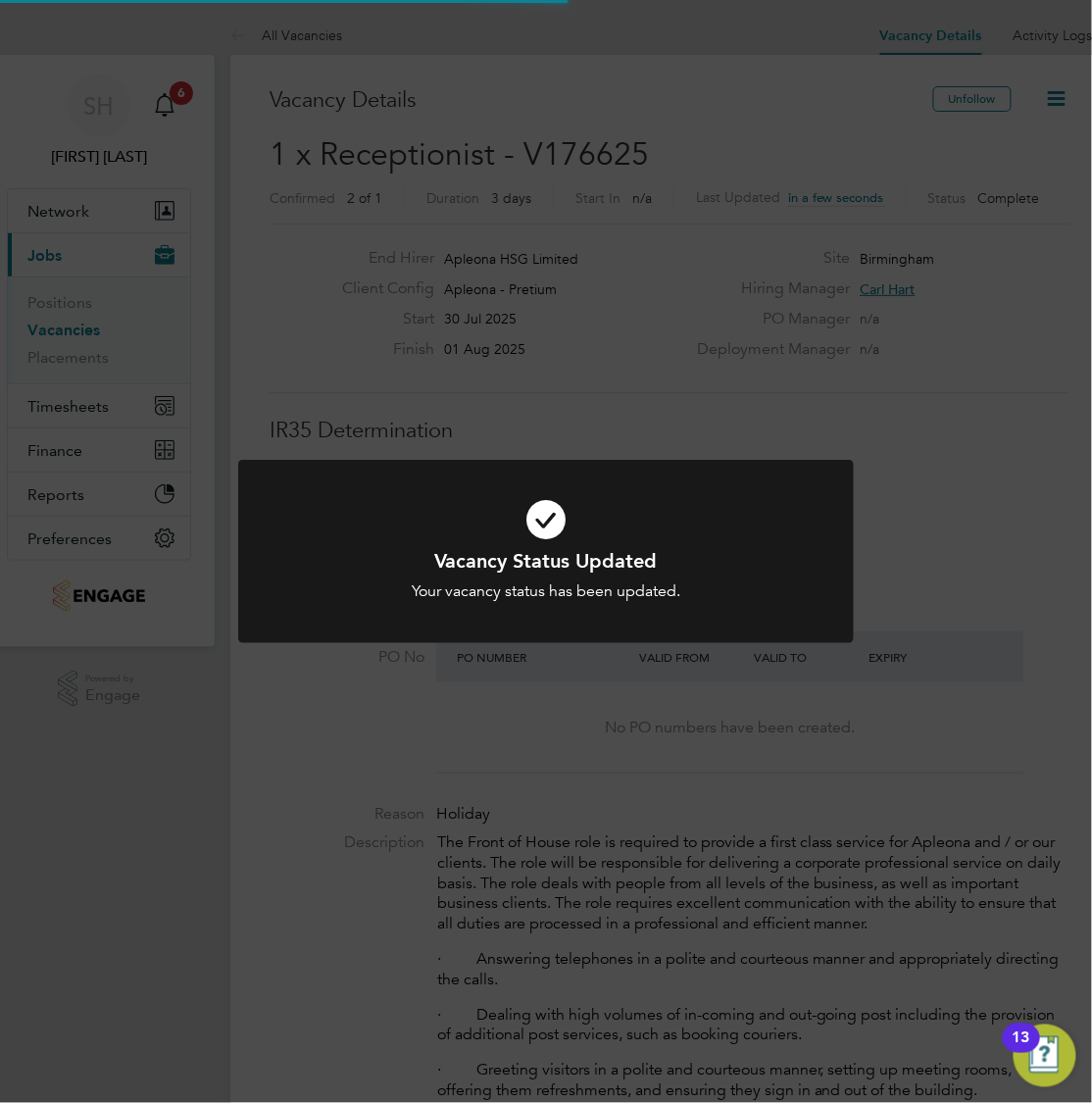 drag, startPoint x: 303, startPoint y: 753, endPoint x: 280, endPoint y: 683, distance: 73.68175 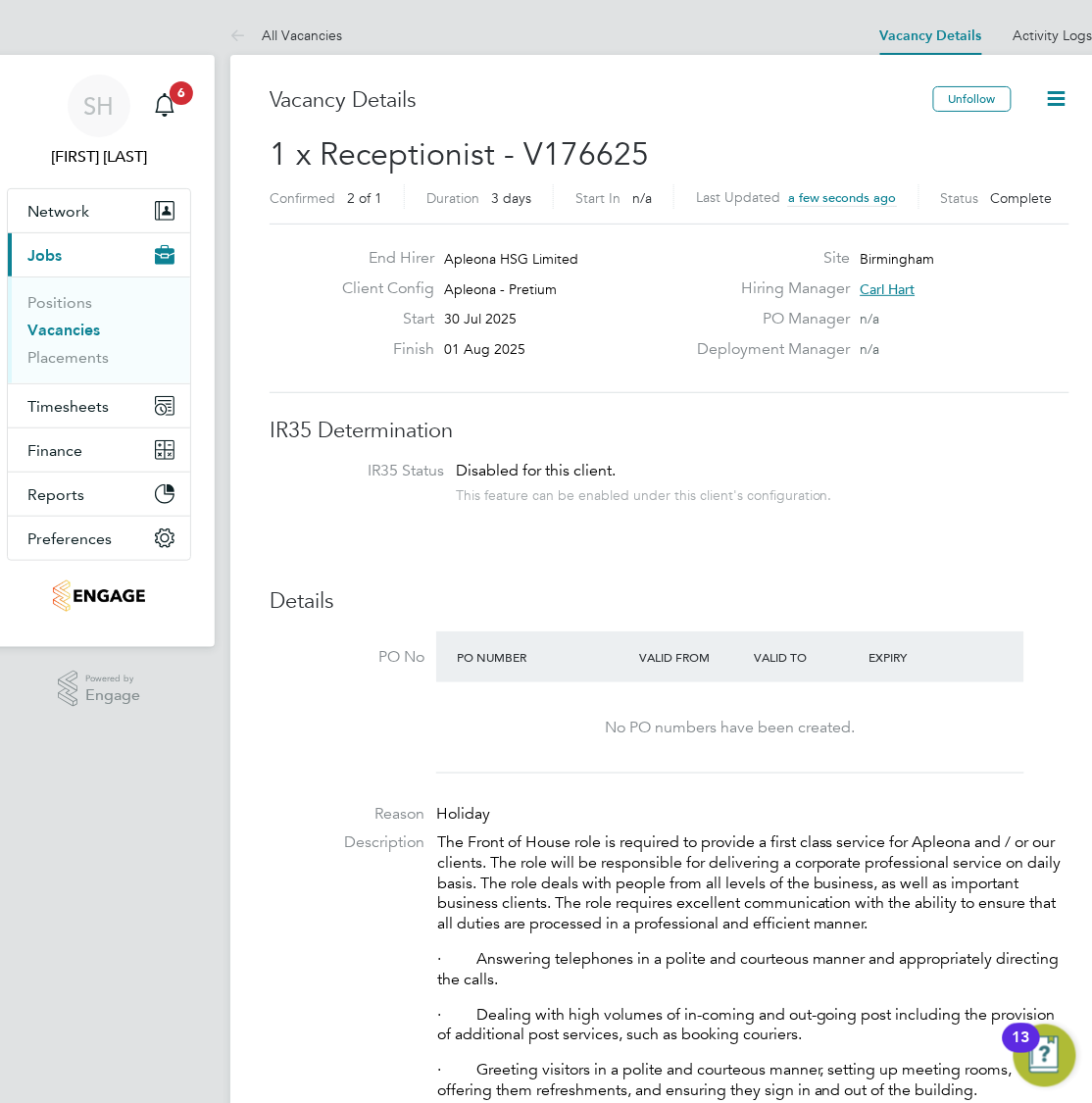 click on "Vacancies" at bounding box center (64, 329) 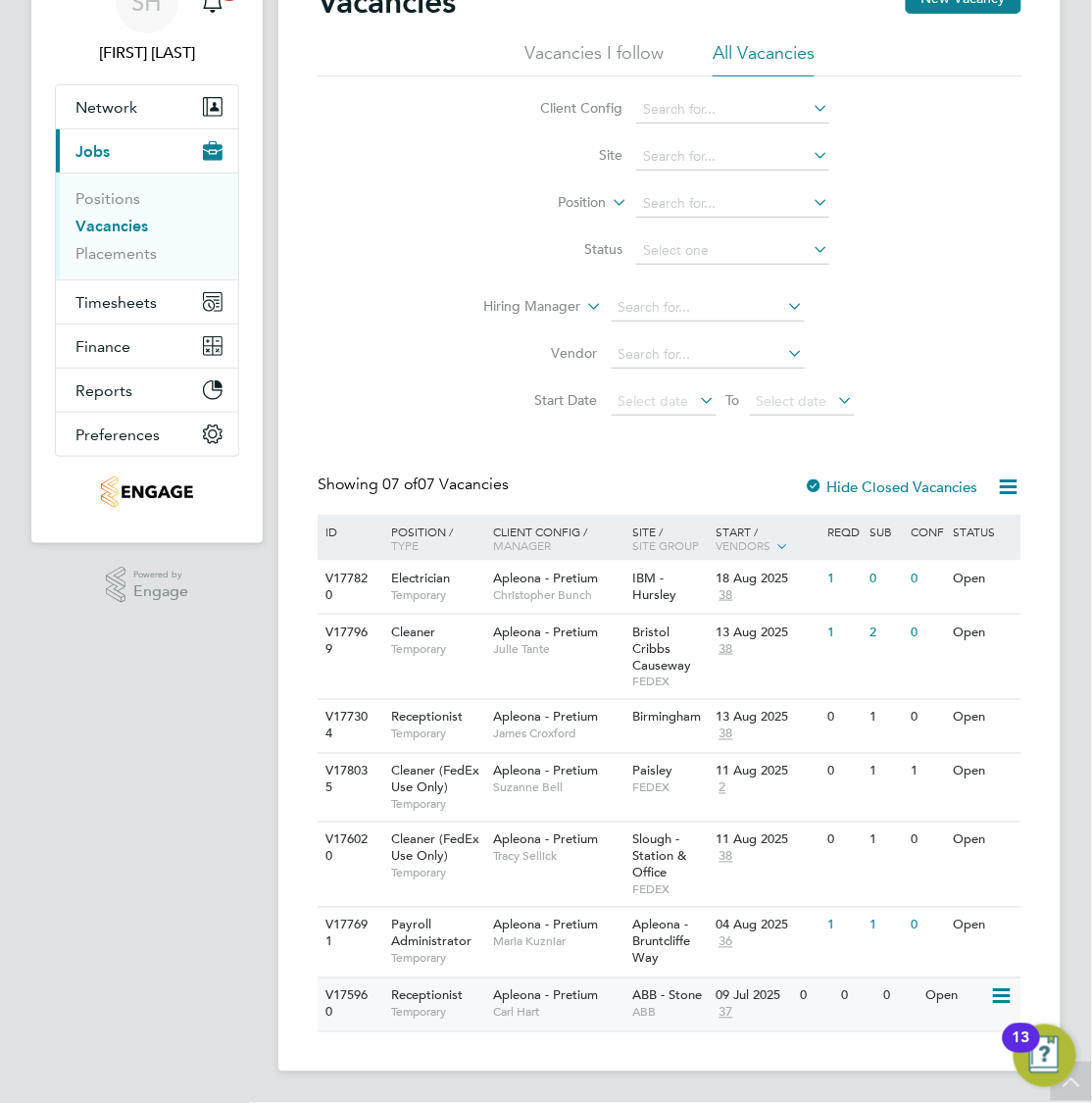 click on "ABB" 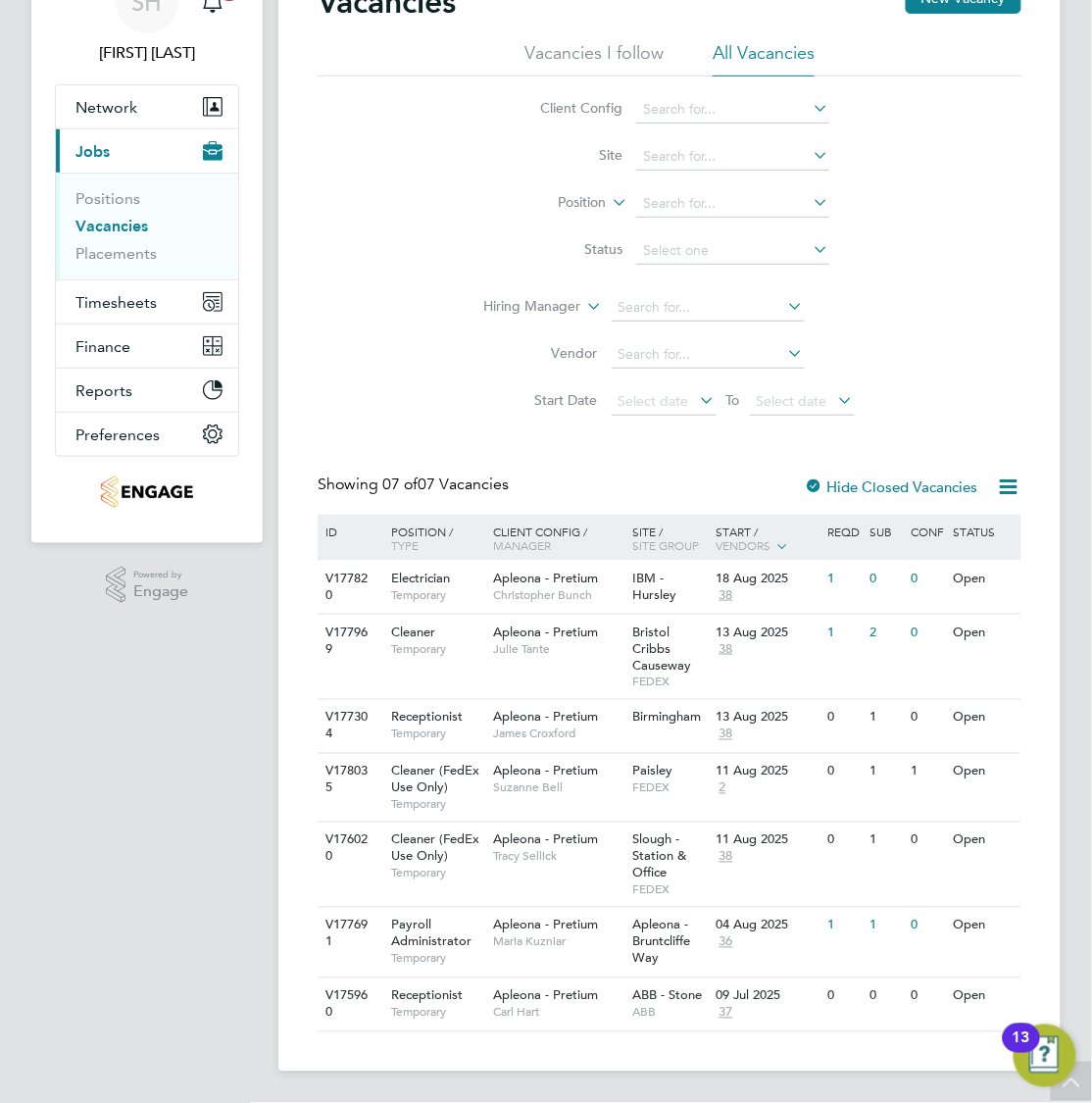 scroll, scrollTop: 0, scrollLeft: 0, axis: both 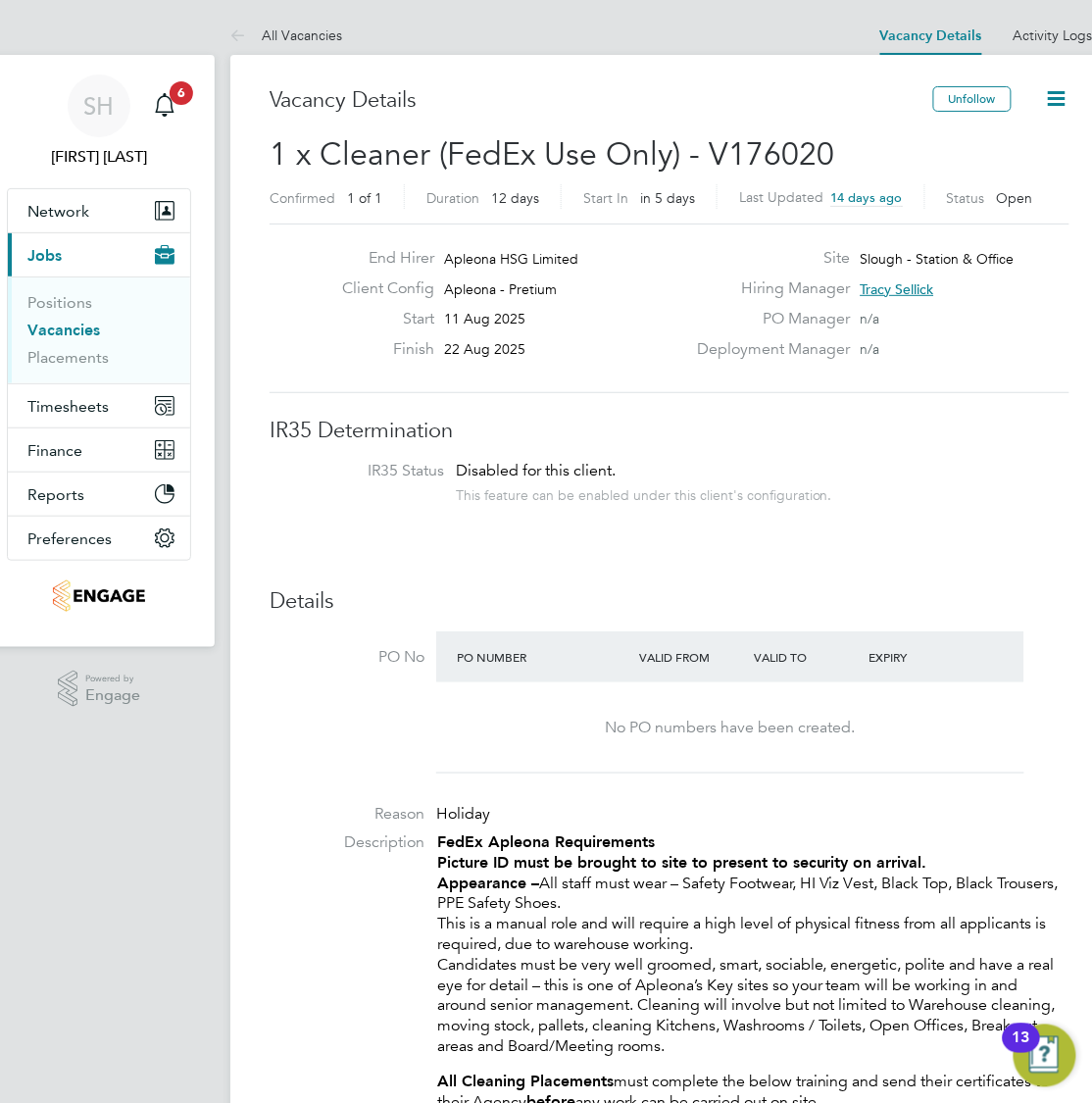 click on "Vacancies" at bounding box center [64, 329] 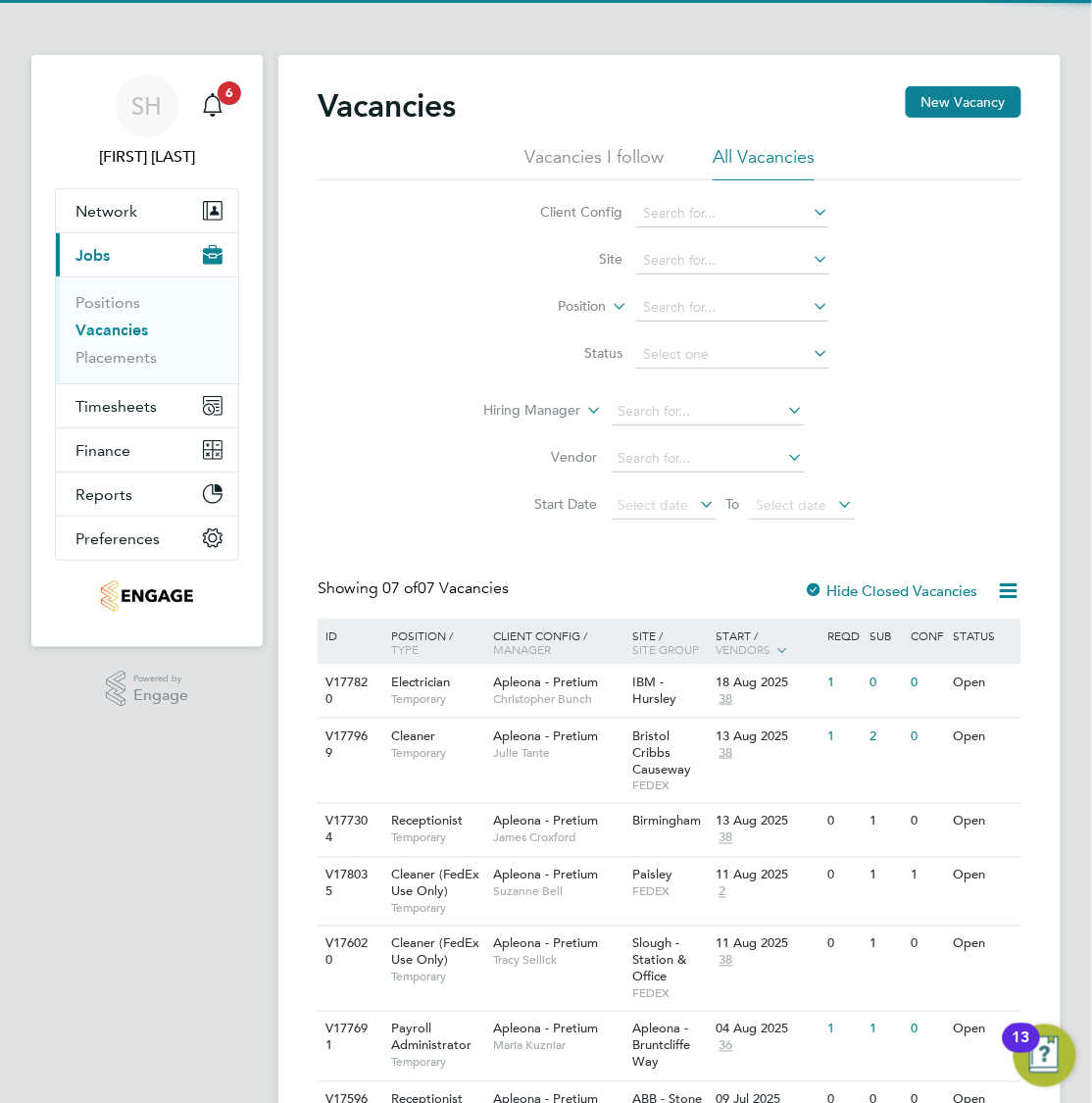 click 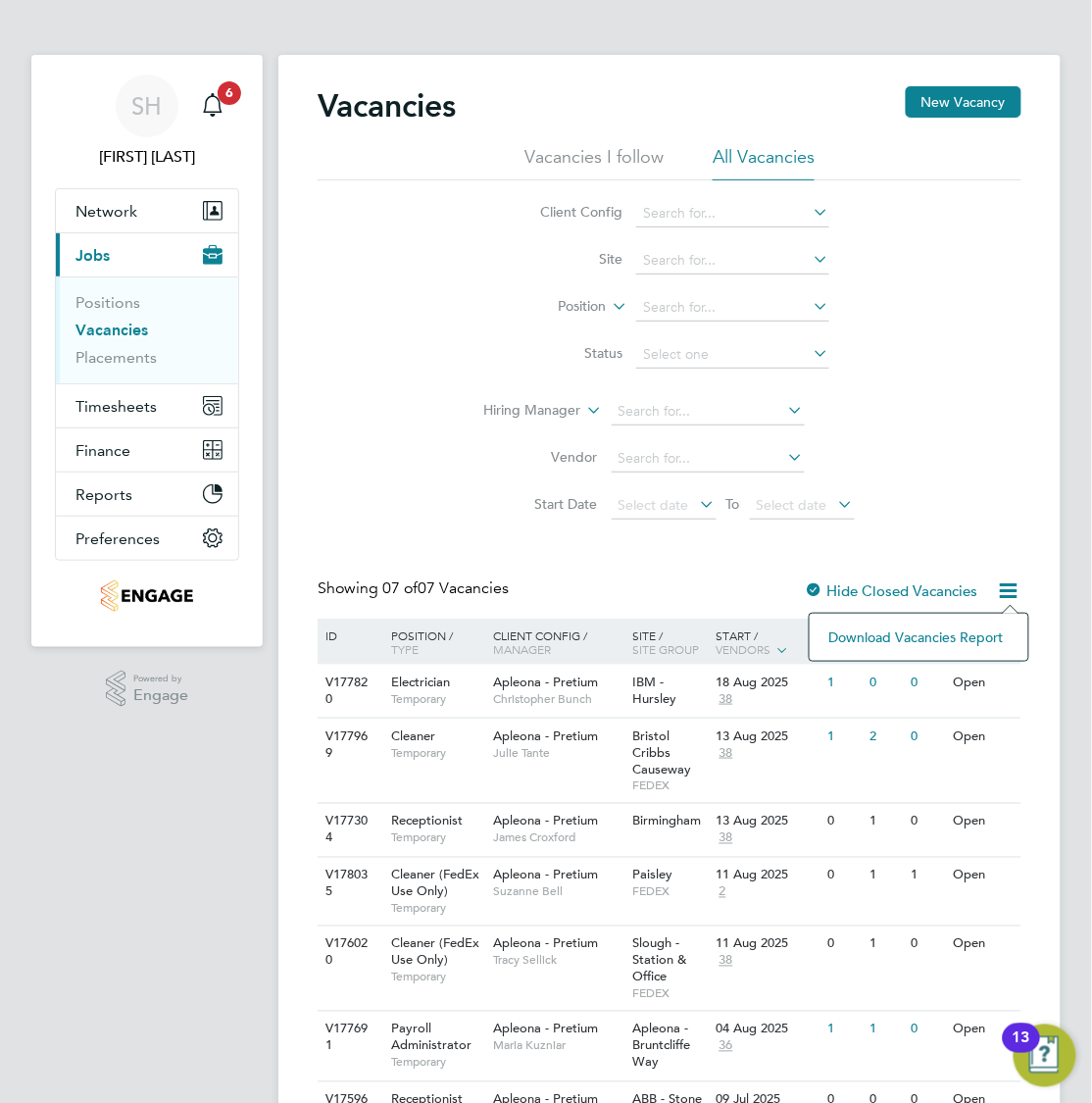 click on "Download vacancies report" 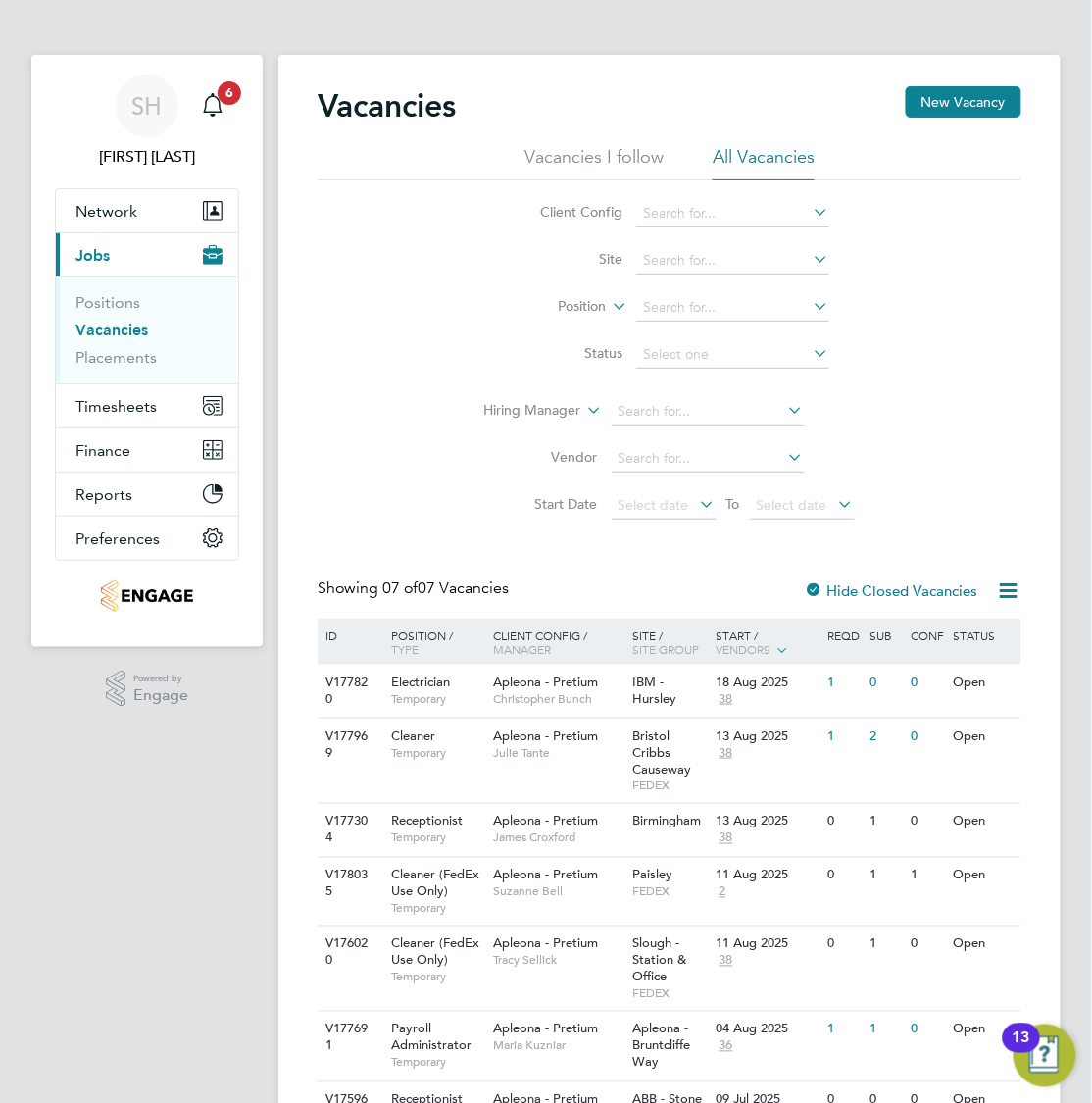 click on "Client Config     Site     Position     Status   Hiring Manager     Vendor   Start Date
Select date
To
Select date" 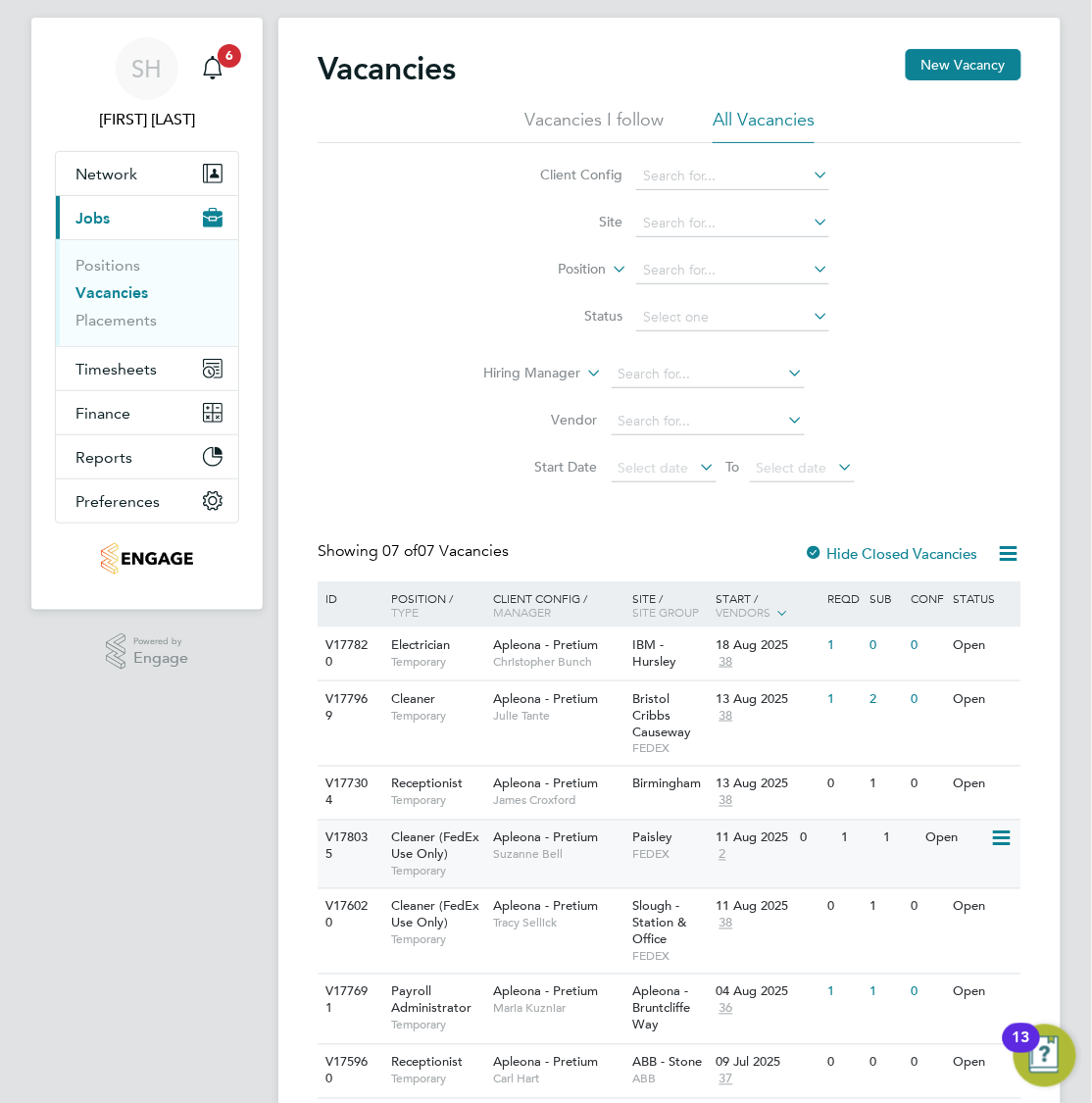 scroll, scrollTop: 106, scrollLeft: 0, axis: vertical 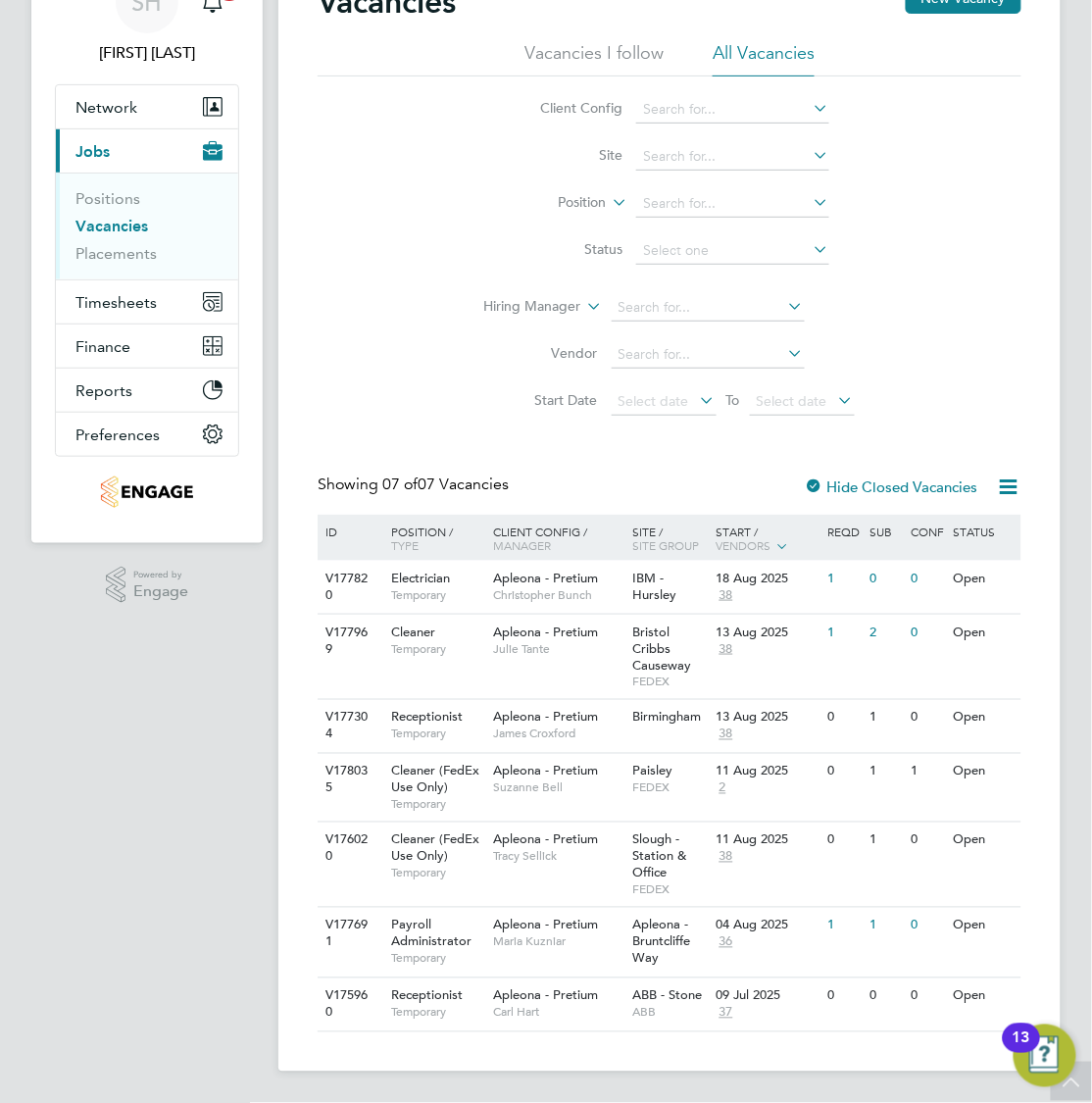 click 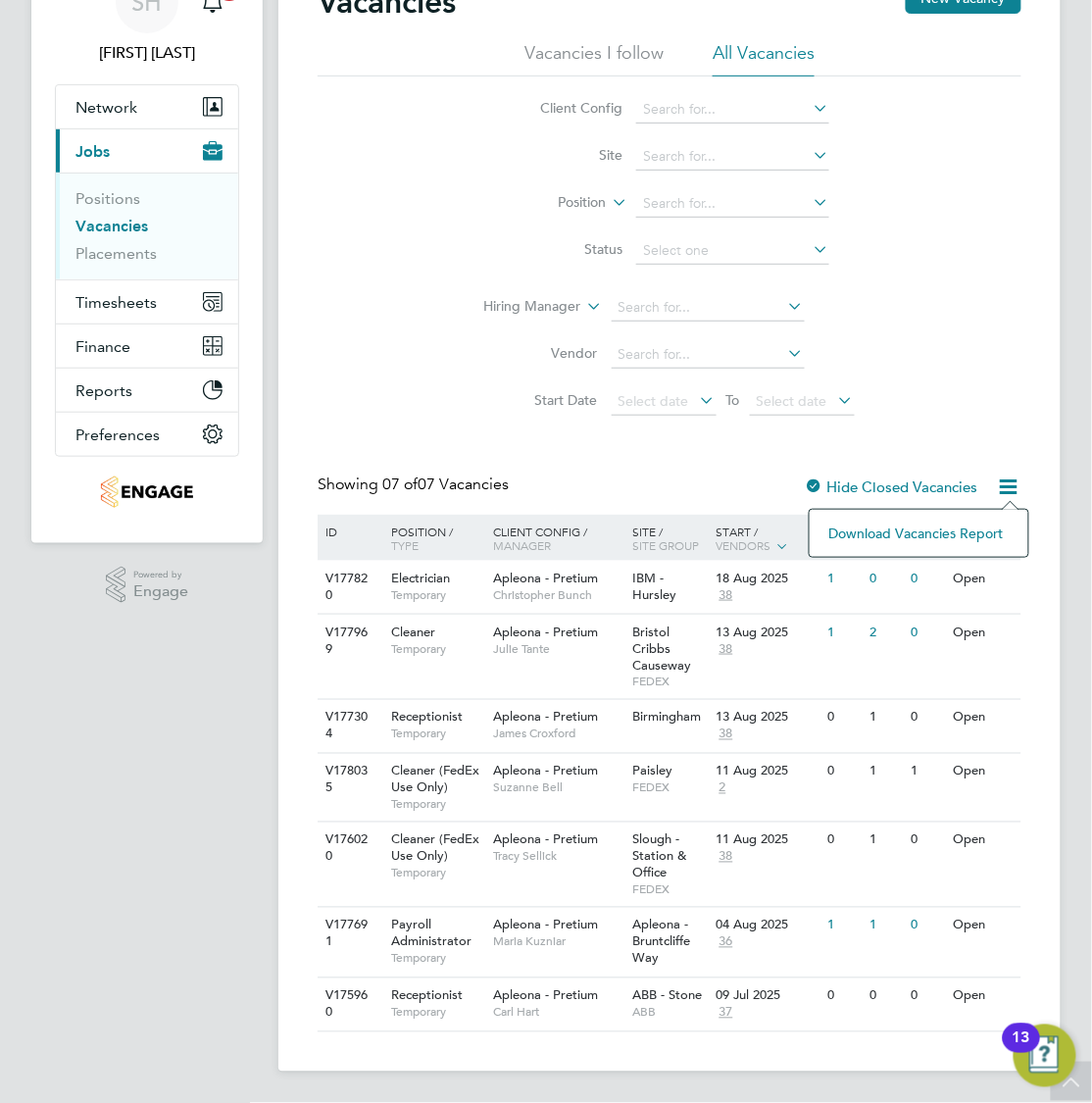 click on "Download vacancies report" 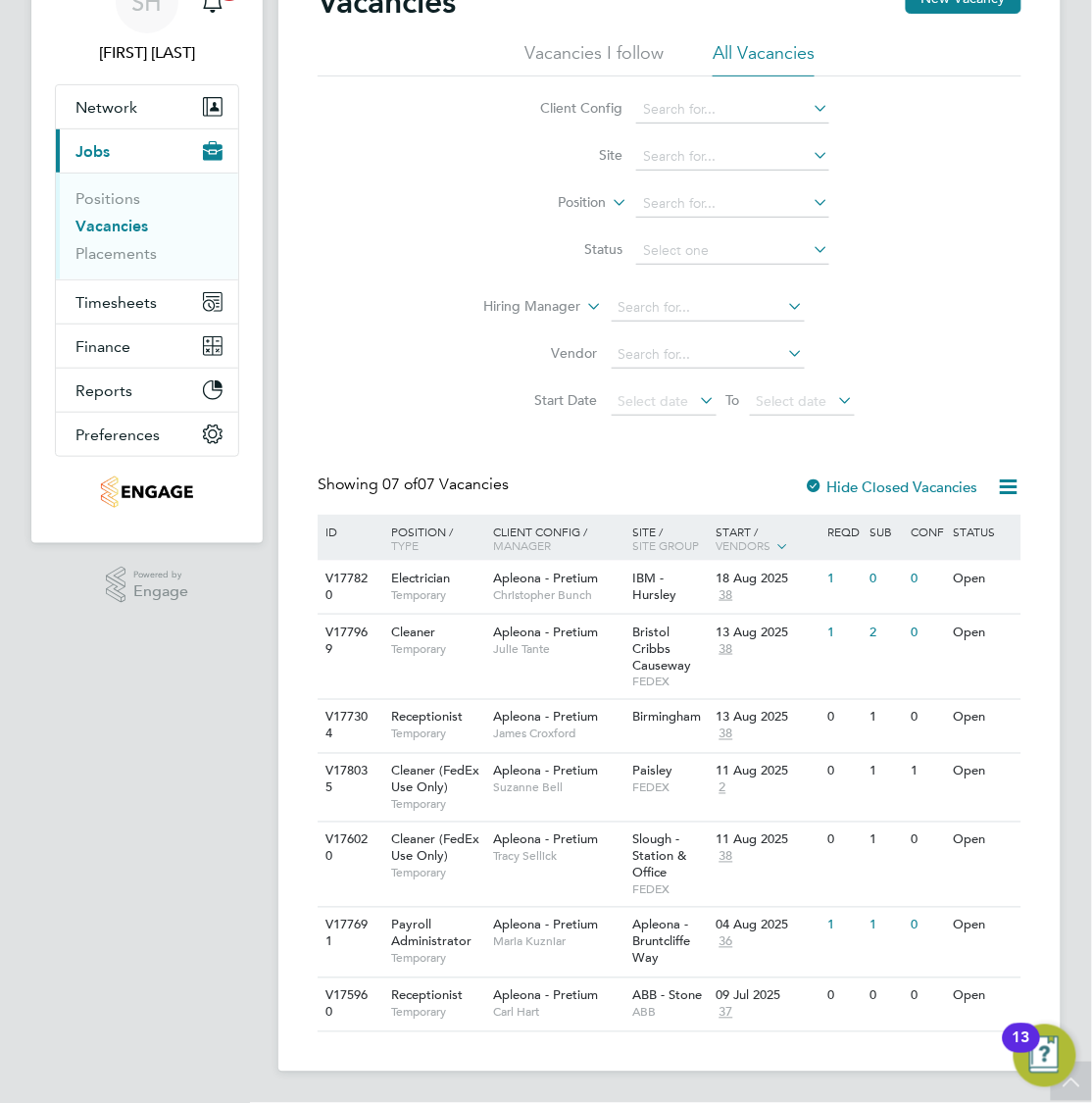 click on "Vacancies New Vacancy Vacancies I follow All Vacancies Client Config     Site     Position     Status   Hiring Manager     Vendor   Start Date
Select date
To
Select date
Showing   07 of  07 Vacancies Hide Closed Vacancies ID  Position / Type   Client Config / Manager Site / Site Group Start / Vendors   Reqd Sub Conf Status V177820 Electrician   Temporary Apleona - Pretium   [FIRST] [LAST] IBM - Hursley   18 Aug 2025 38 1 0 0 Open V177969 Cleaner   Temporary Apleona - Pretium   [FIRST] [LAST] [CITY] Cribbs Causeway   FEDEX 13 Aug 2025 38 1 2 0 Open V177304 Receptionist   Temporary Apleona - Pretium   [FIRST] [LAST] [CITY]   13 Aug 2025 38 0 1 0 Open V178035 Cleaner (FedEx Use Only)   Temporary Apleona - Pretium   [FIRST] [LAST] [CITY]   FEDEX 11 Aug 2025 2 0 1 1 Open V176020 Cleaner (FedEx Use Only)   Temporary Apleona - Pretium   [FIRST] [LAST] [CITY] - Station & Office   FEDEX 11 Aug 2025 38 0 1 0 Open V177691 Payroll Administrator   Temporary Apleona - Pretium   [FIRST] [LAST]" 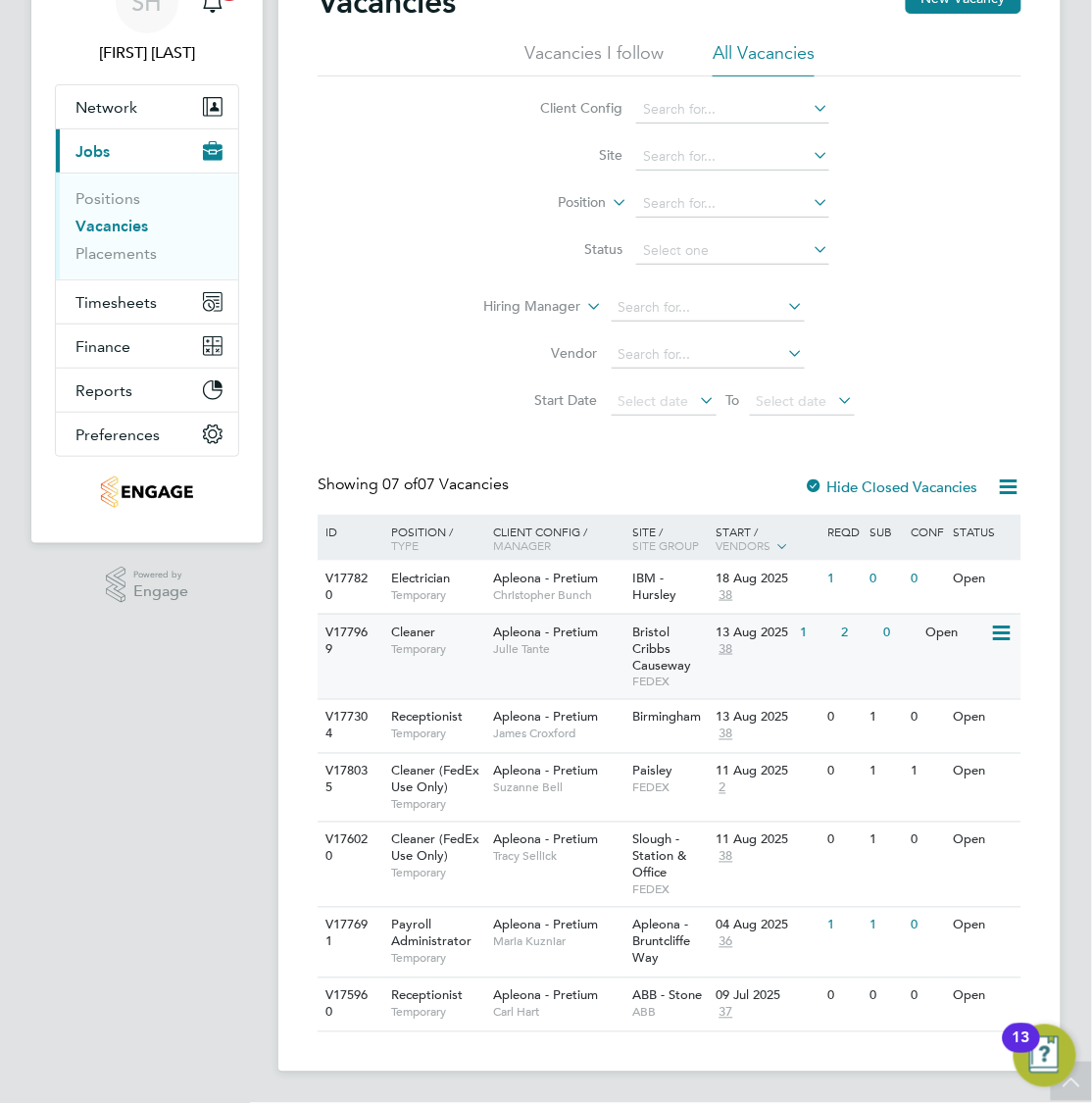 click on "V177969 Cleaner   Temporary Apleona - Pretium   [FIRST] [LAST] [CITY] Cribbs Causeway   FEDEX 13 Aug 2025 38 1 2 0 Open" 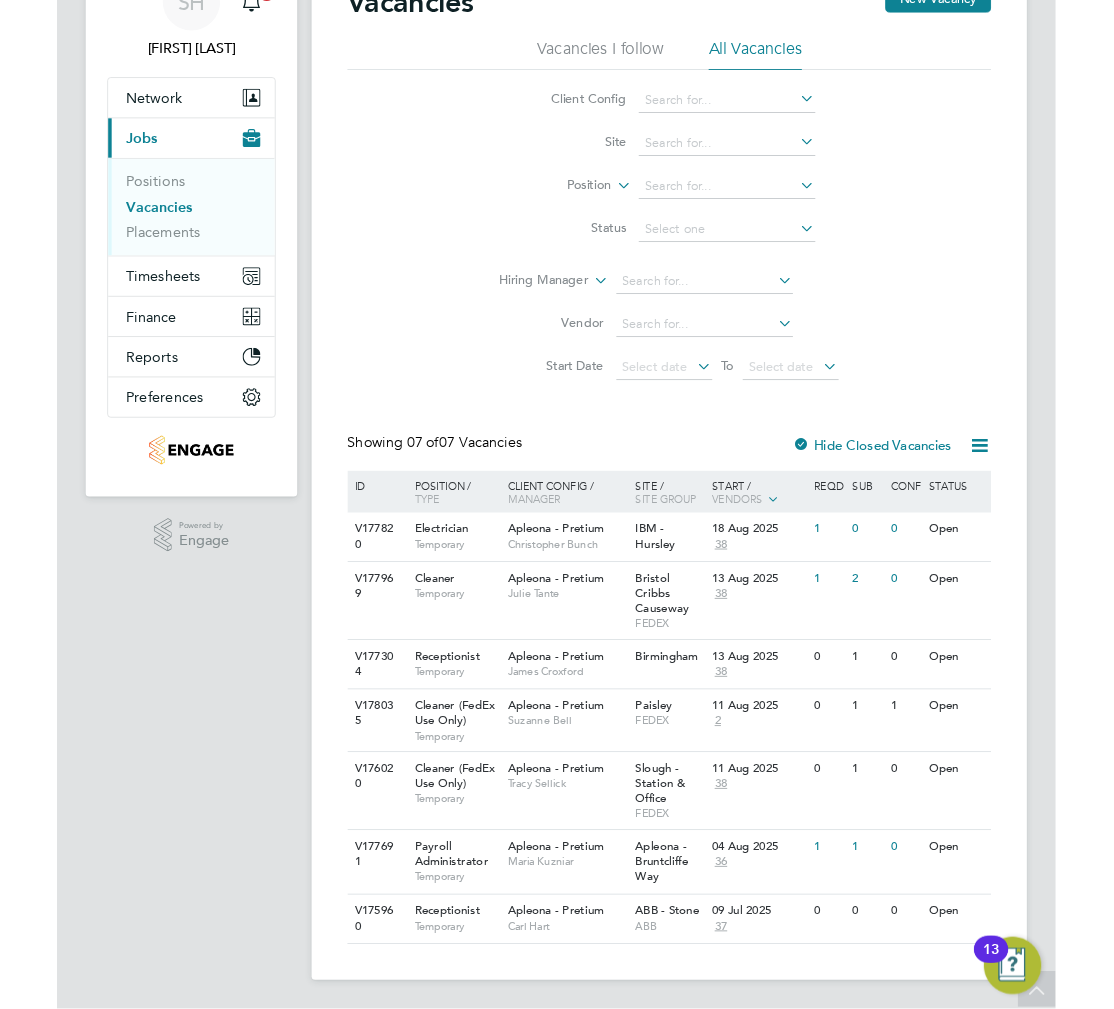 scroll, scrollTop: 0, scrollLeft: 0, axis: both 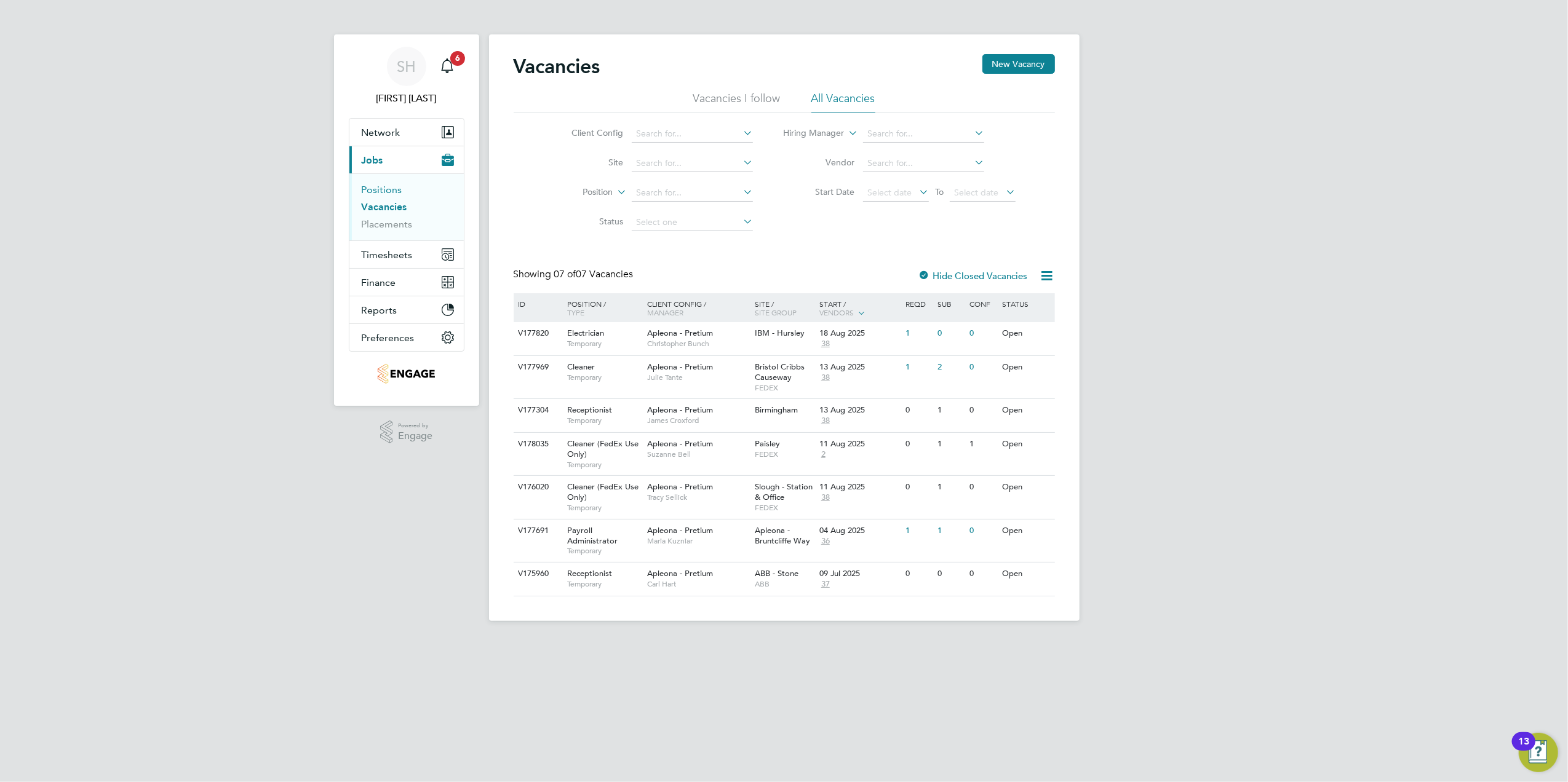click on "Positions" at bounding box center (382, 189) 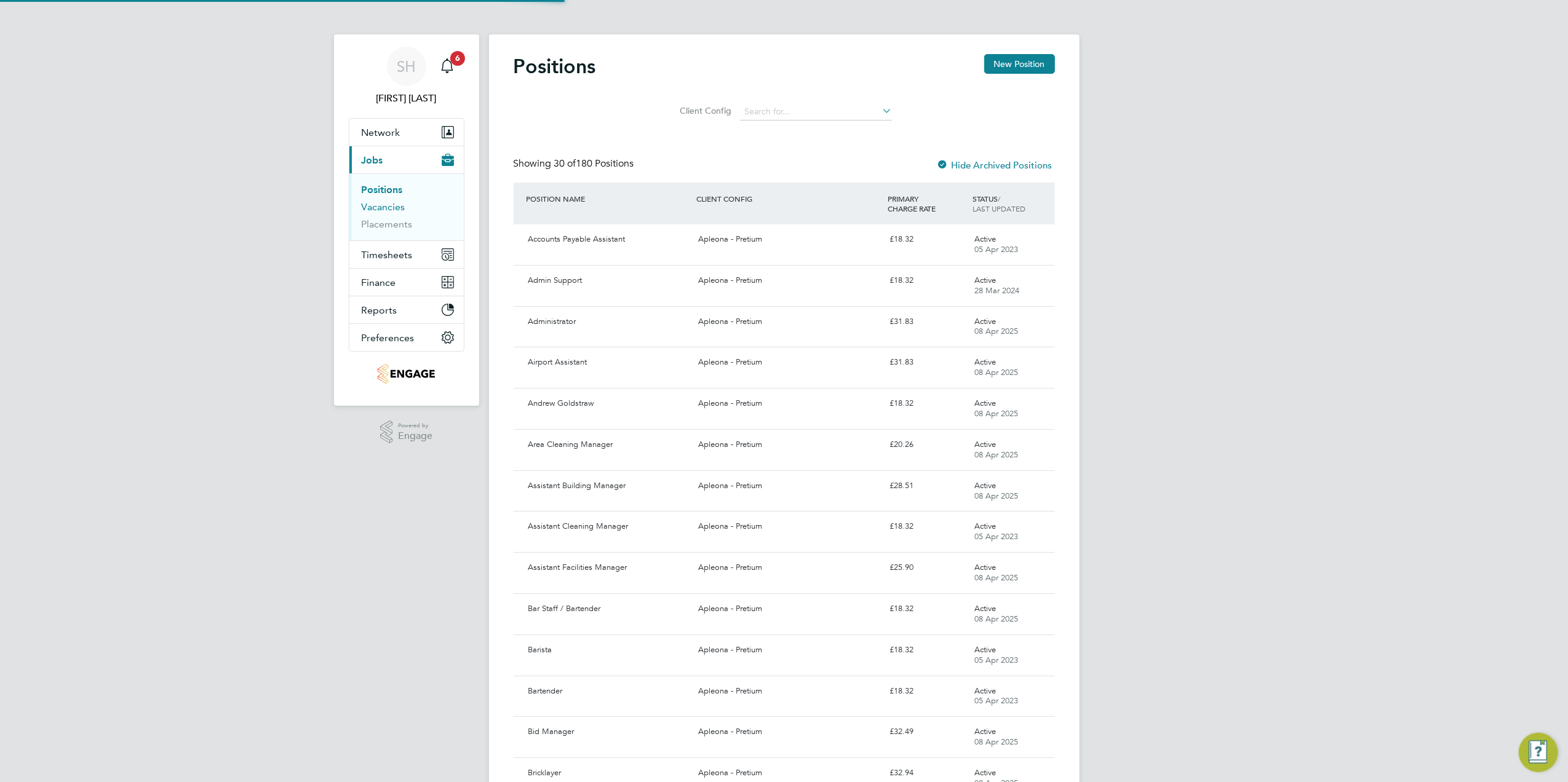 click on "Vacancies" at bounding box center (383, 207) 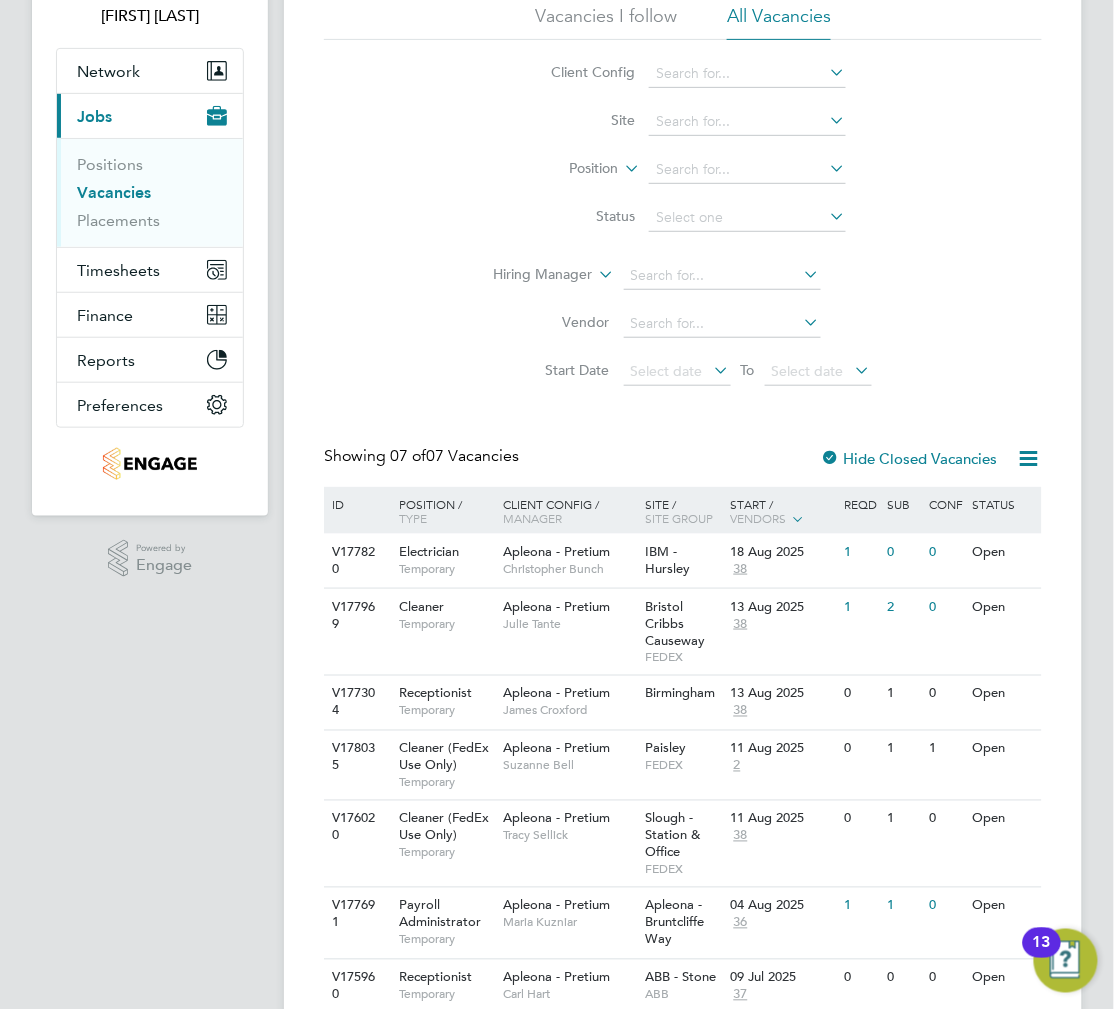 scroll, scrollTop: 224, scrollLeft: 0, axis: vertical 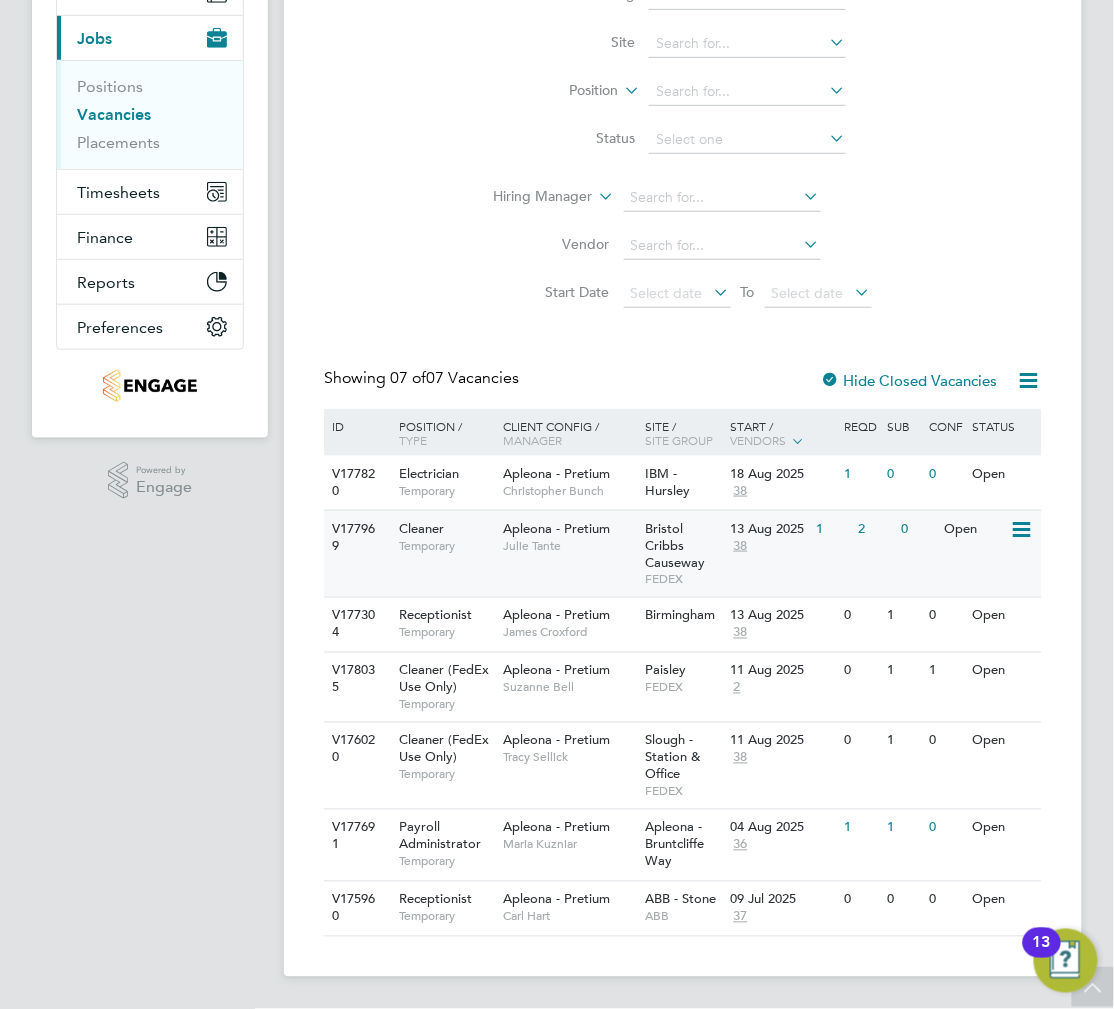 click on "Julie Tante" 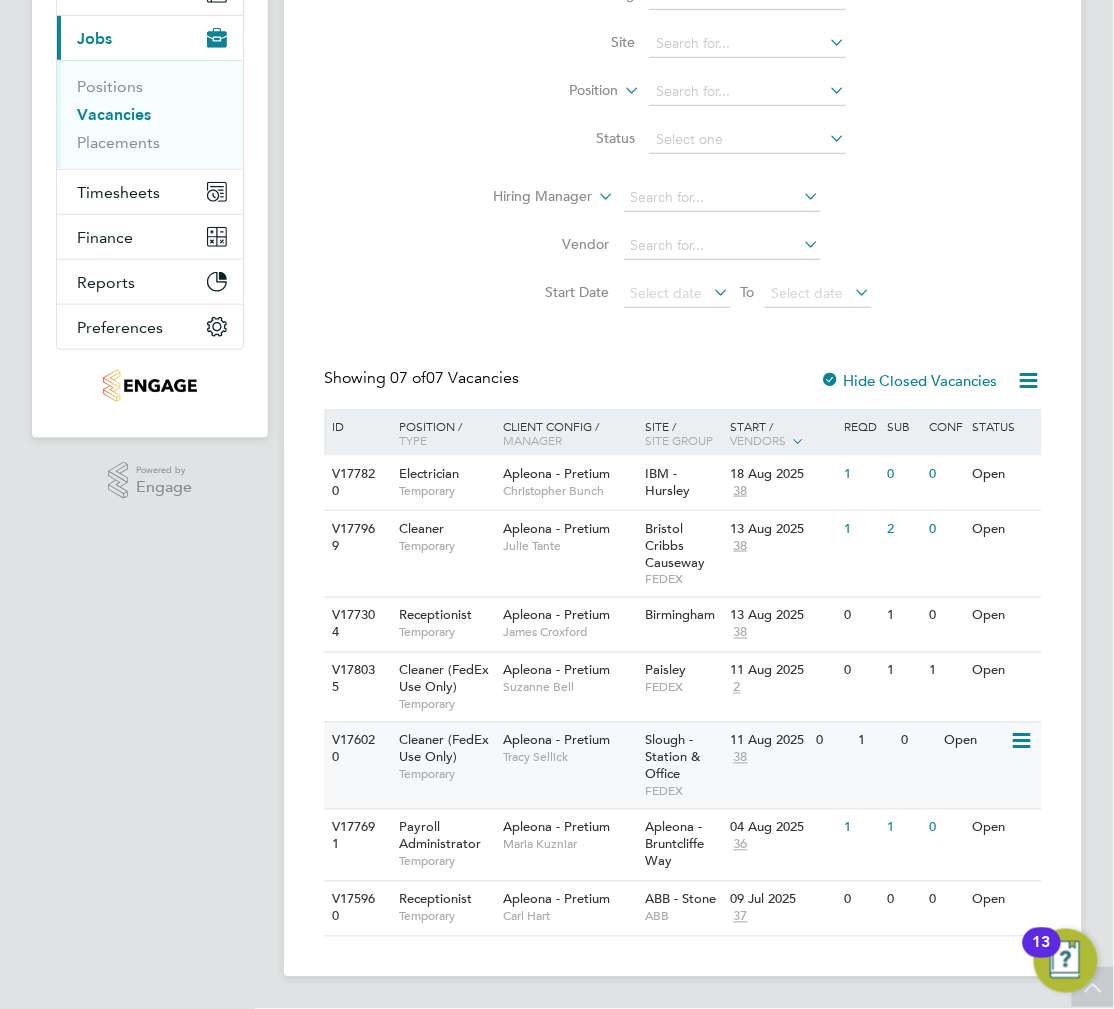 click on "FEDEX" 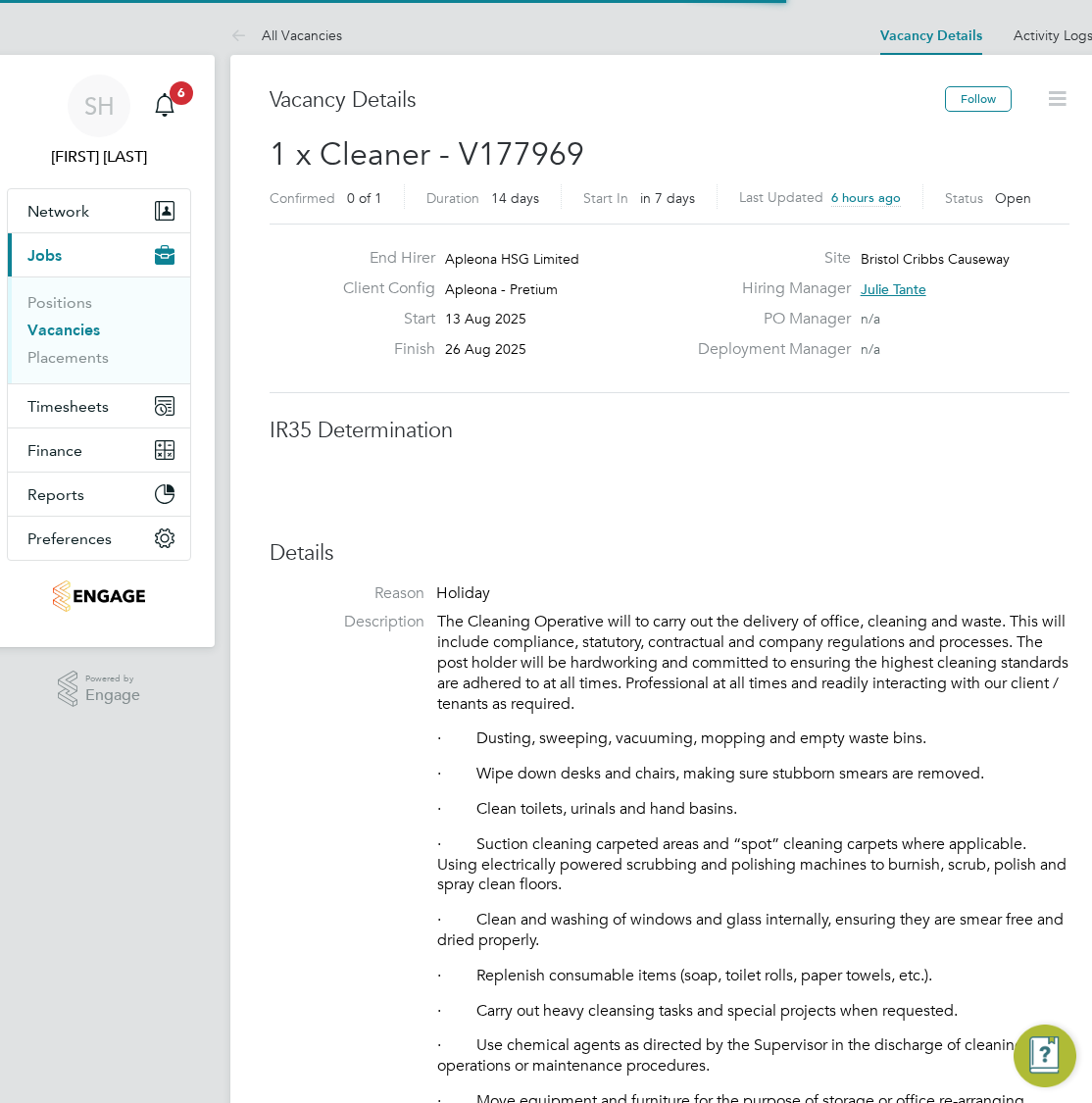scroll, scrollTop: 110, scrollLeft: 0, axis: vertical 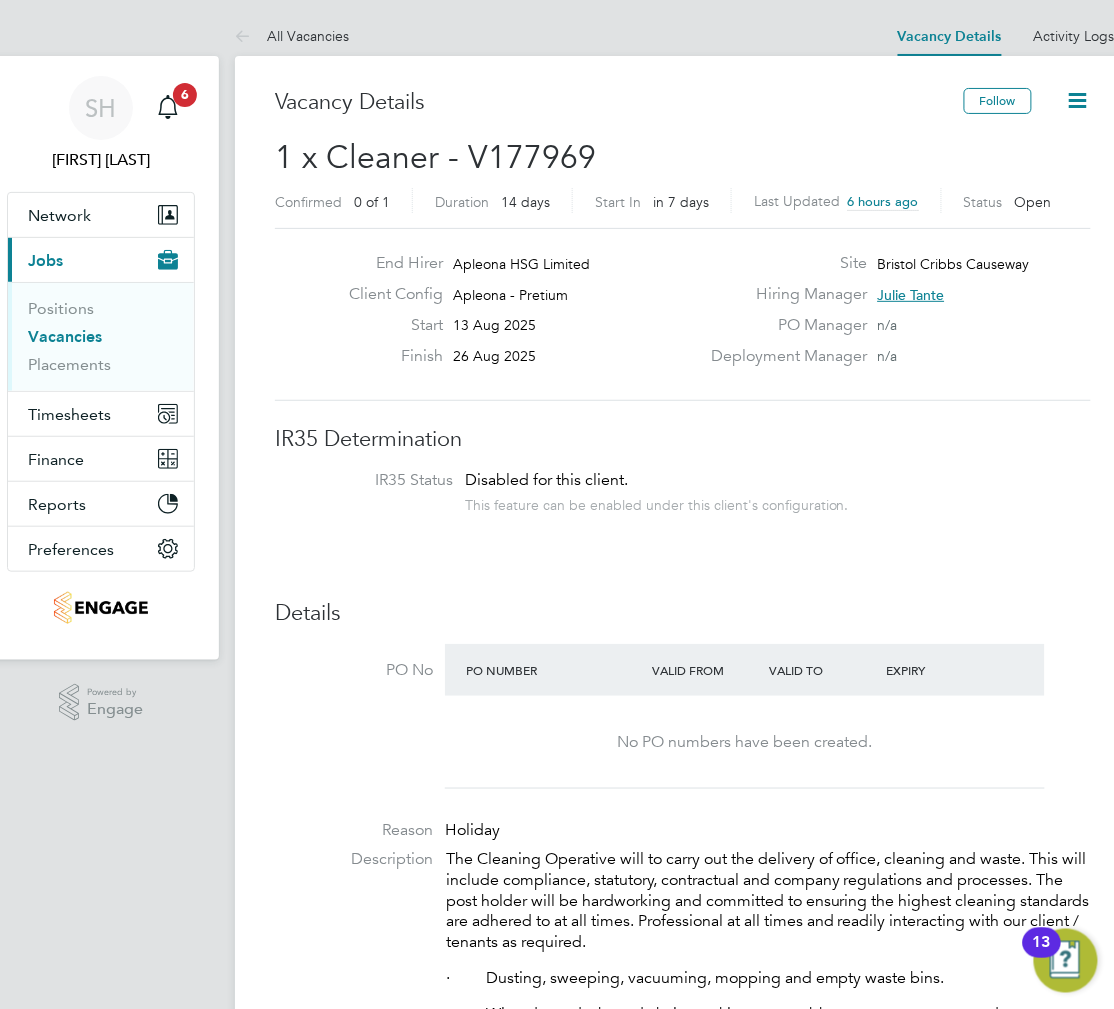 click on "Vacancies" at bounding box center [65, 336] 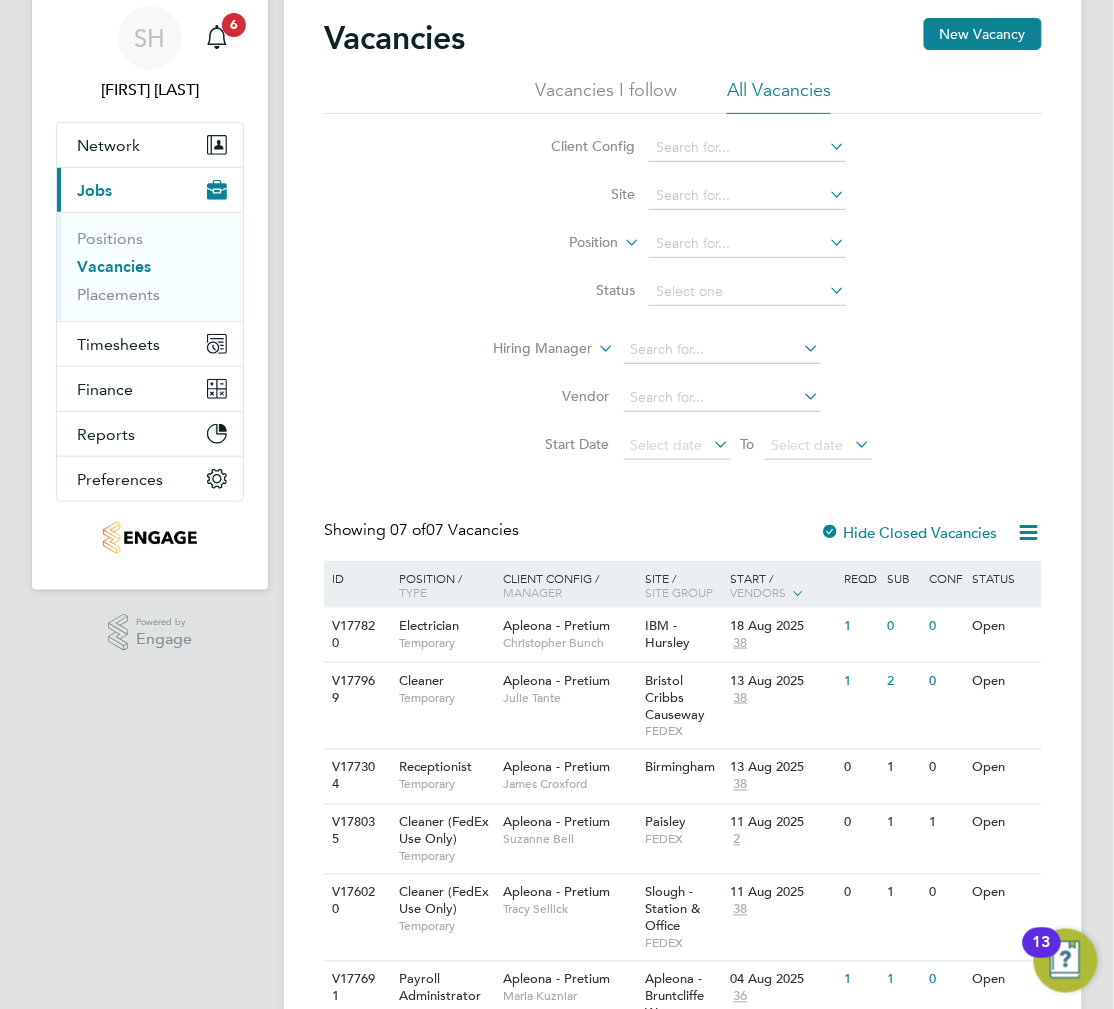 scroll, scrollTop: 224, scrollLeft: 0, axis: vertical 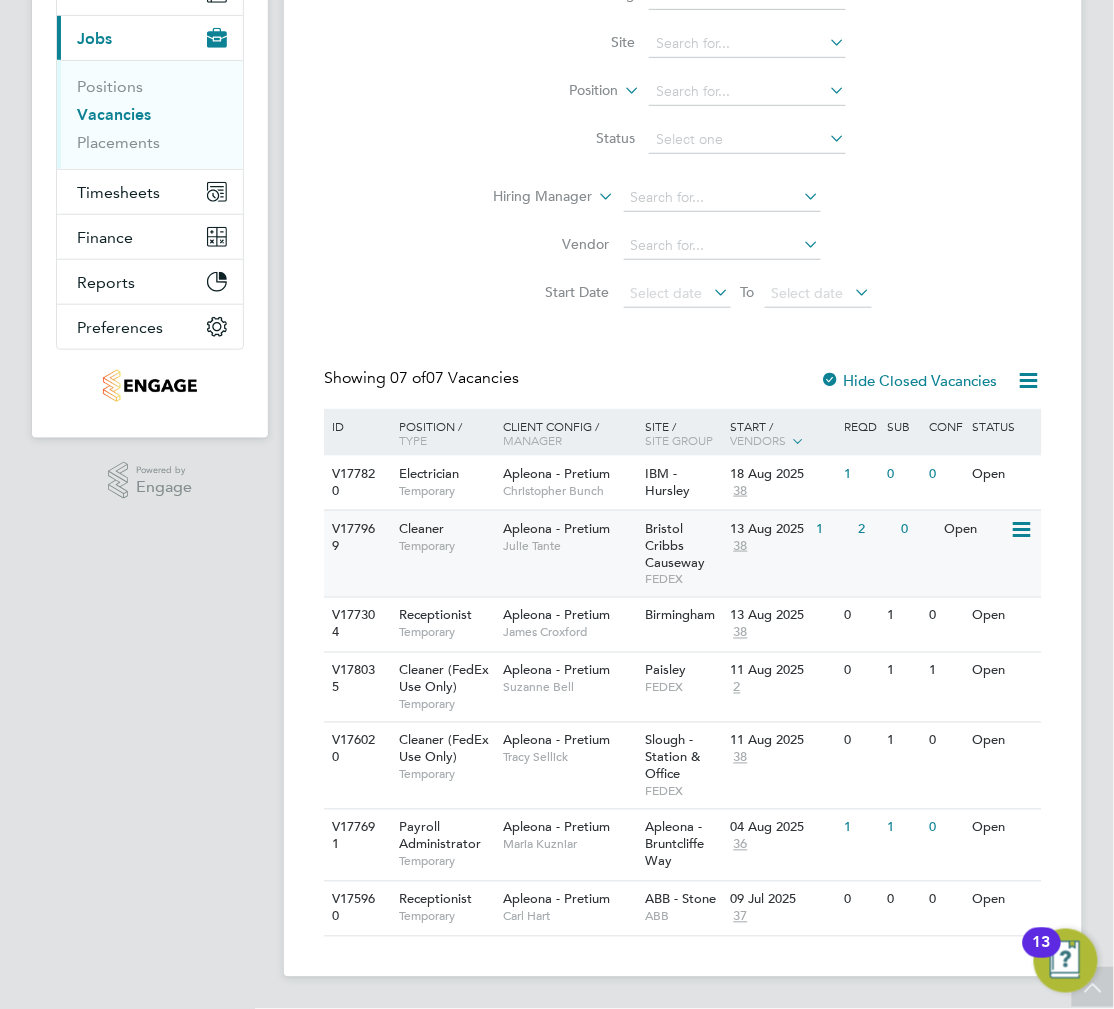 click on "Apleona - Pretium" 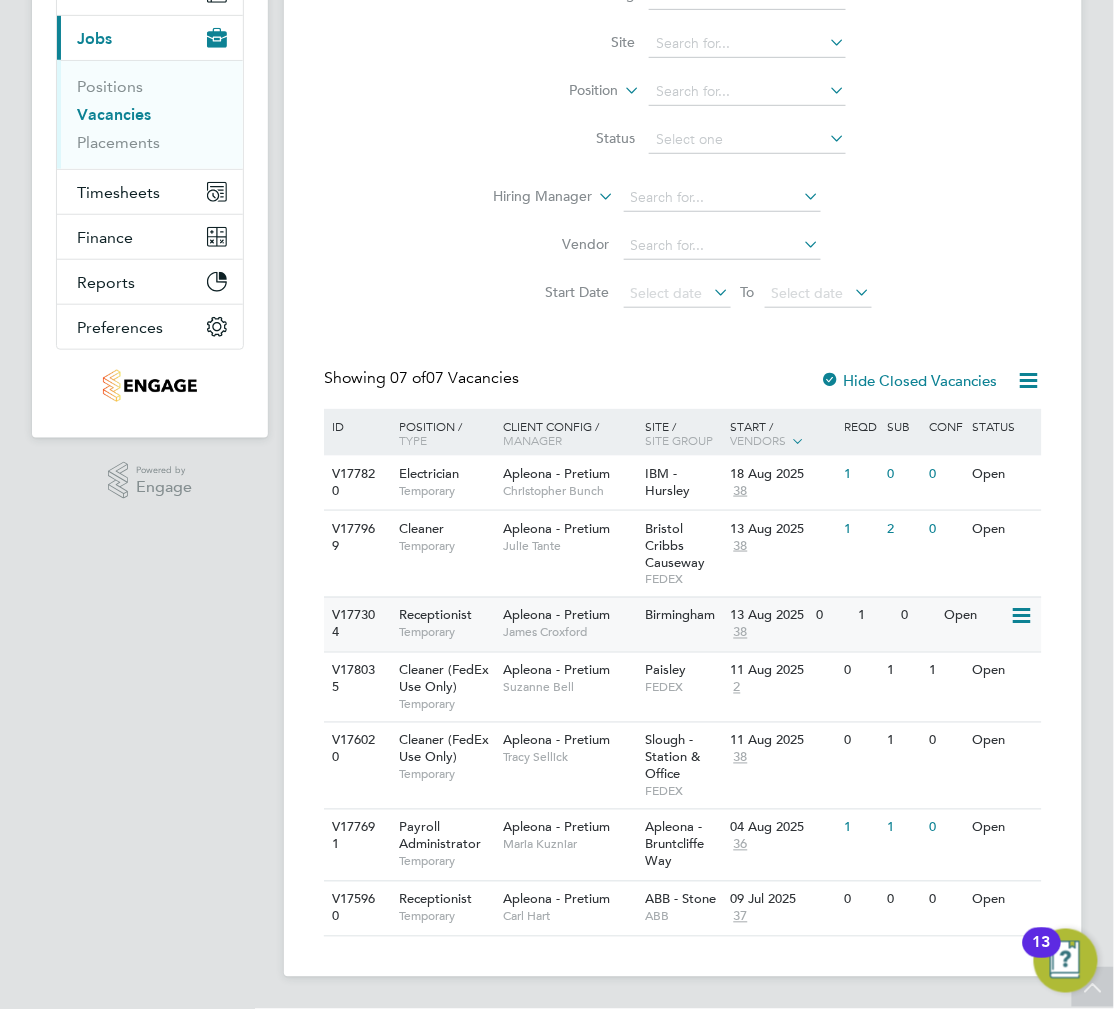 click on "Birmingham" 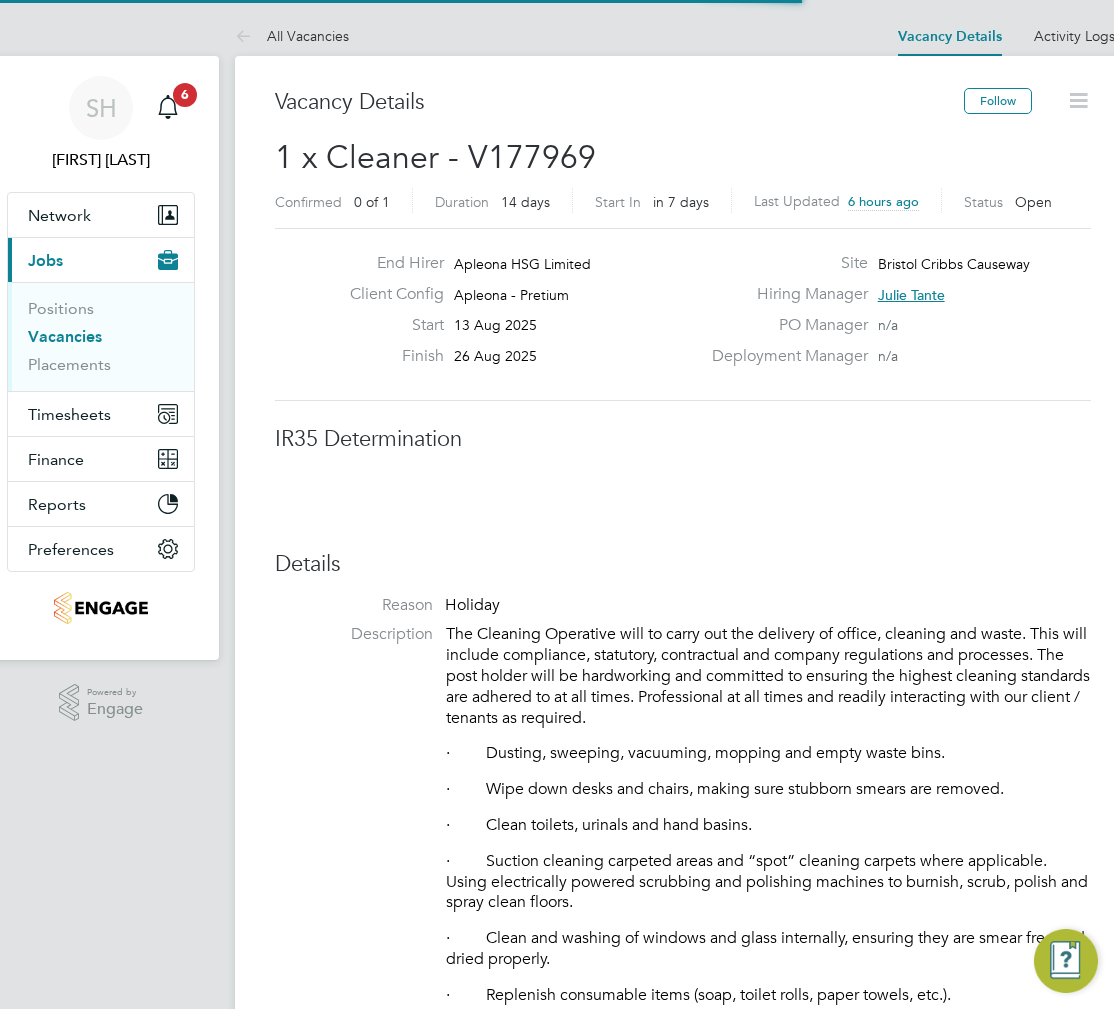 scroll, scrollTop: 1200, scrollLeft: 0, axis: vertical 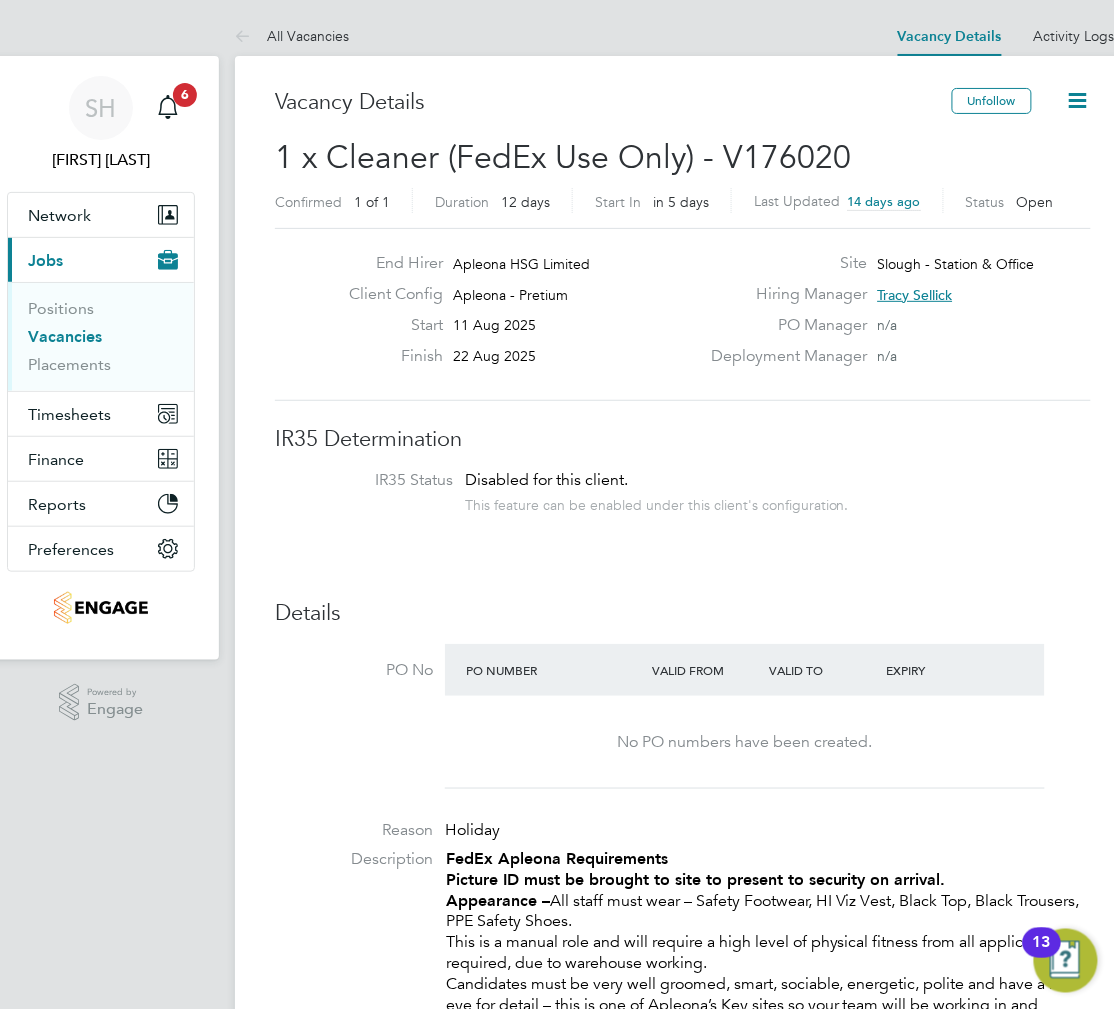 click 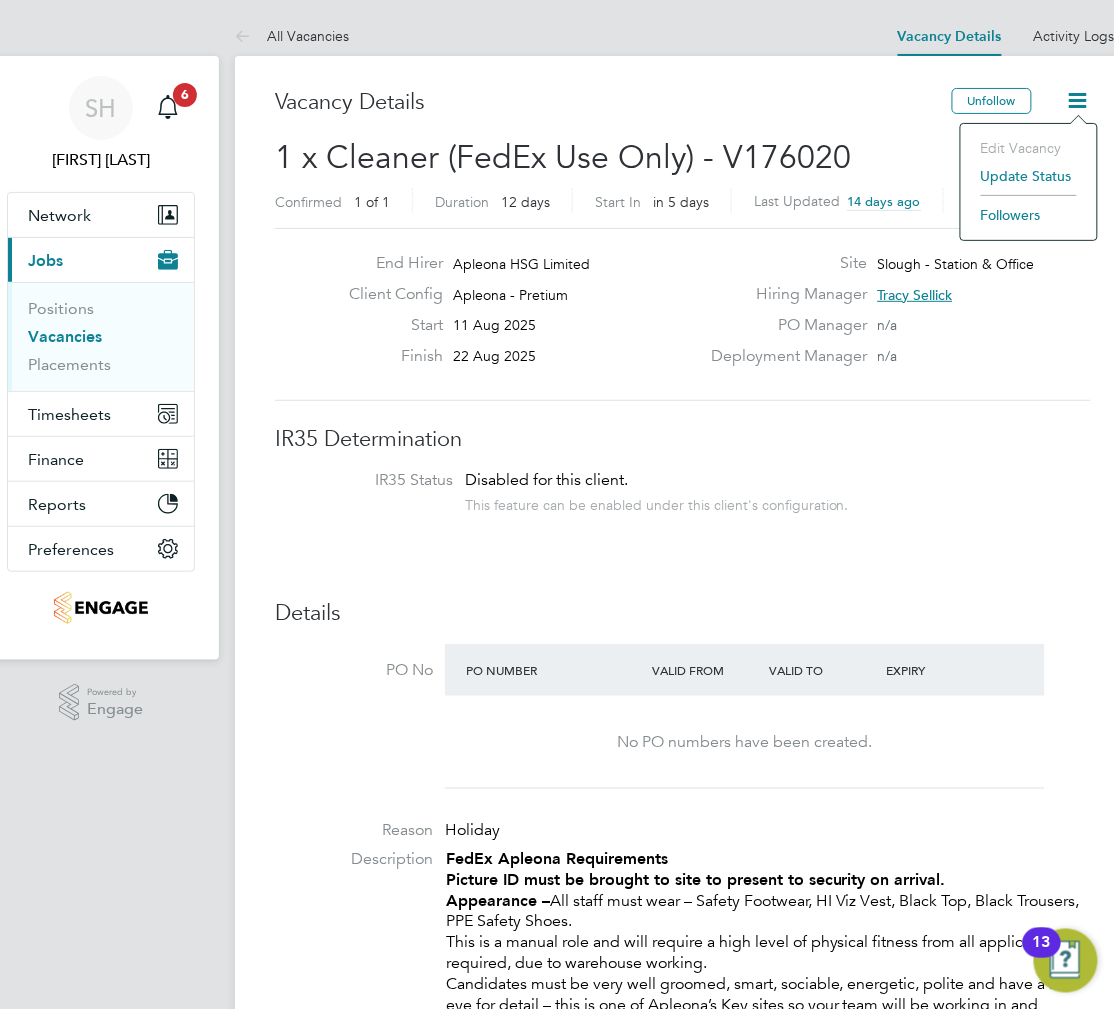 click on "Update Status" 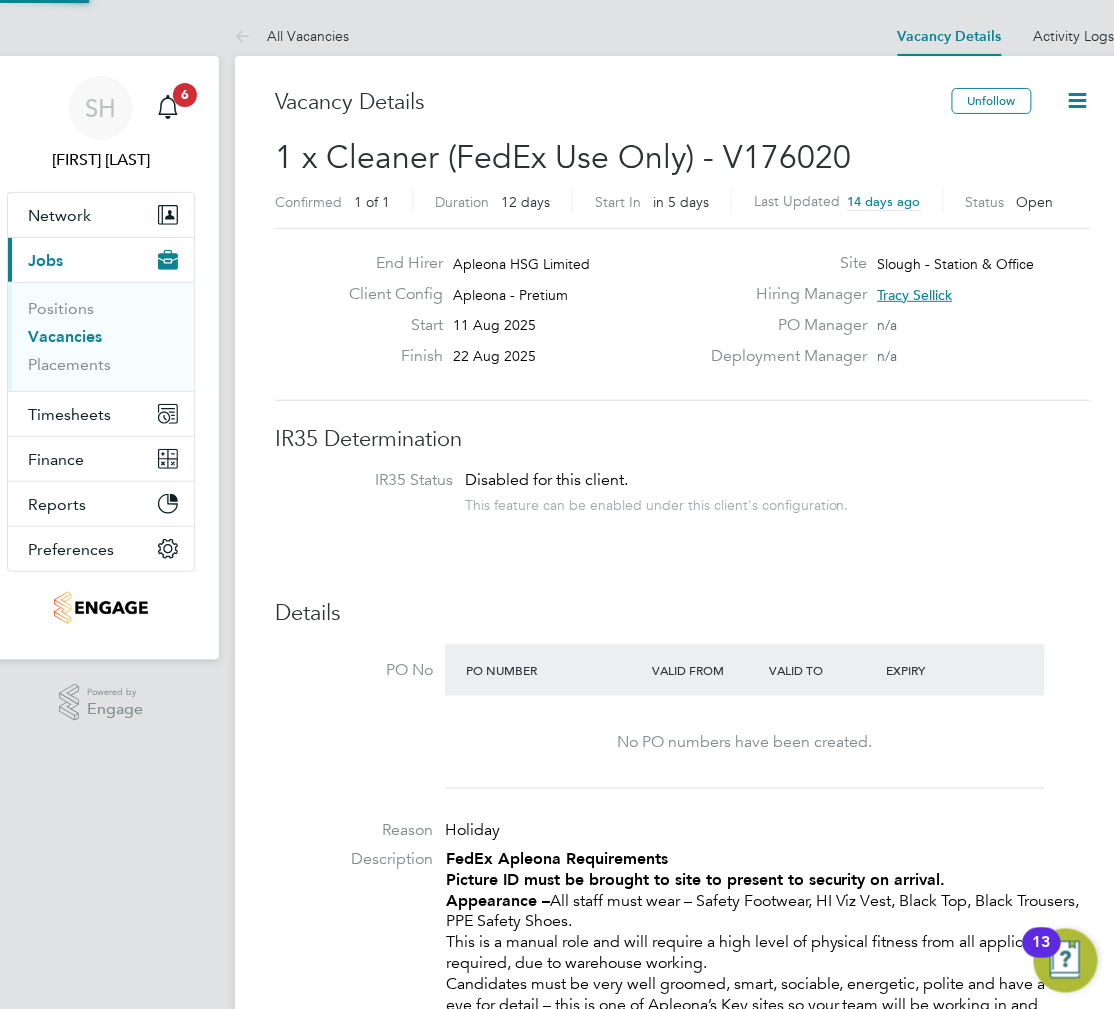 scroll, scrollTop: 9, scrollLeft: 10, axis: both 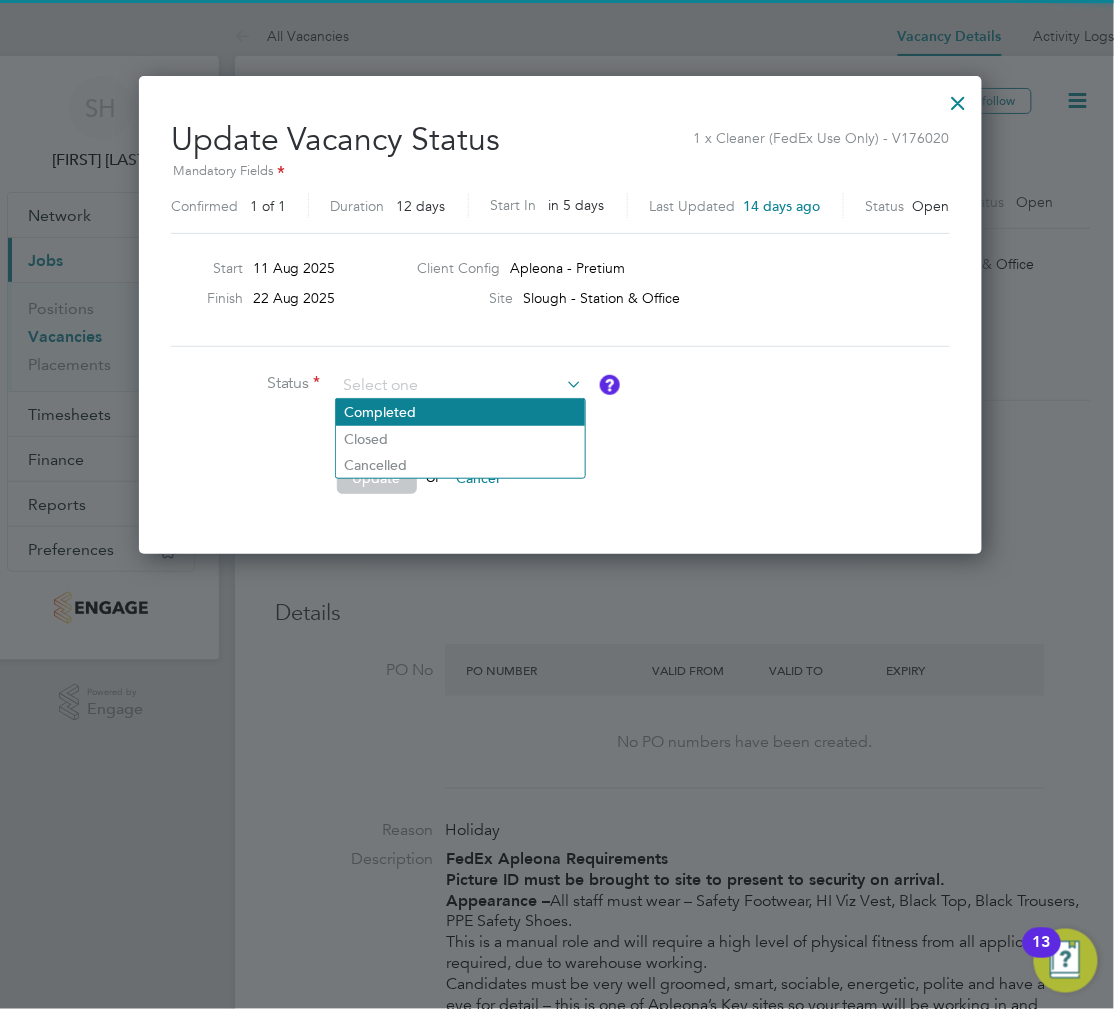 drag, startPoint x: 416, startPoint y: 366, endPoint x: 422, endPoint y: 410, distance: 44.407207 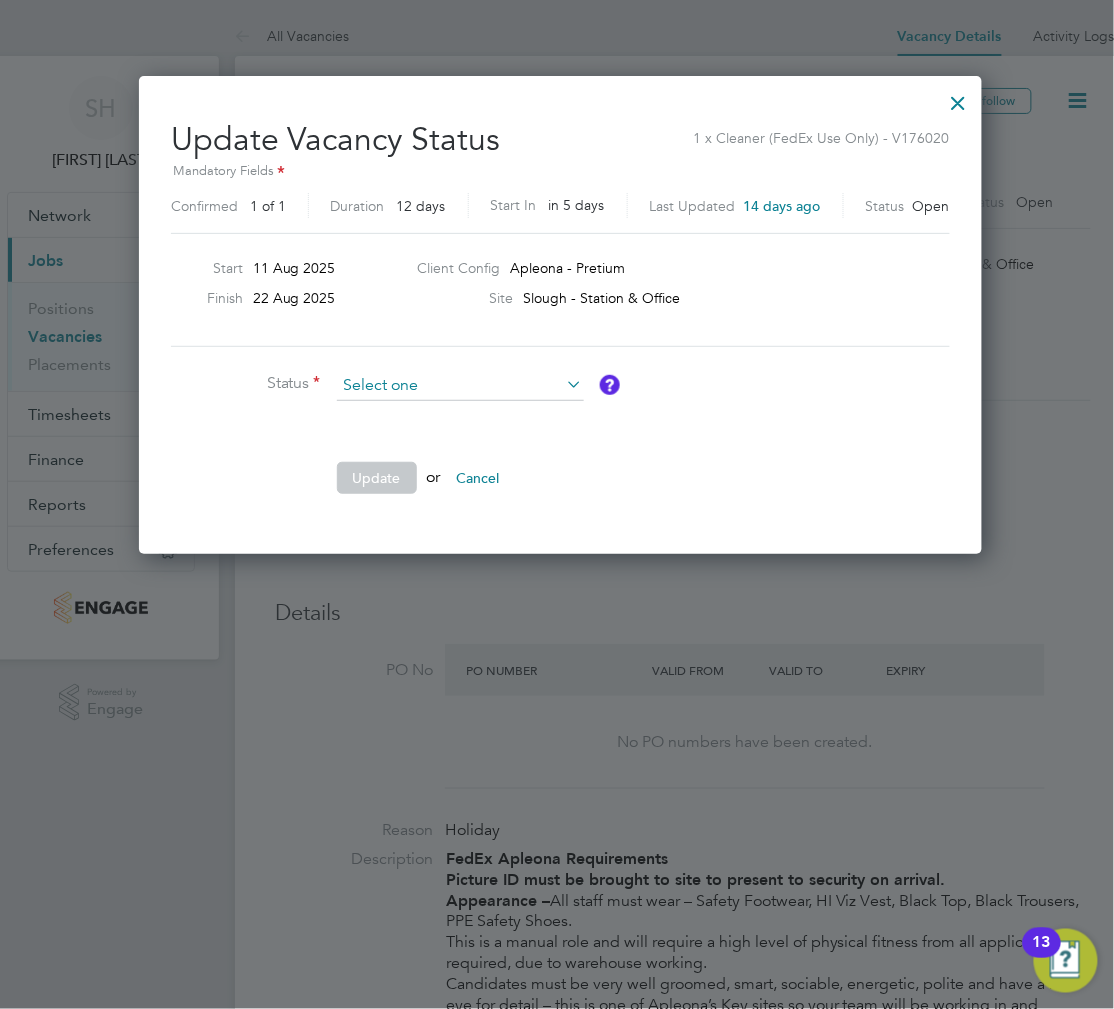 click at bounding box center [460, 386] 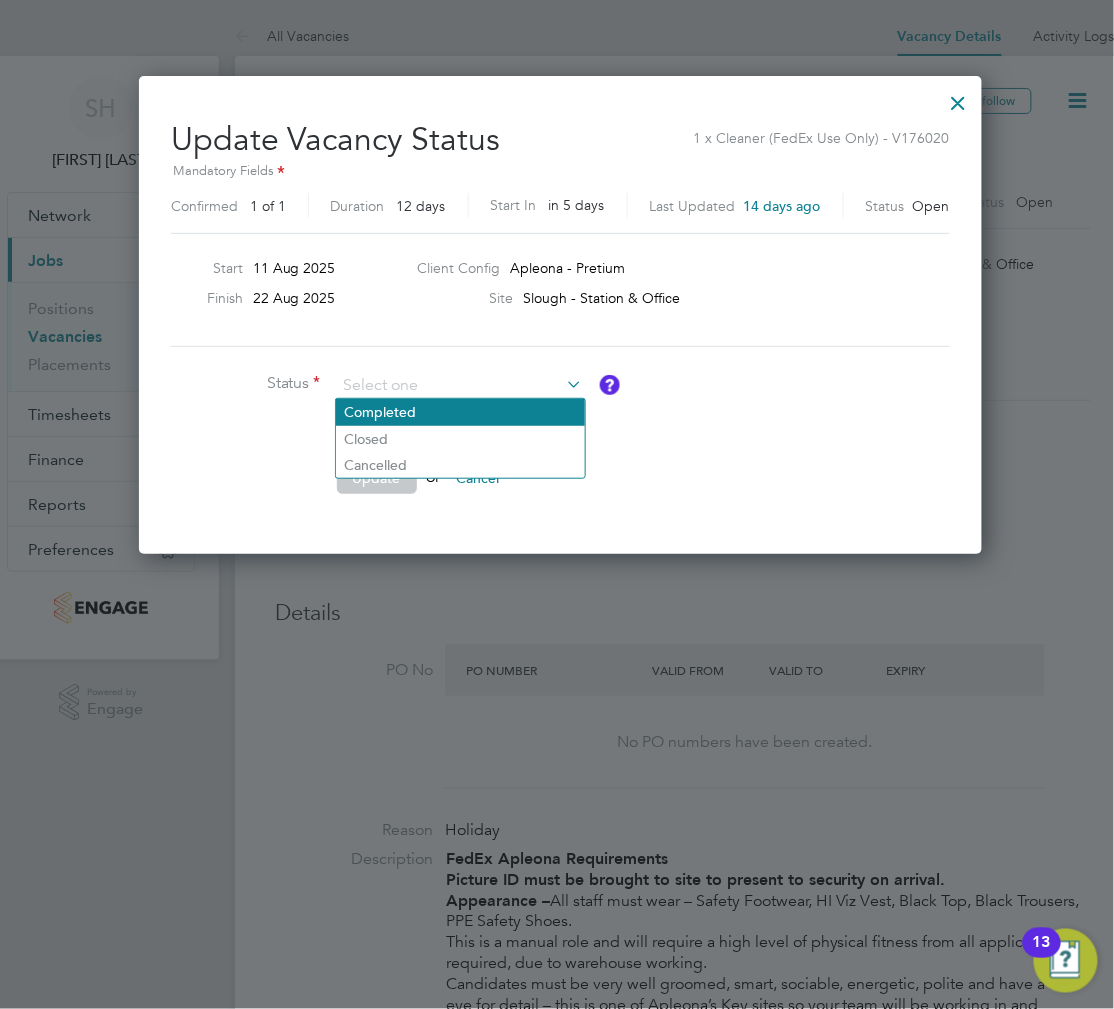 click on "Completed" 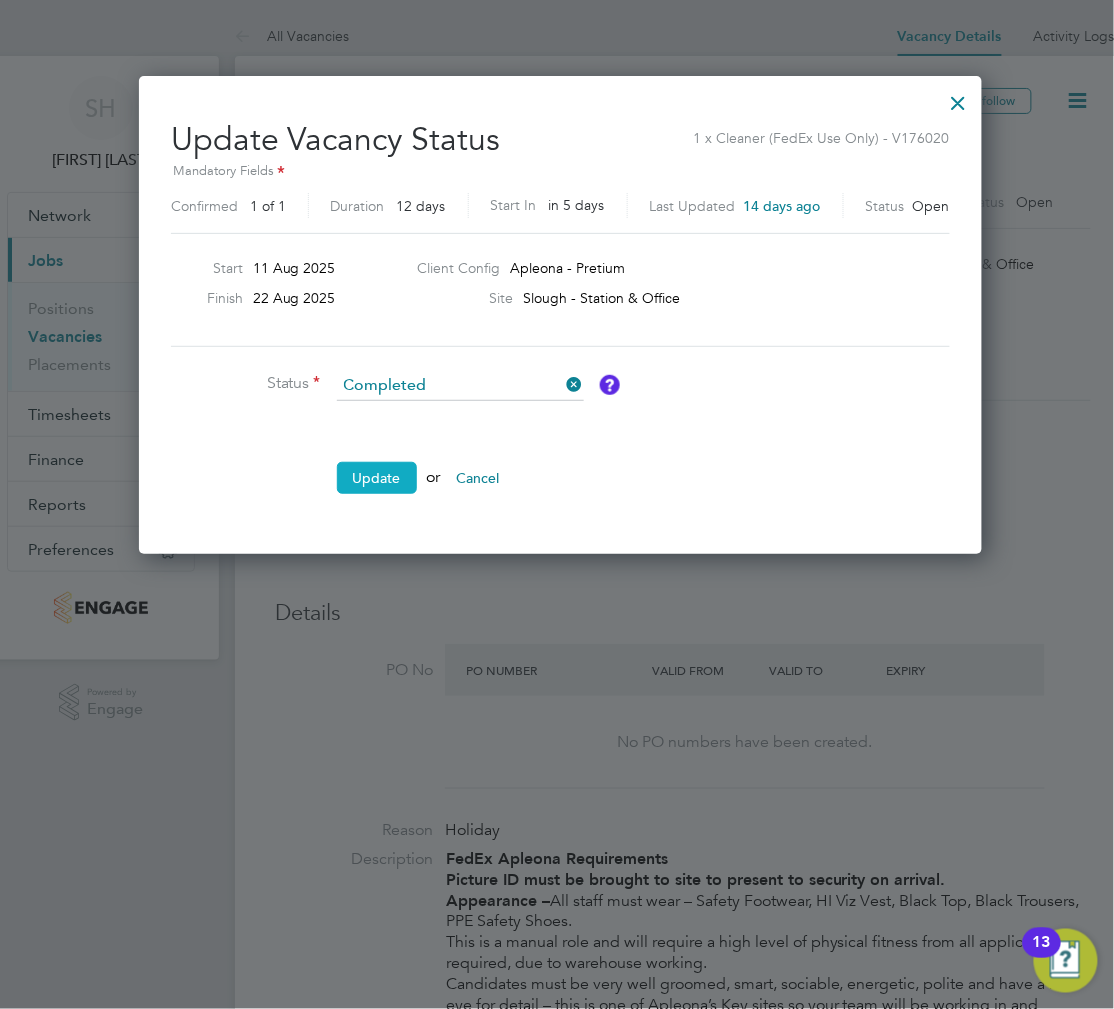click on "Update" at bounding box center [377, 478] 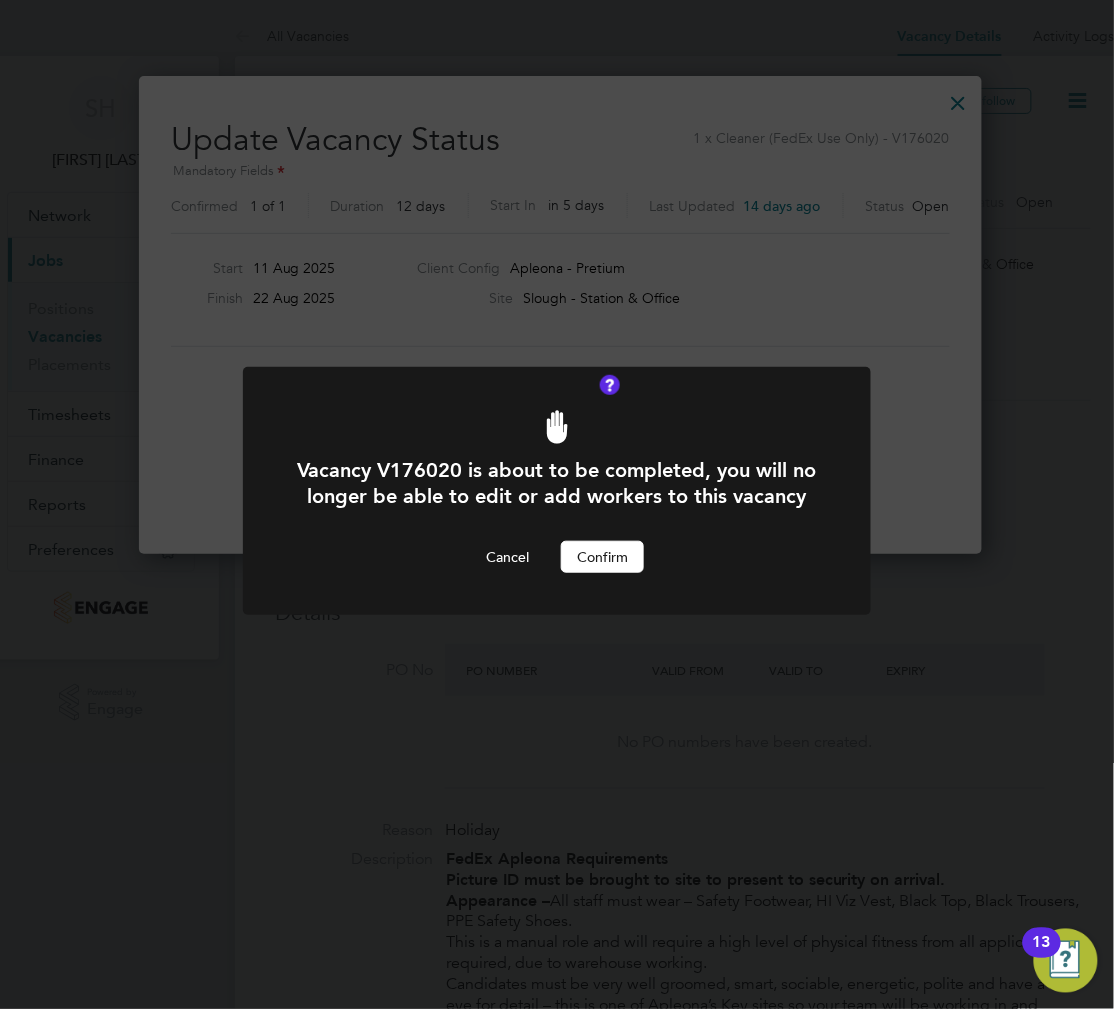 drag, startPoint x: 601, startPoint y: 594, endPoint x: 556, endPoint y: 581, distance: 46.840153 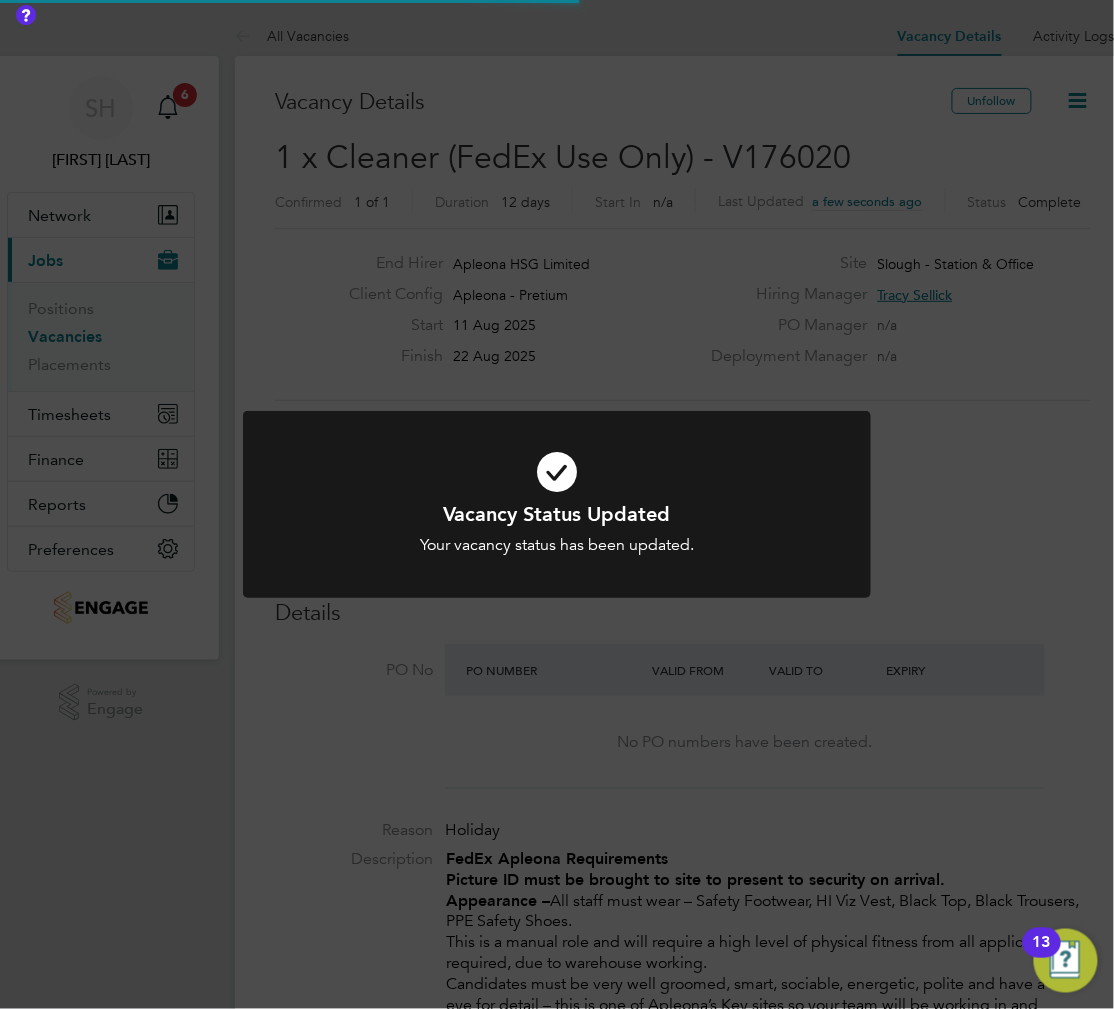 scroll, scrollTop: 10, scrollLeft: 9, axis: both 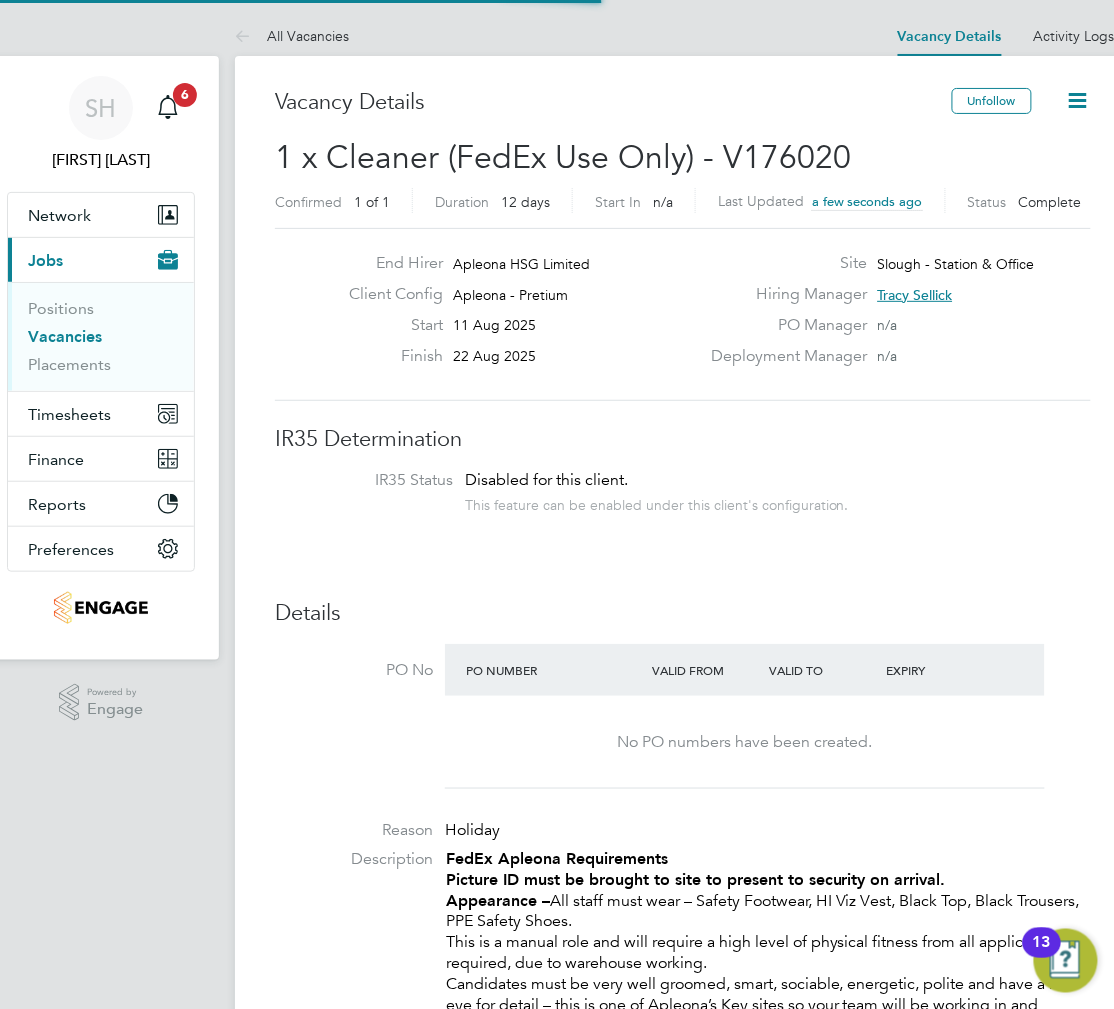 drag, startPoint x: 58, startPoint y: 334, endPoint x: 74, endPoint y: 337, distance: 16.27882 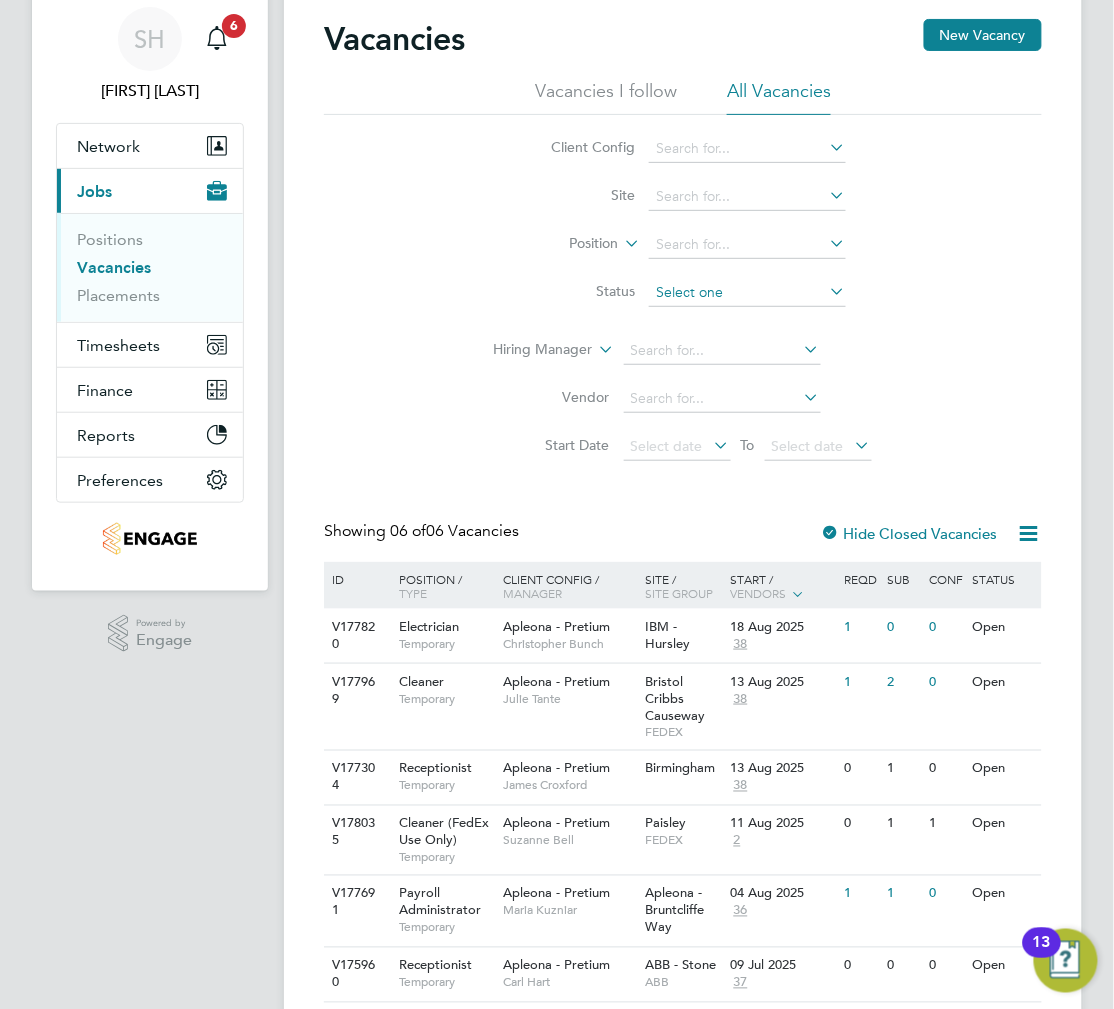 scroll, scrollTop: 136, scrollLeft: 0, axis: vertical 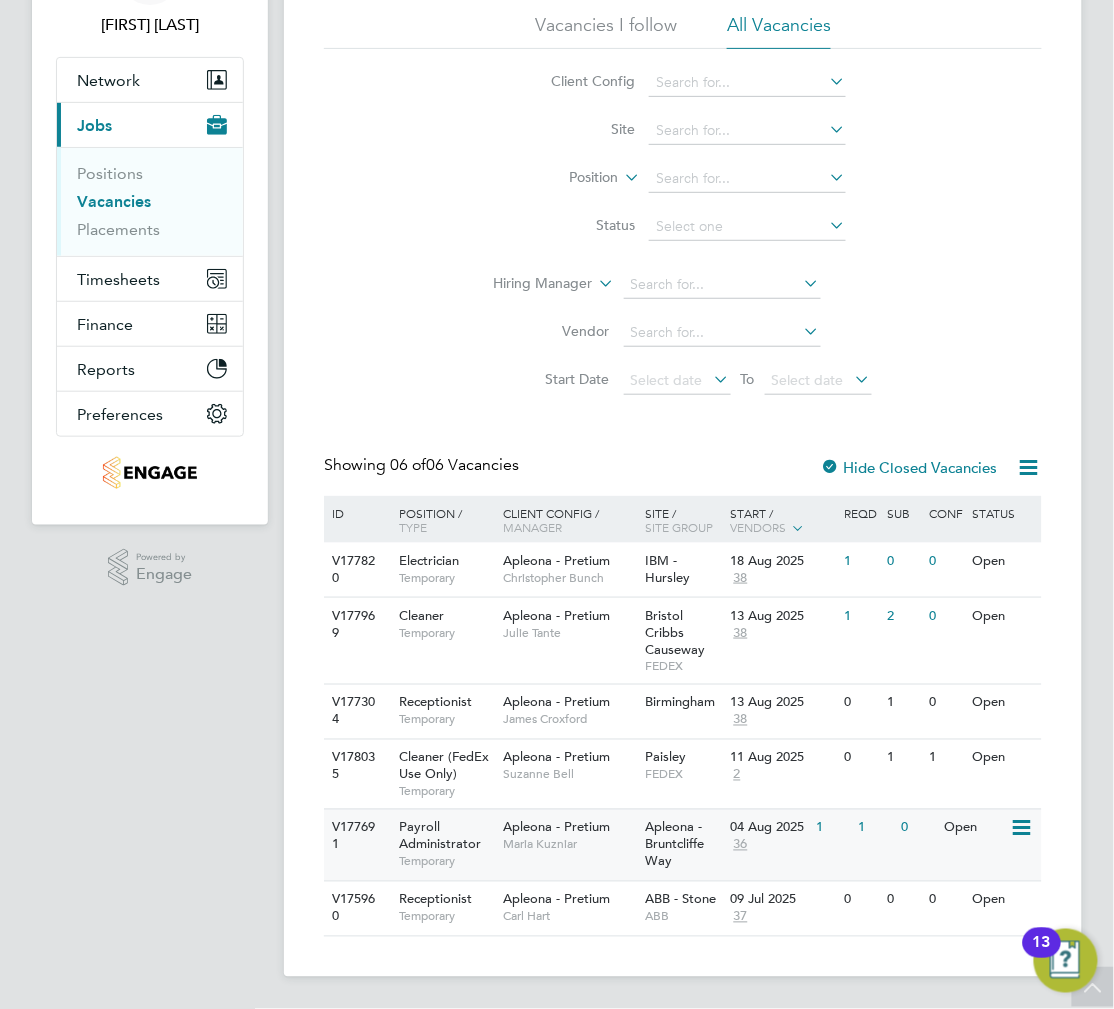 click on "Maria Kuzniar" 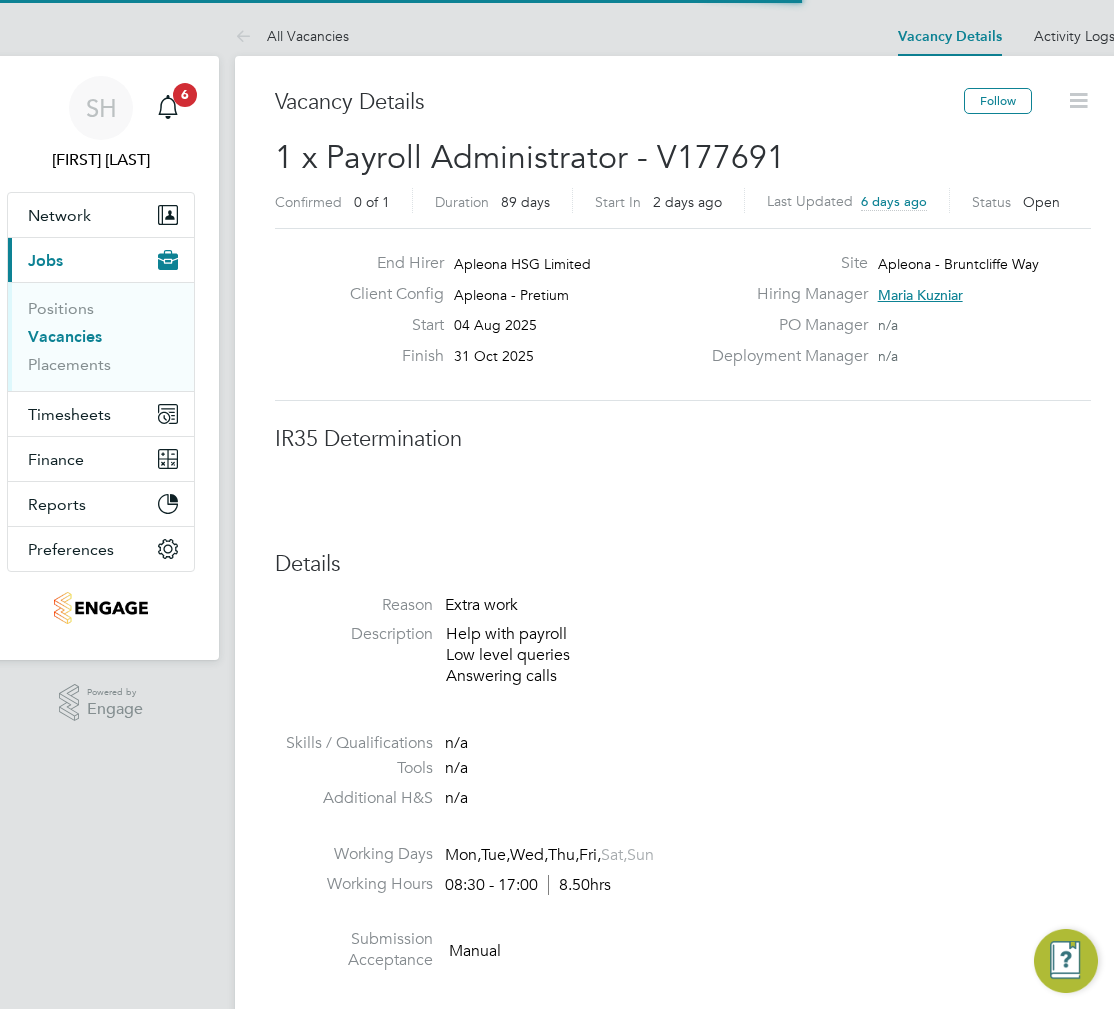 scroll, scrollTop: 133, scrollLeft: 0, axis: vertical 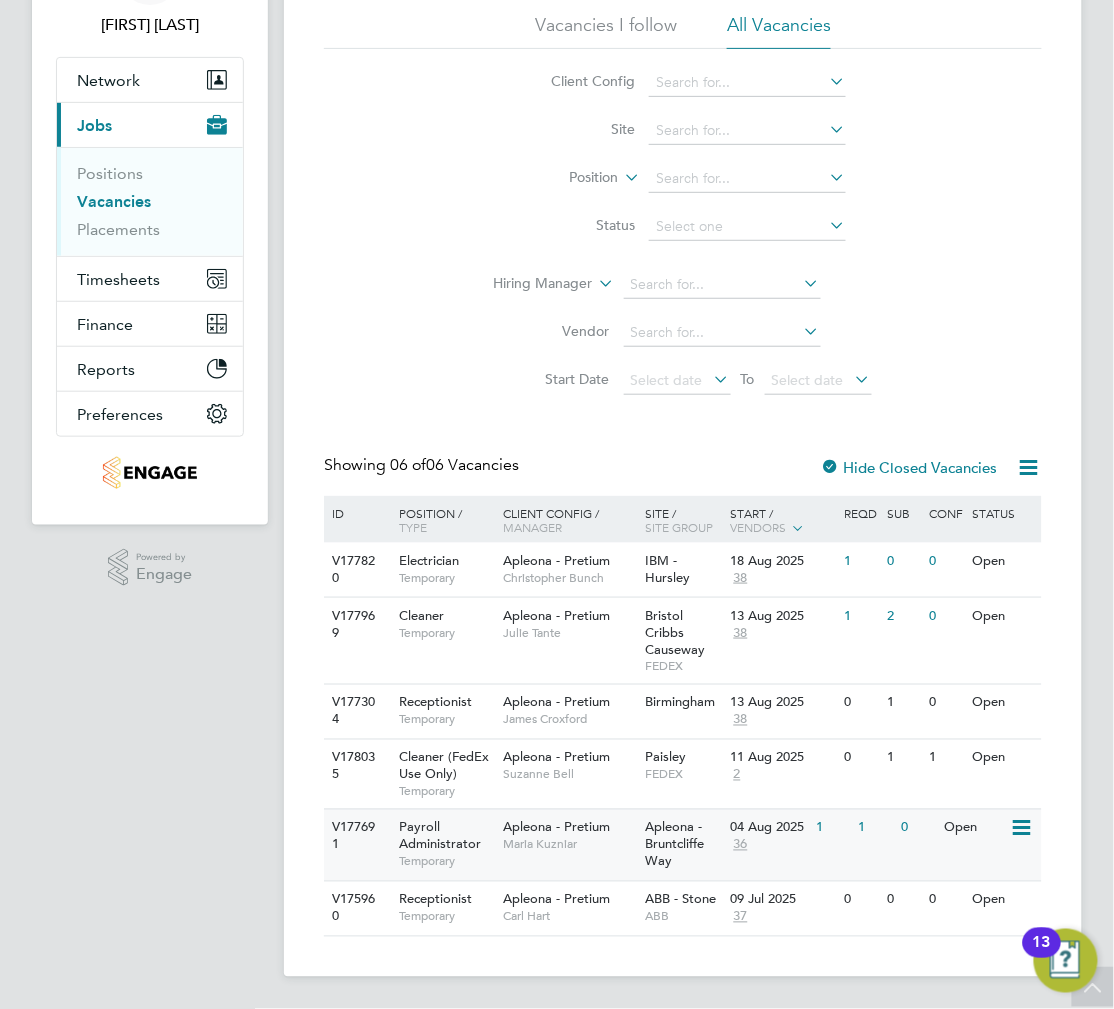 click on "Maria Kuzniar" 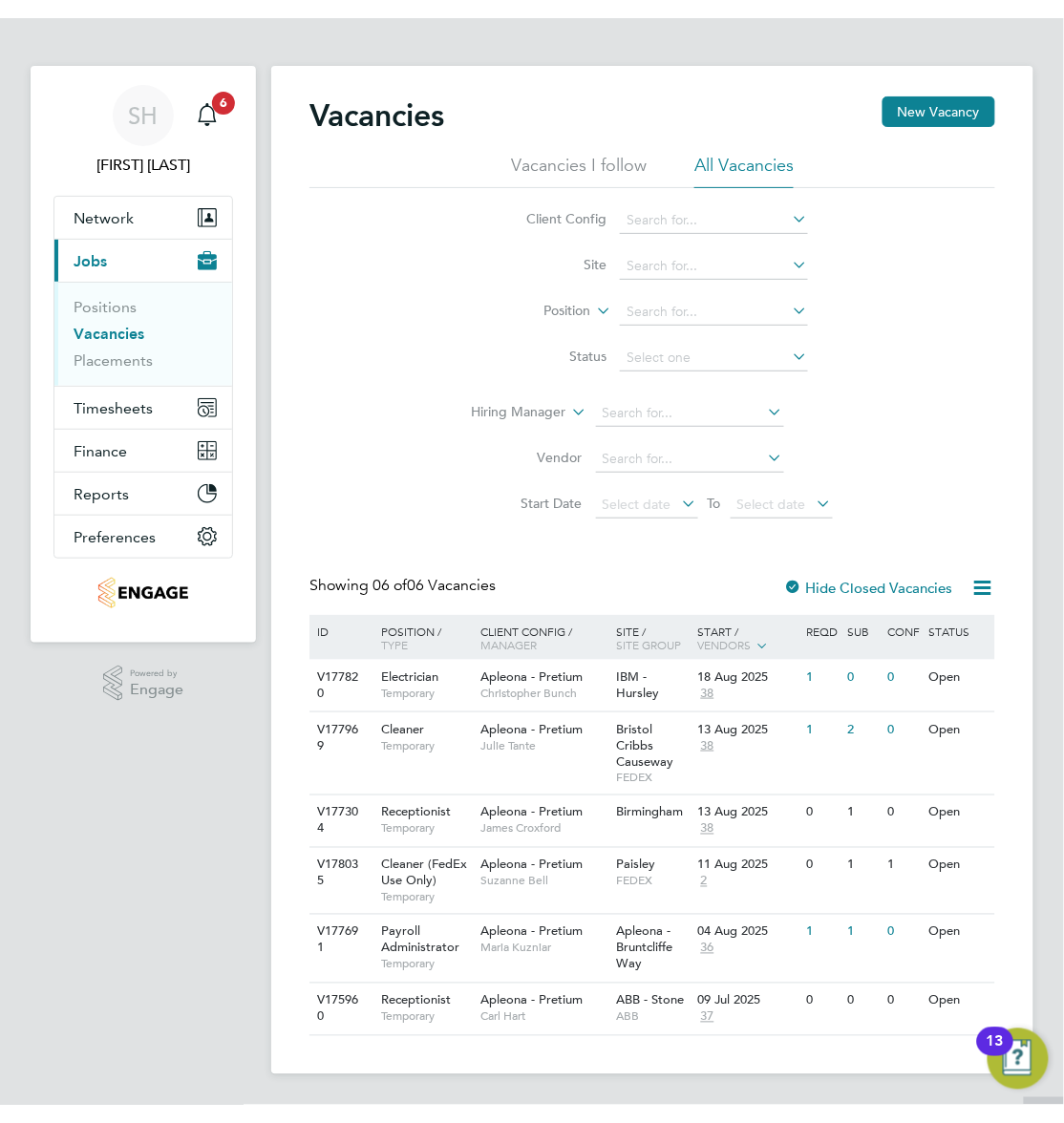 scroll, scrollTop: 0, scrollLeft: 0, axis: both 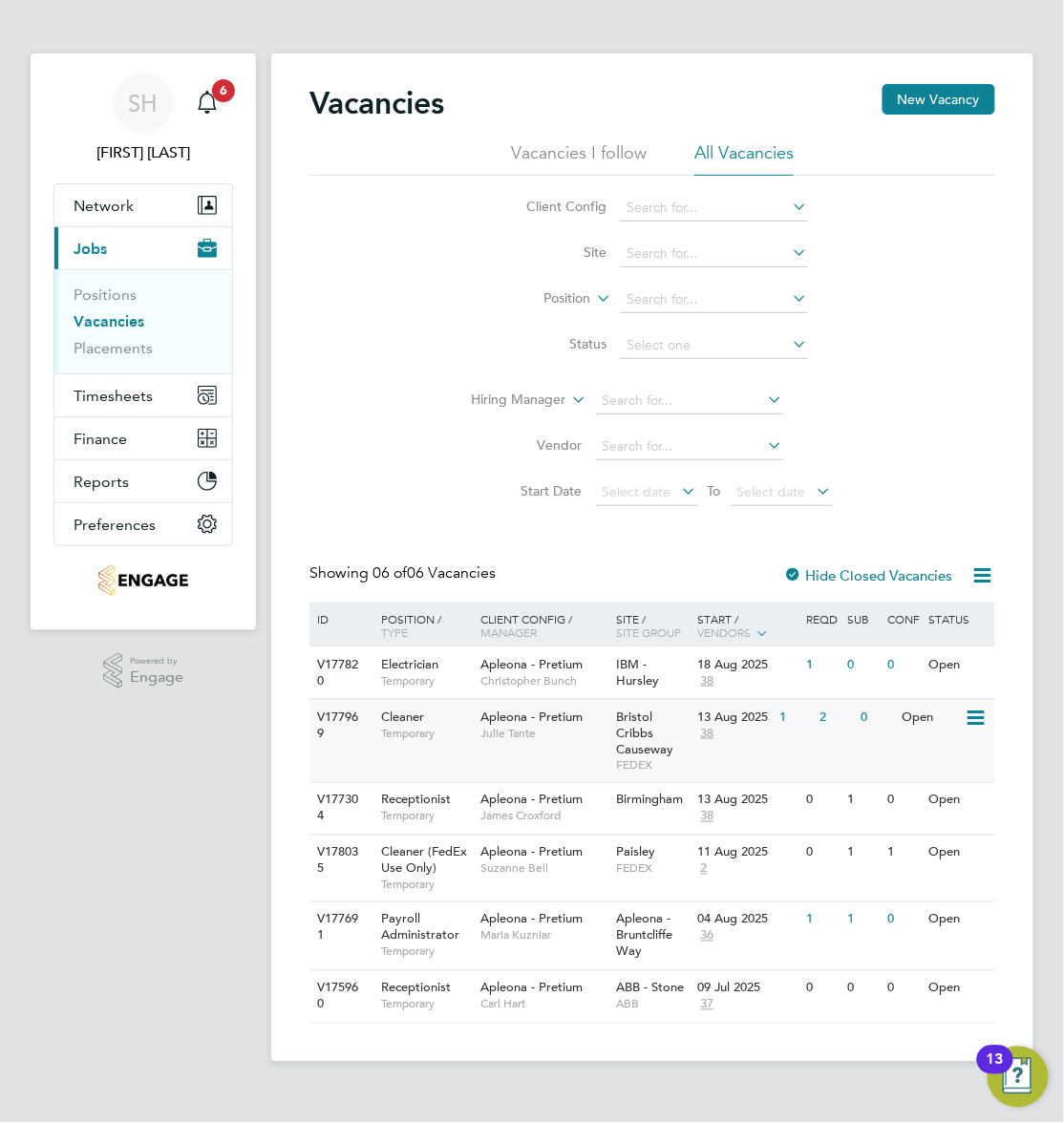click on "Bristol Cribbs Causeway" 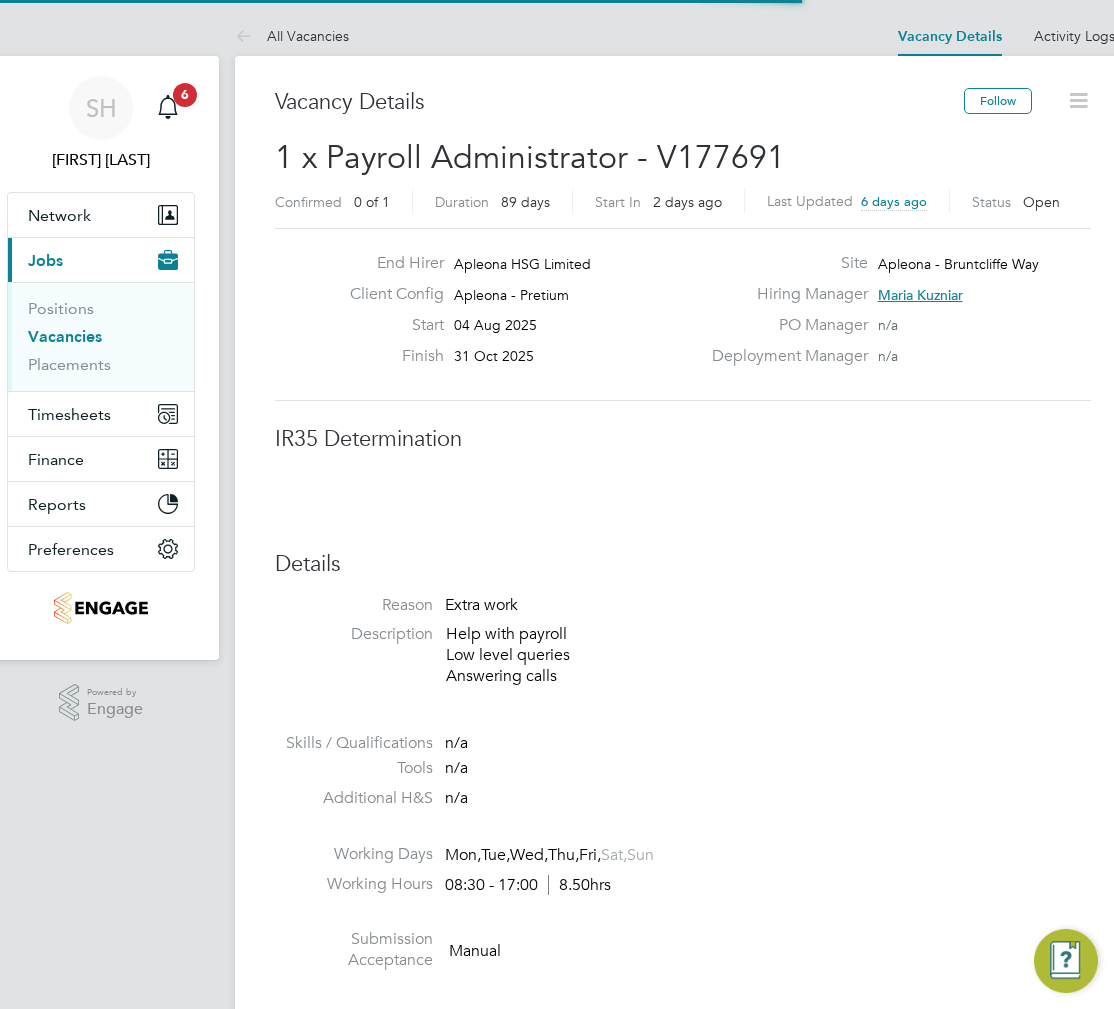 scroll, scrollTop: 0, scrollLeft: 0, axis: both 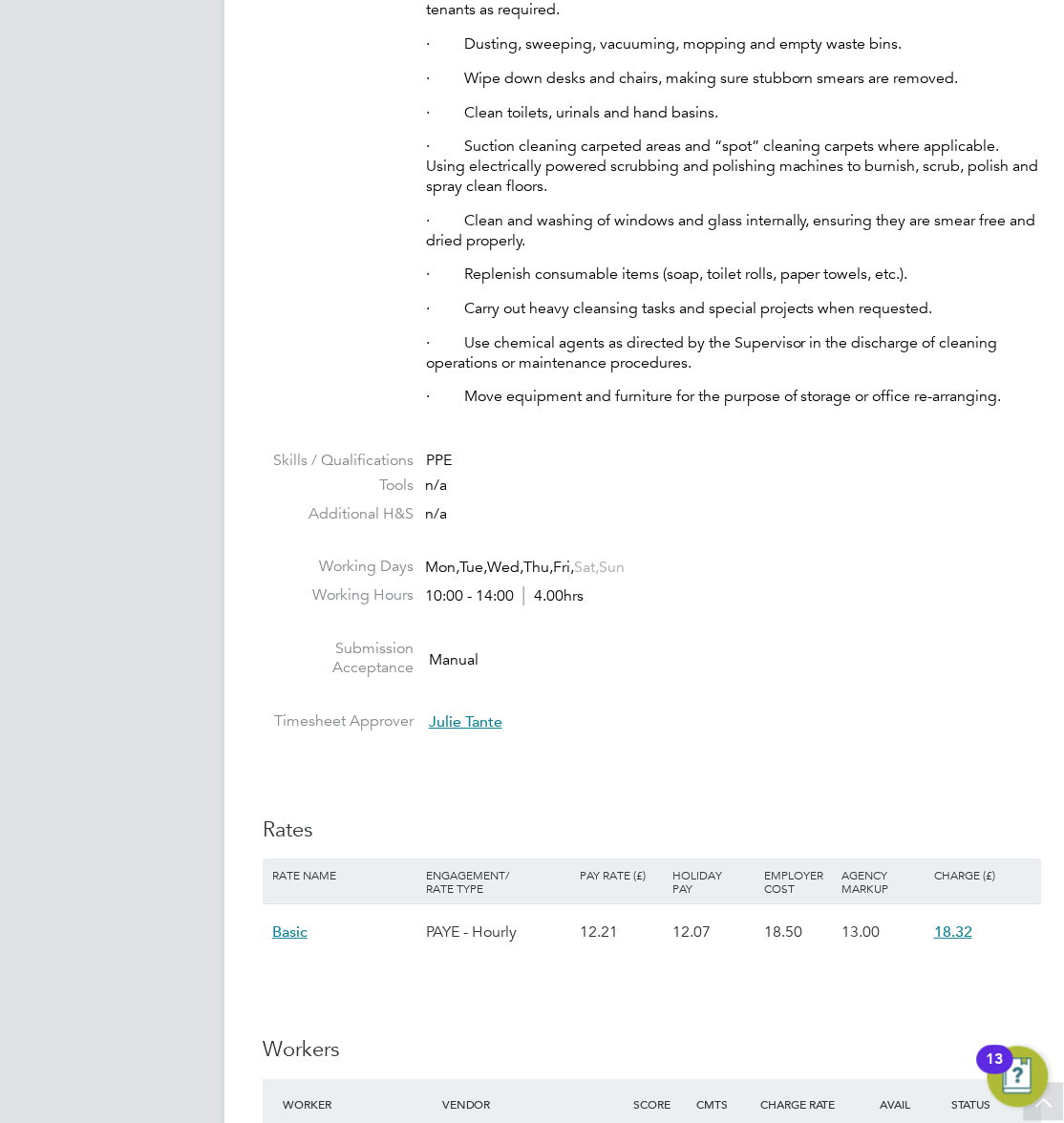type 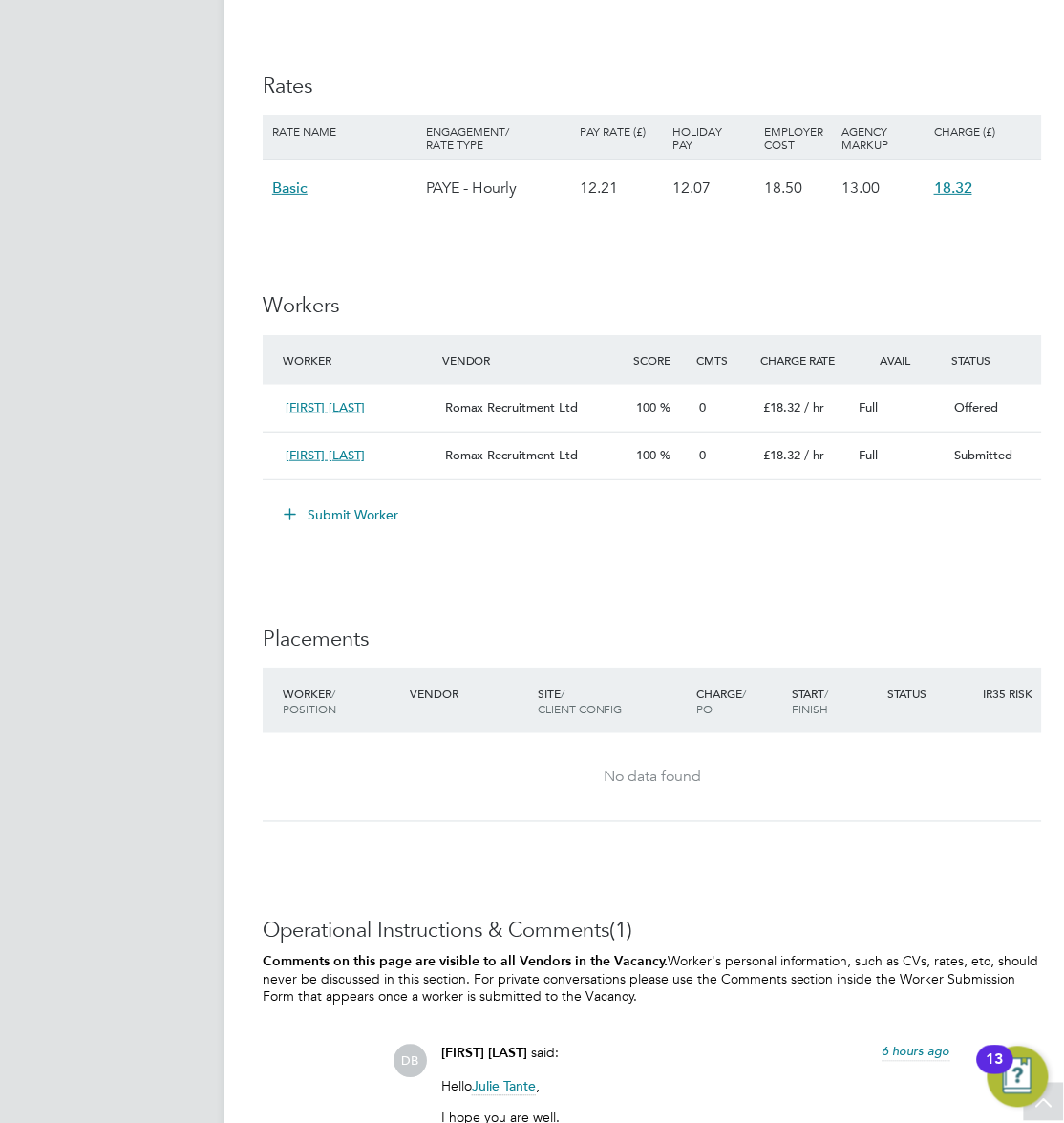 scroll, scrollTop: 1655, scrollLeft: 0, axis: vertical 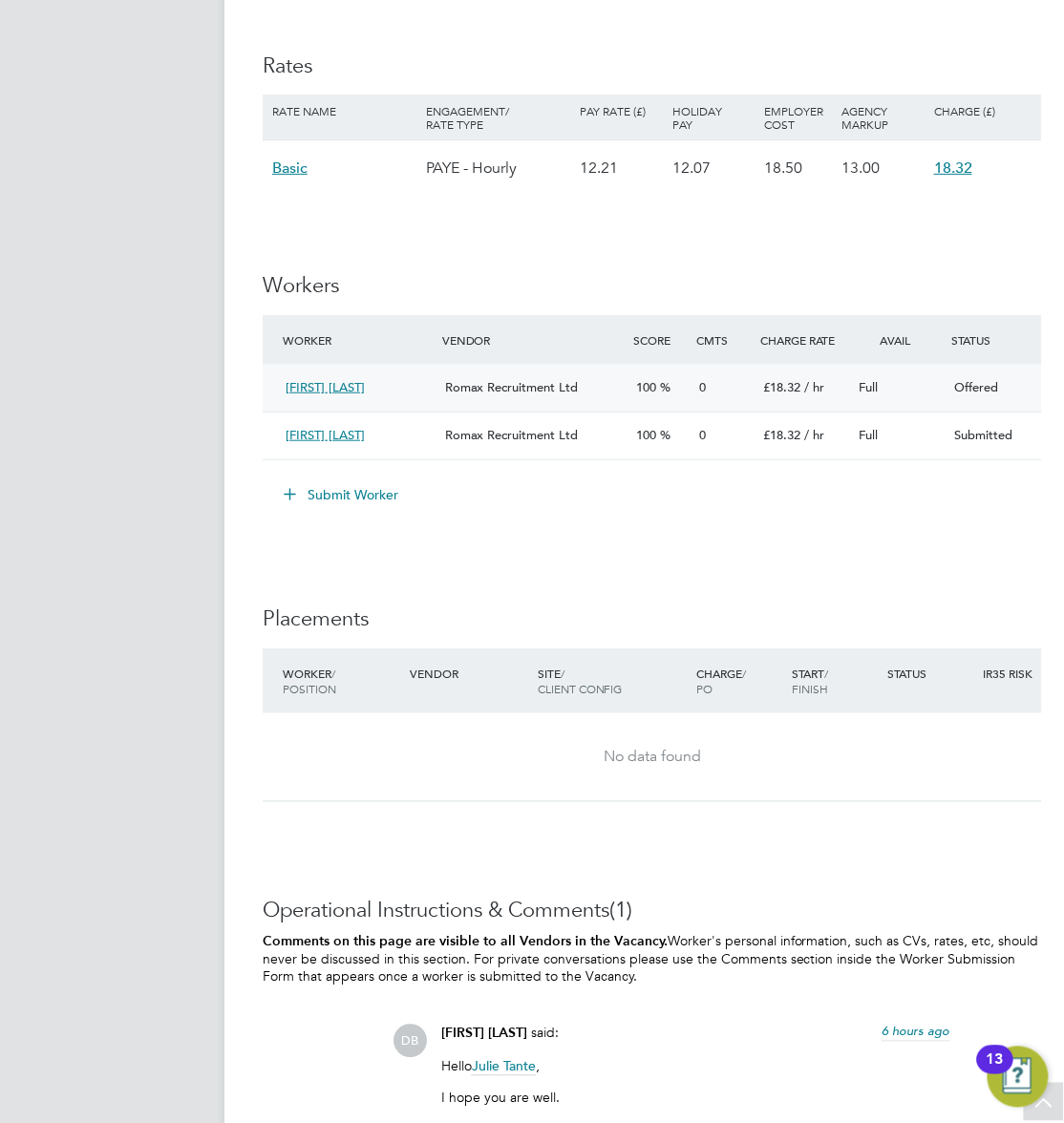 click on "Full" 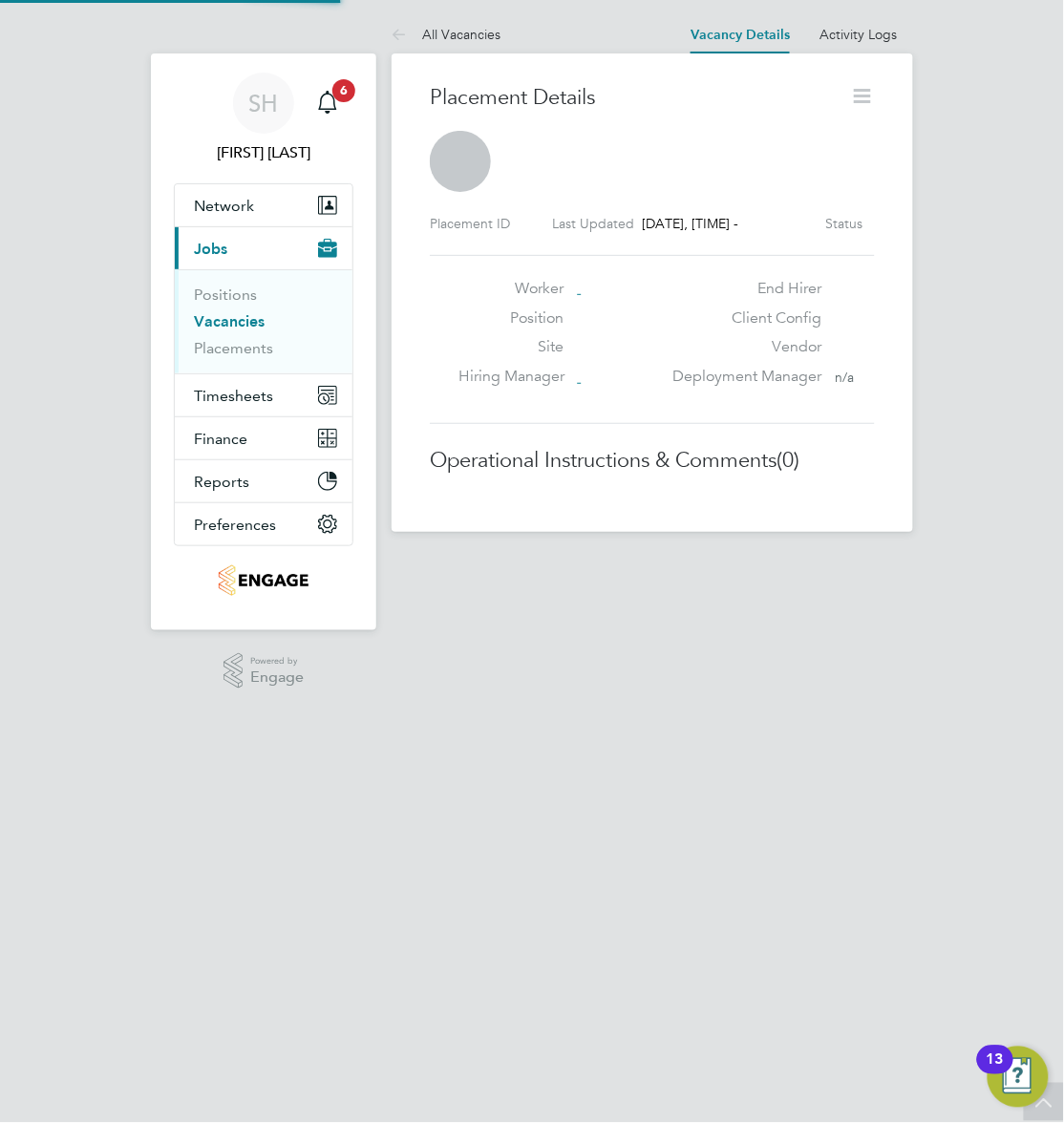 scroll, scrollTop: 0, scrollLeft: 0, axis: both 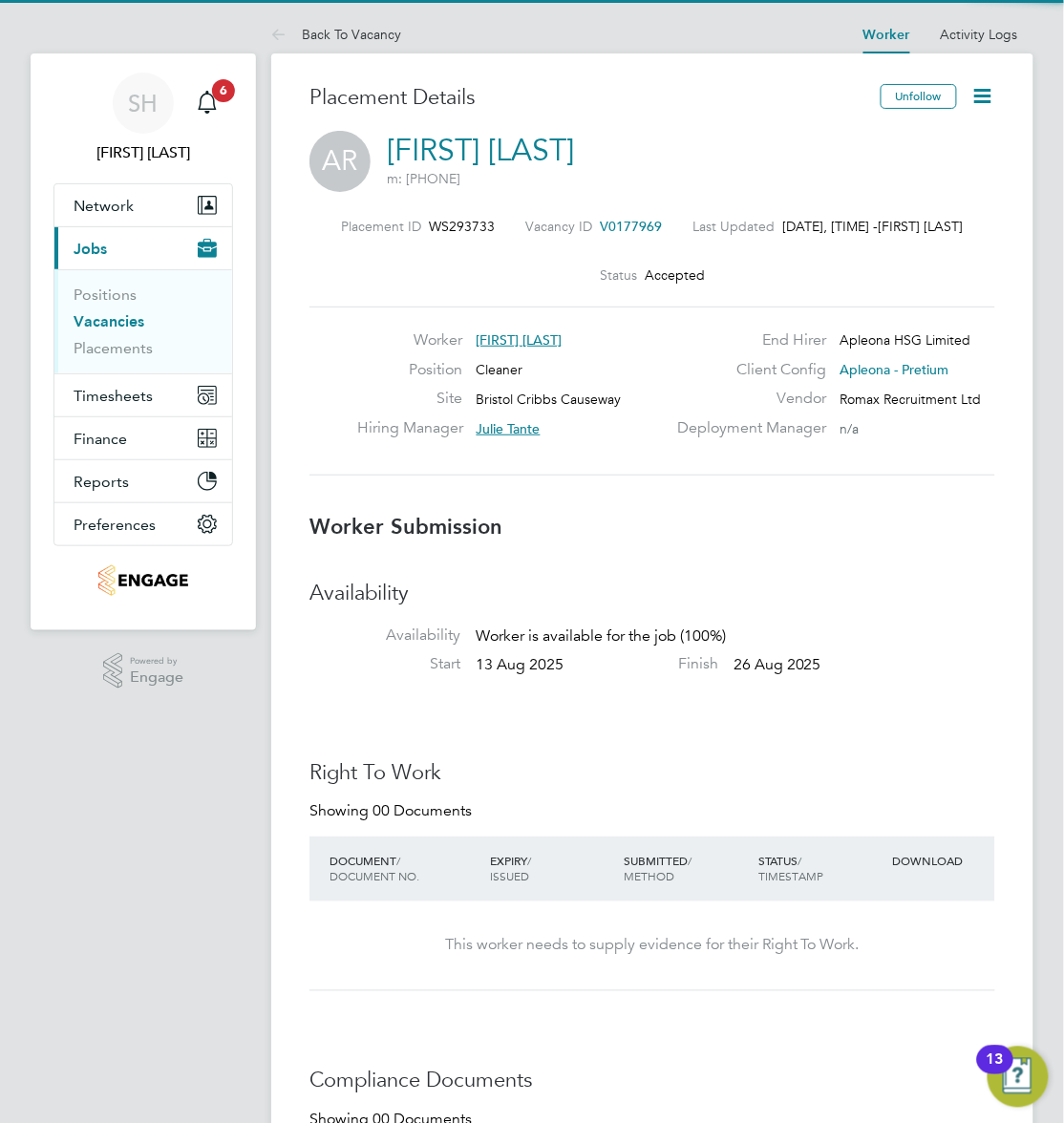 click 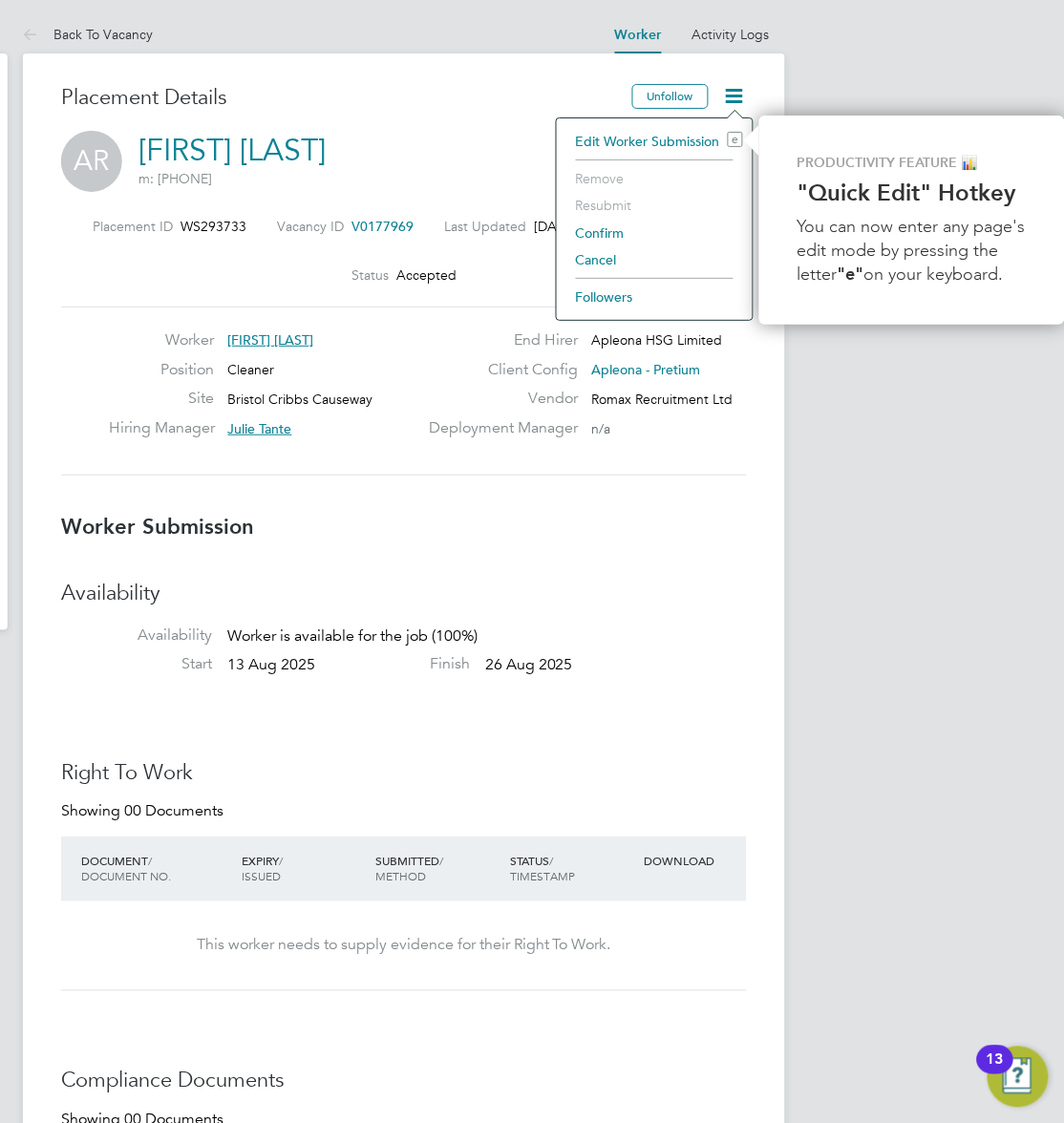 click on "Confirm" 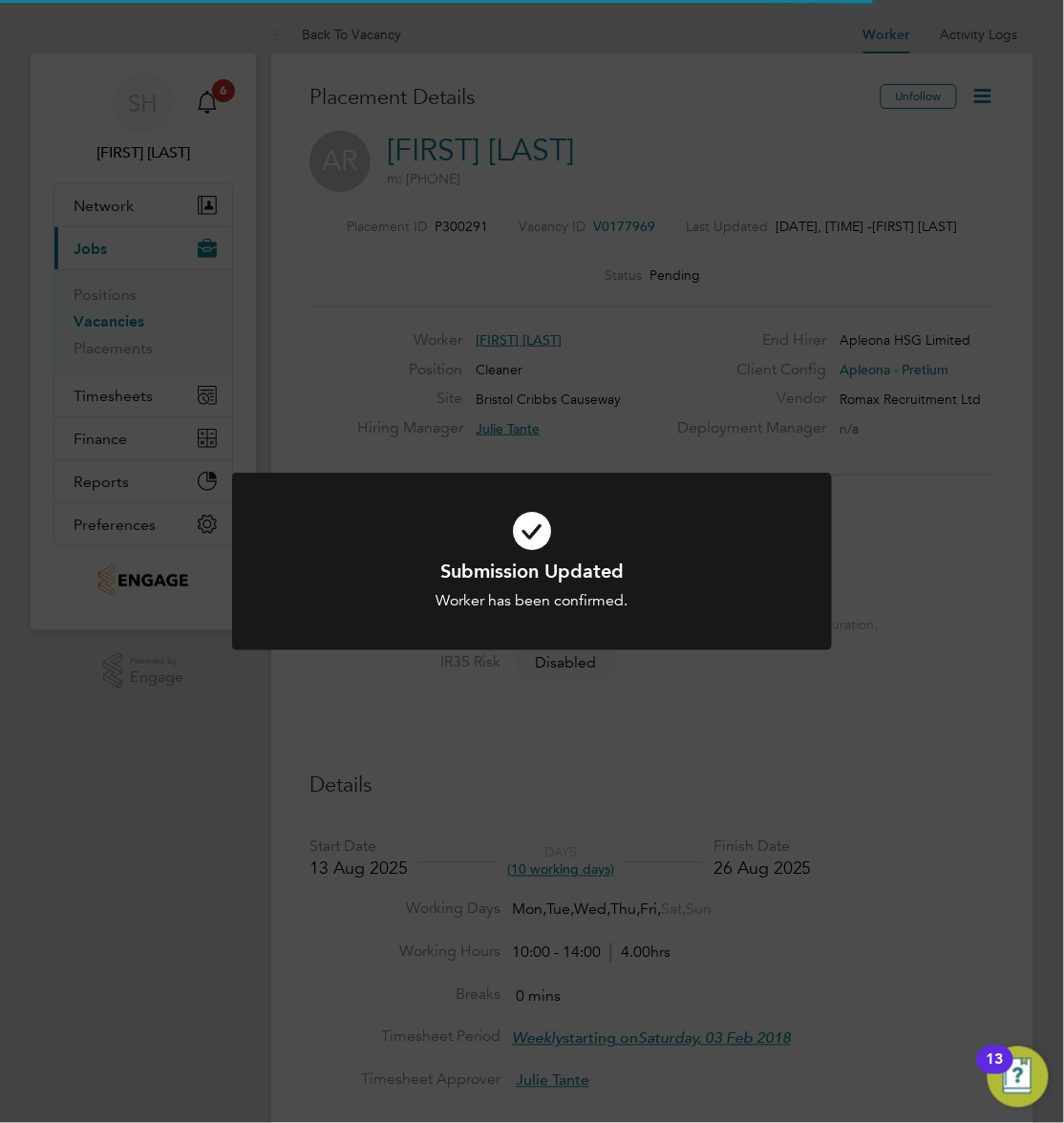 click on "Submission Updated Worker has been confirmed. Cancel Okay" 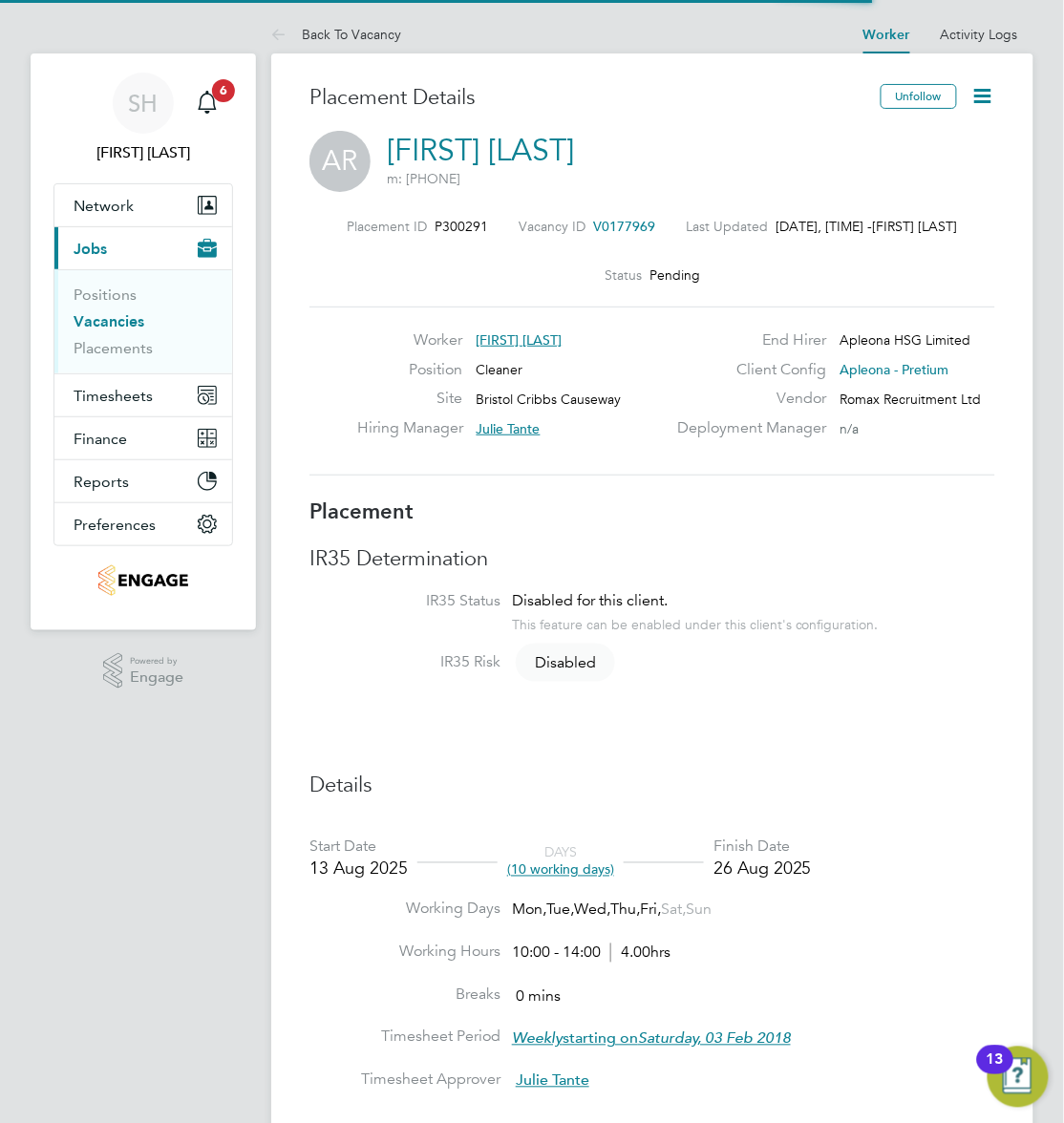 click on "Vacancies" at bounding box center [109, 321] 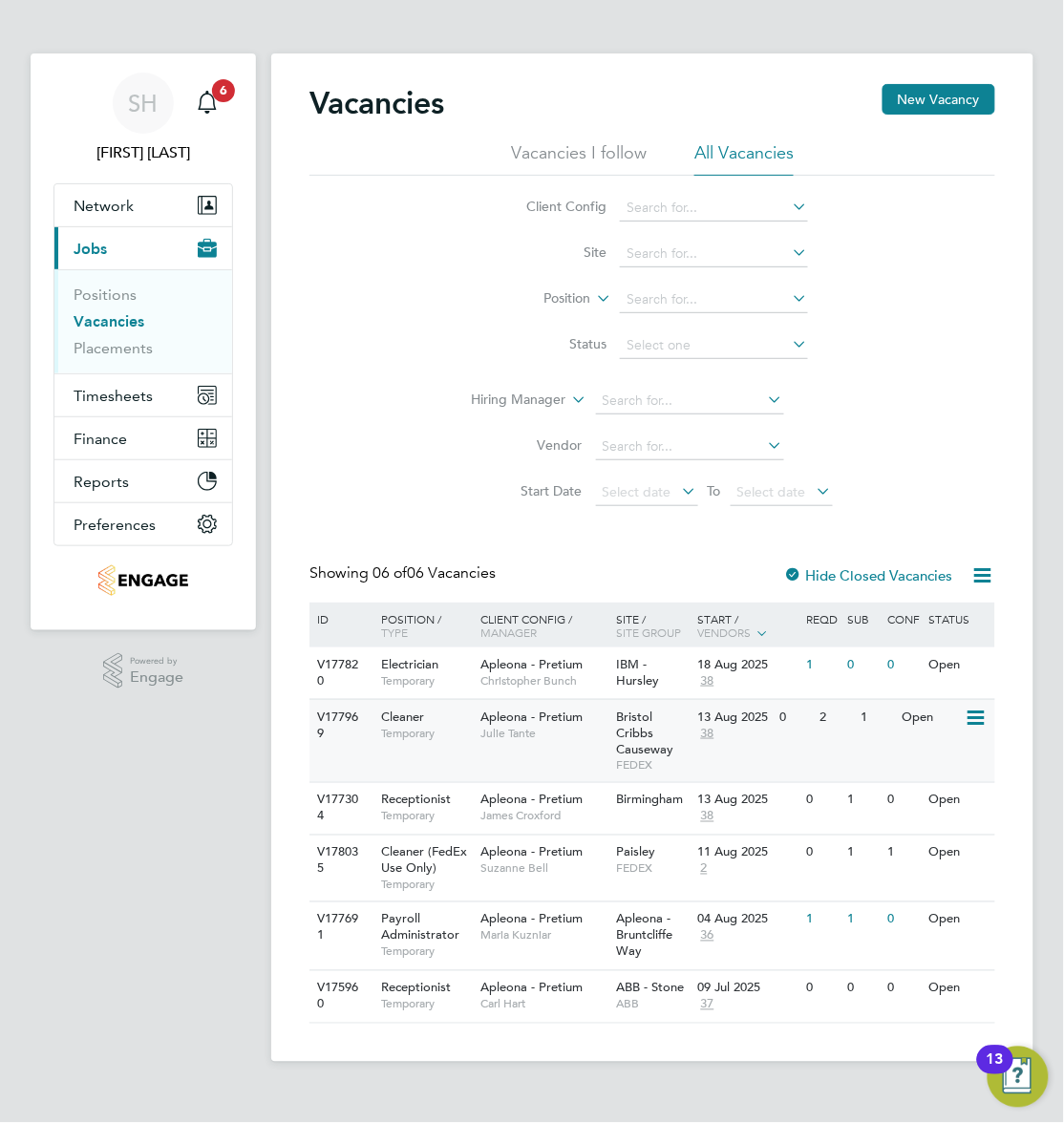 click on "Apleona - Pretium   Julie Tante" 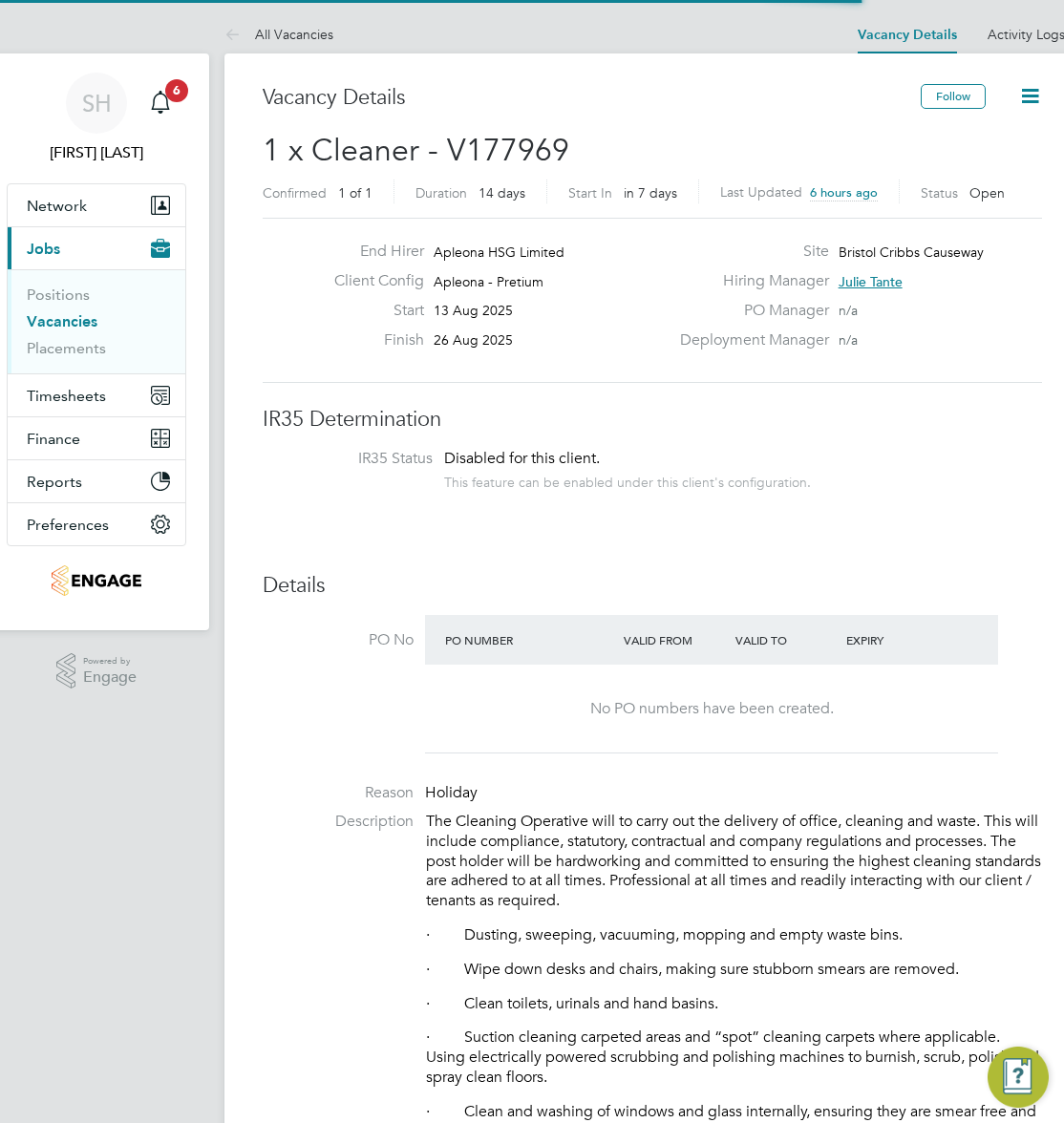 scroll, scrollTop: 0, scrollLeft: 0, axis: both 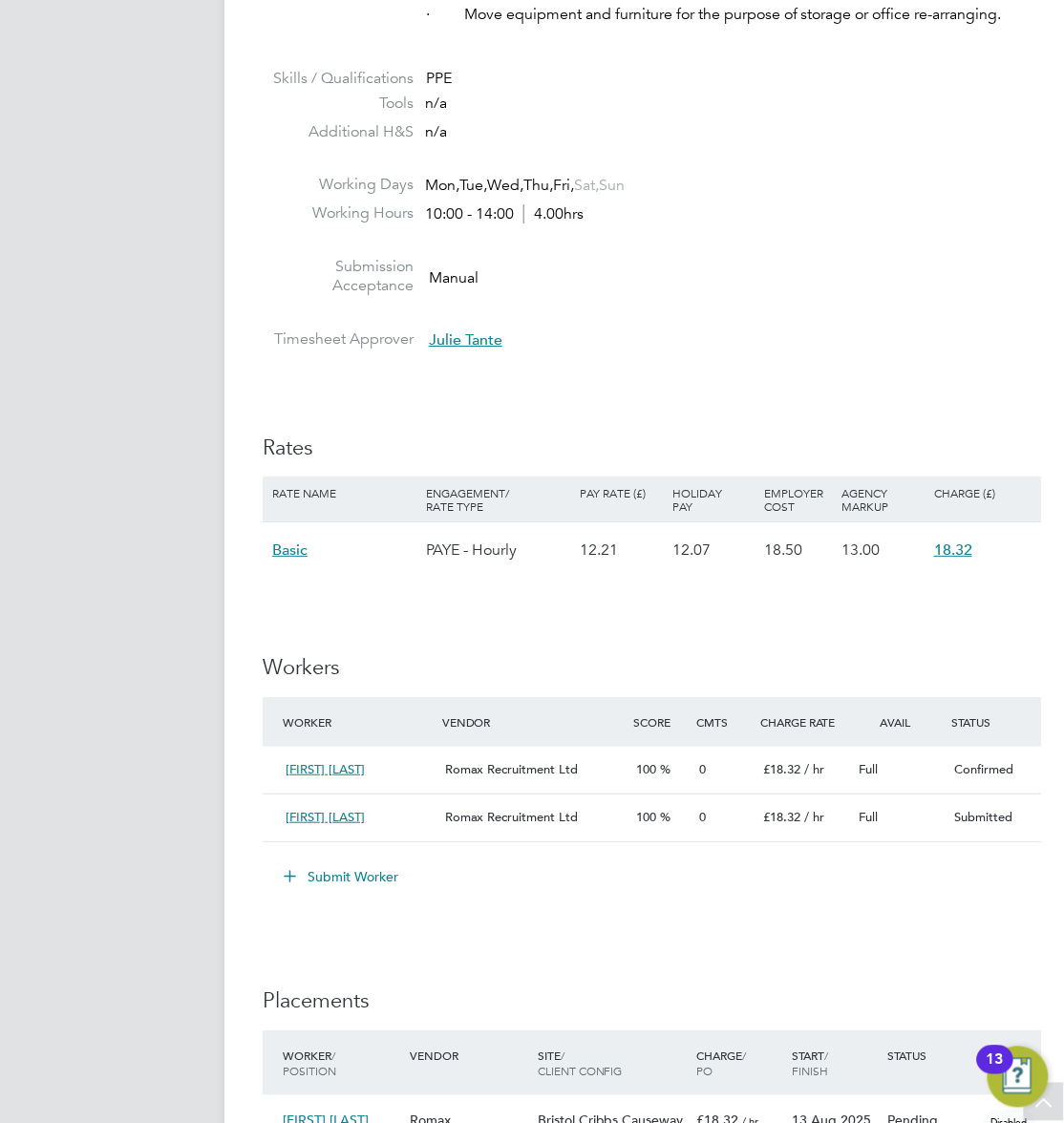 click on "Submit Worker" 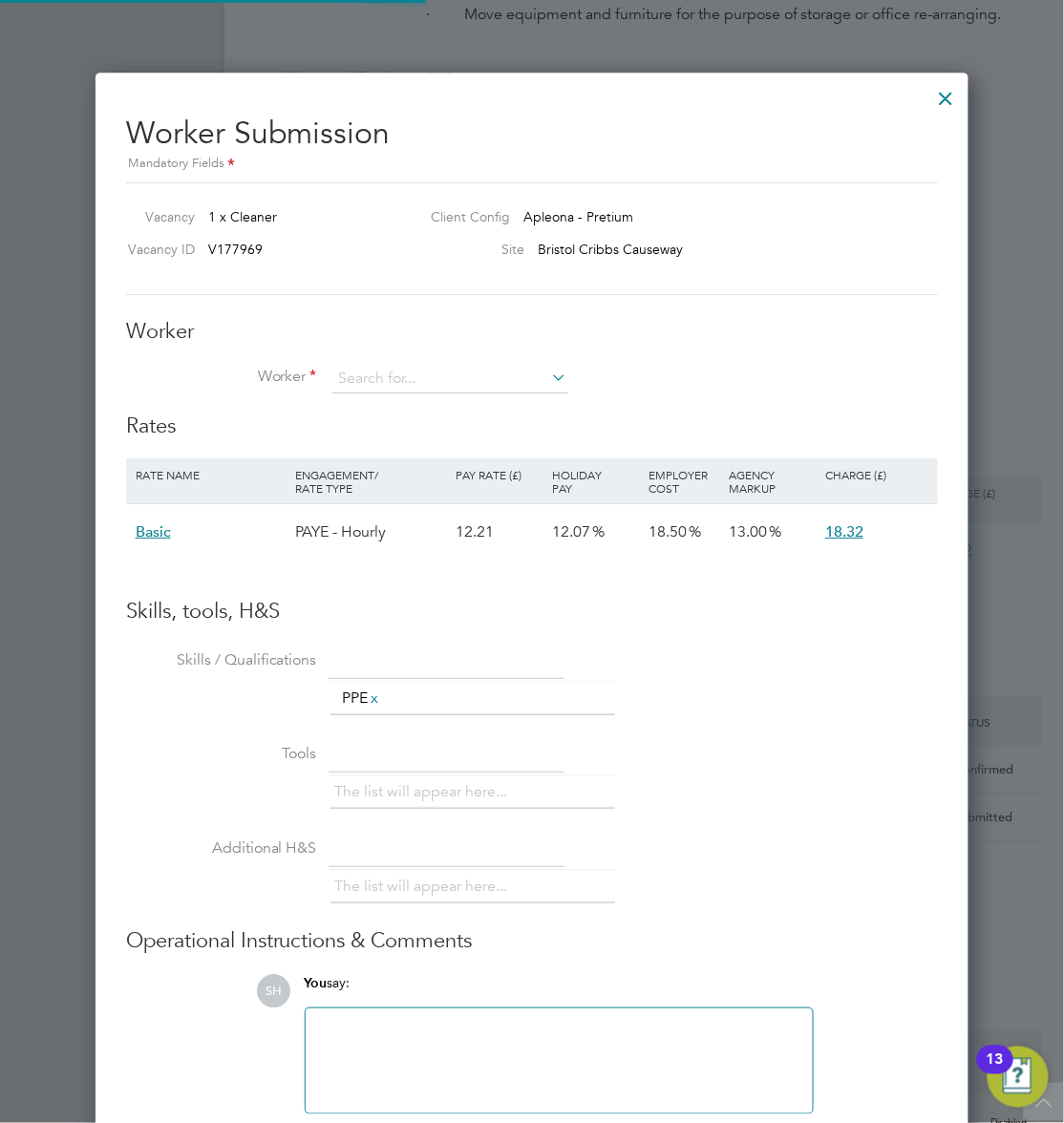 scroll, scrollTop: 9, scrollLeft: 9, axis: both 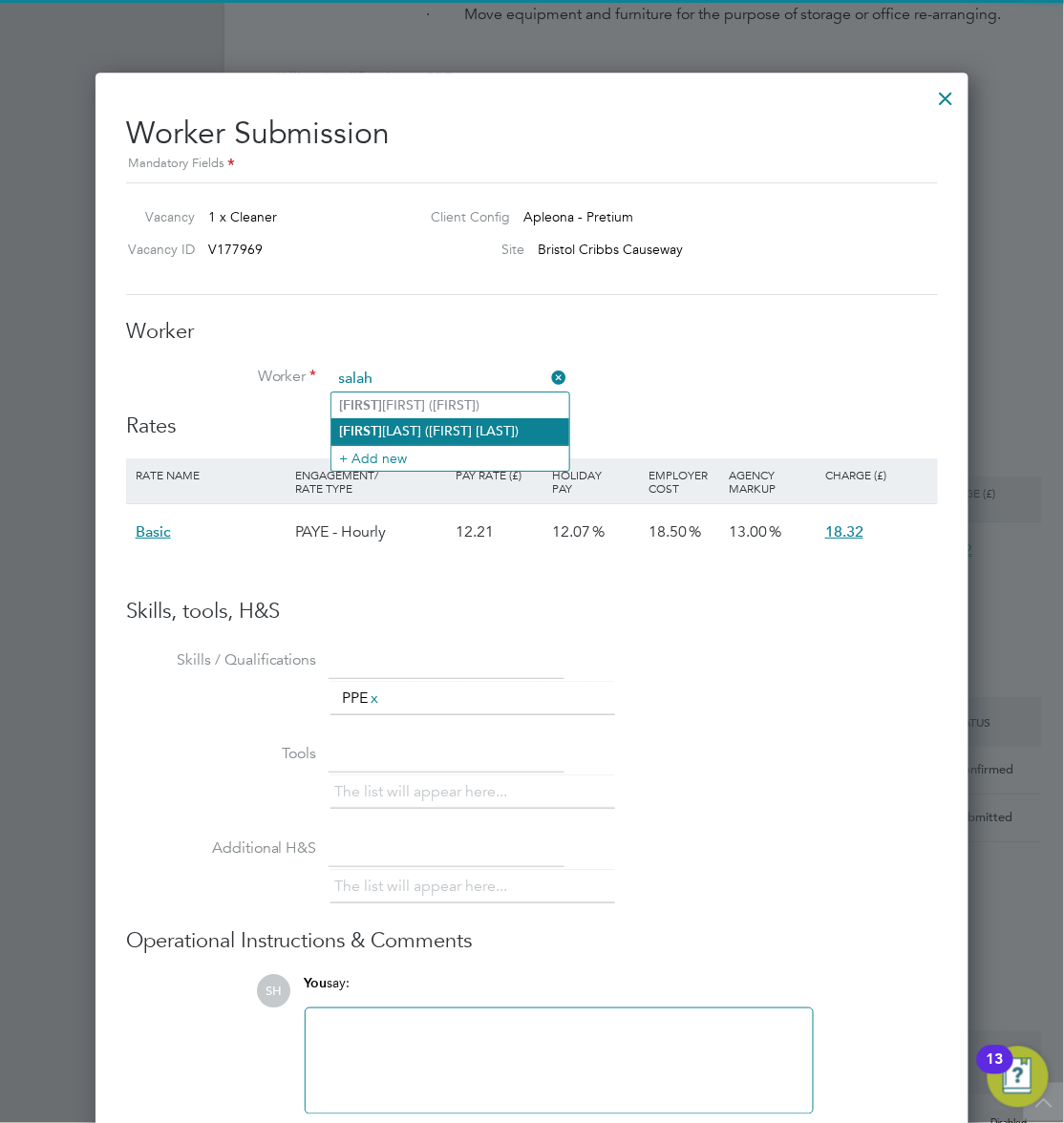 click on "[FIRST]  [LAST] ([FIRST] [LAST])" 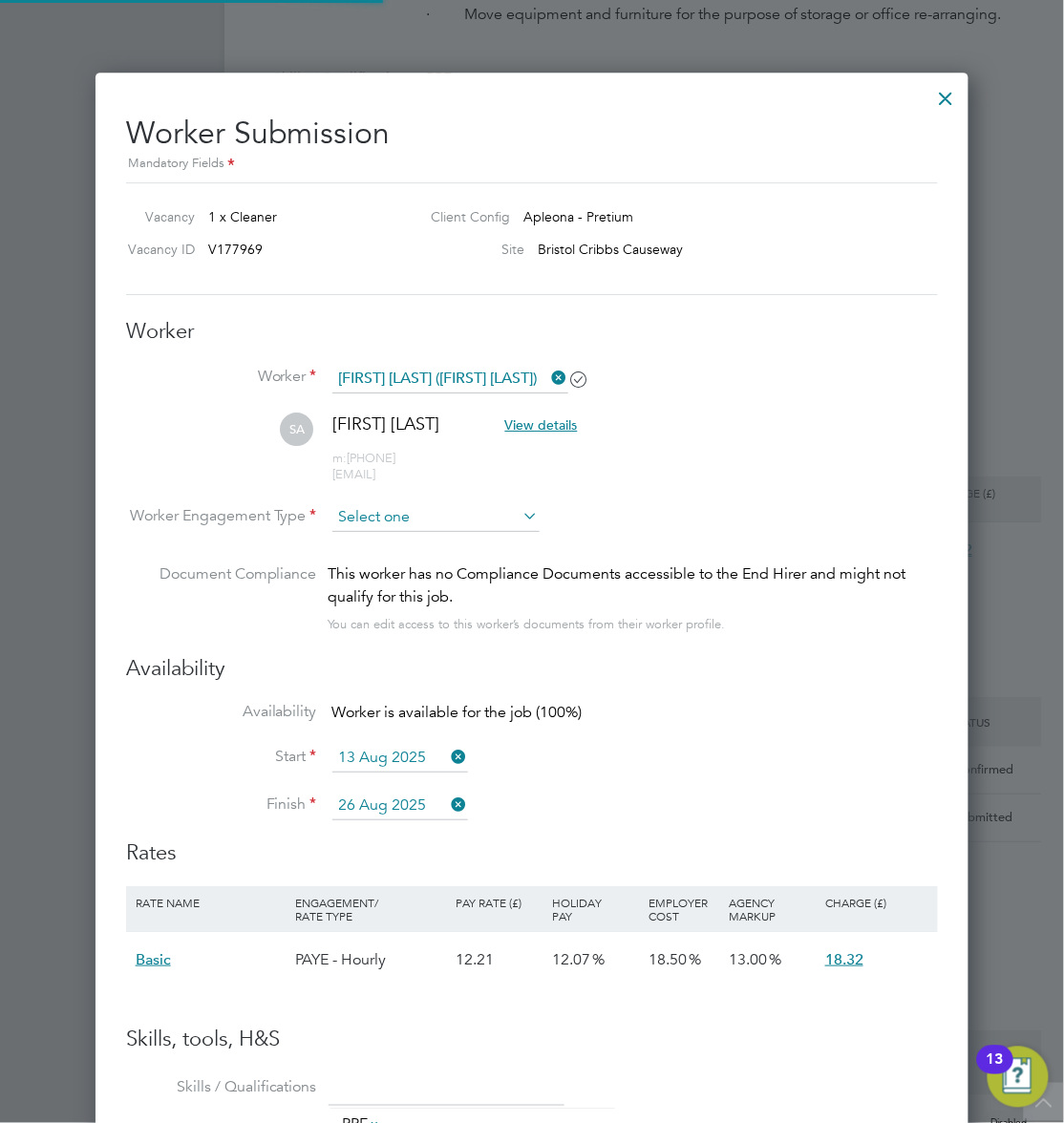 click at bounding box center [436, 518] 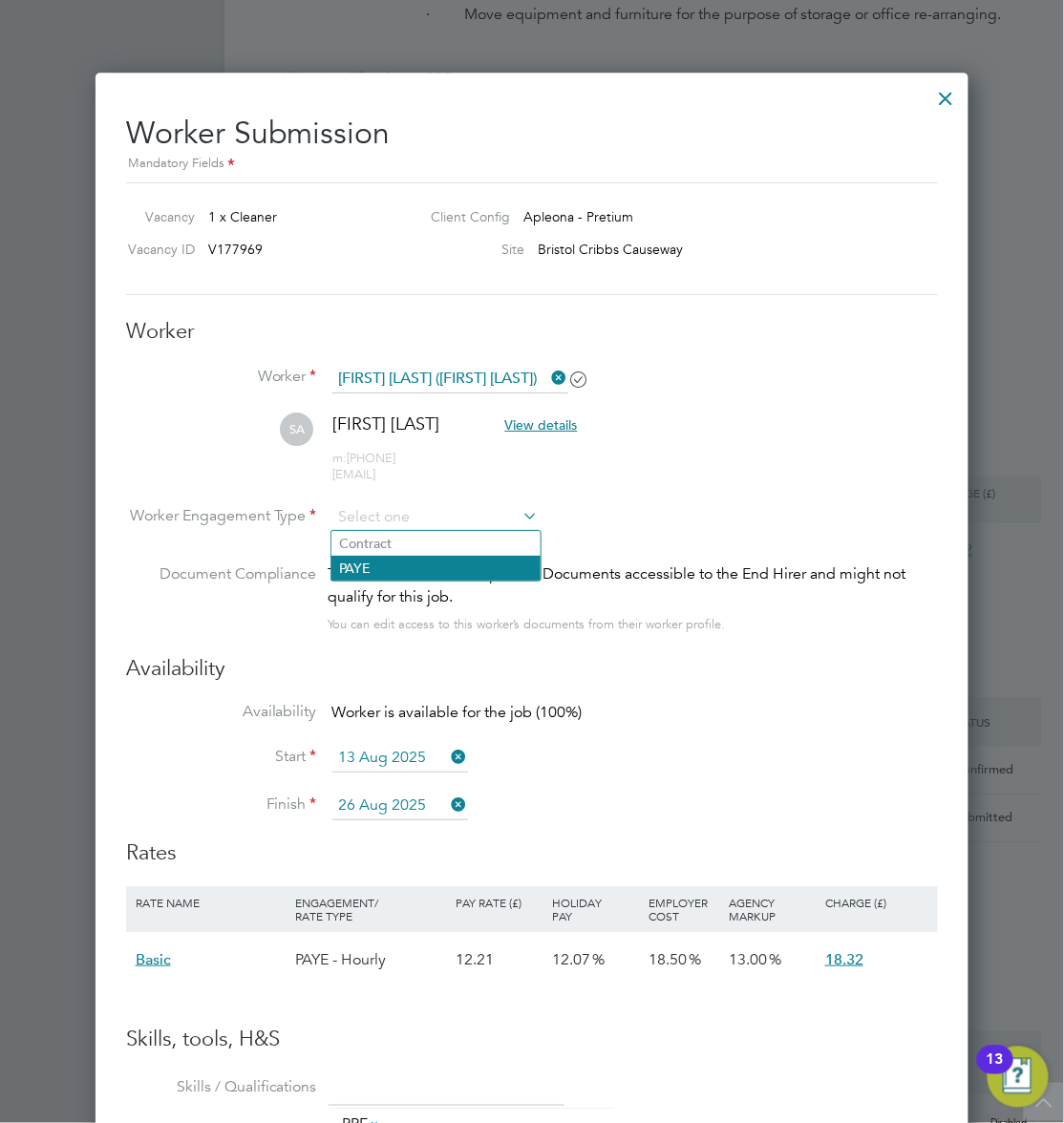 click on "PAYE" 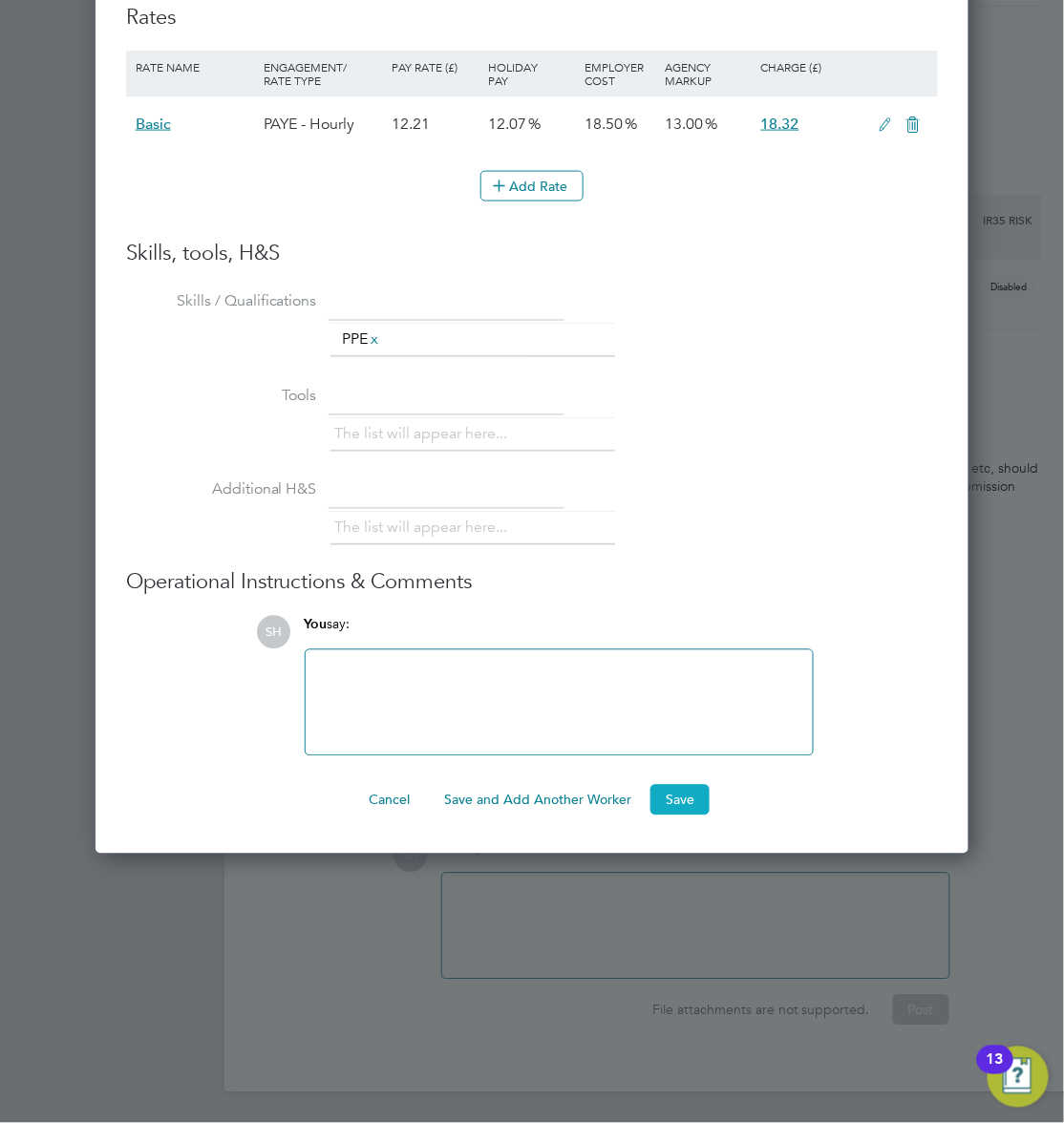 click on "Save" at bounding box center [680, 800] 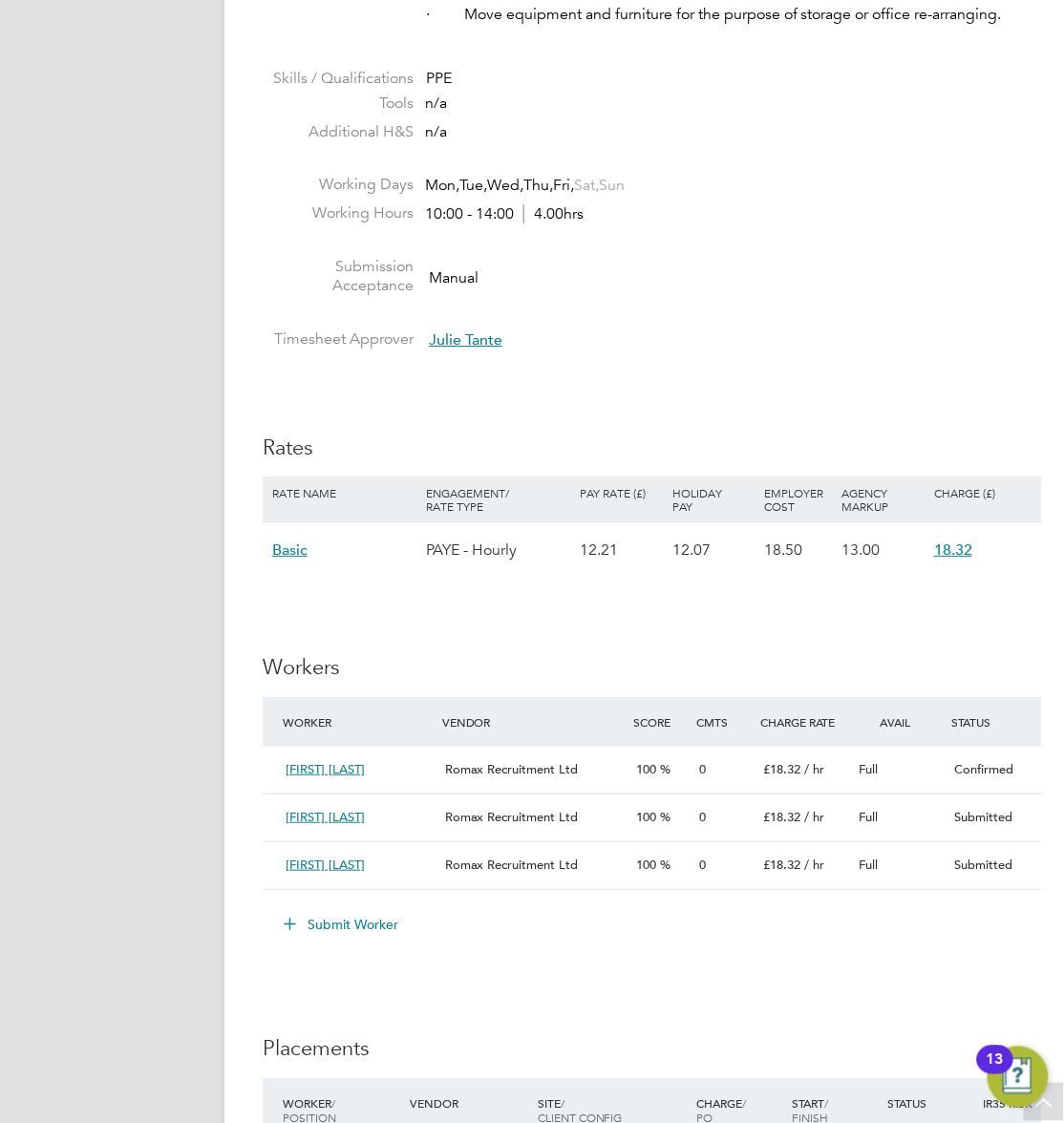 scroll, scrollTop: 1655, scrollLeft: 0, axis: vertical 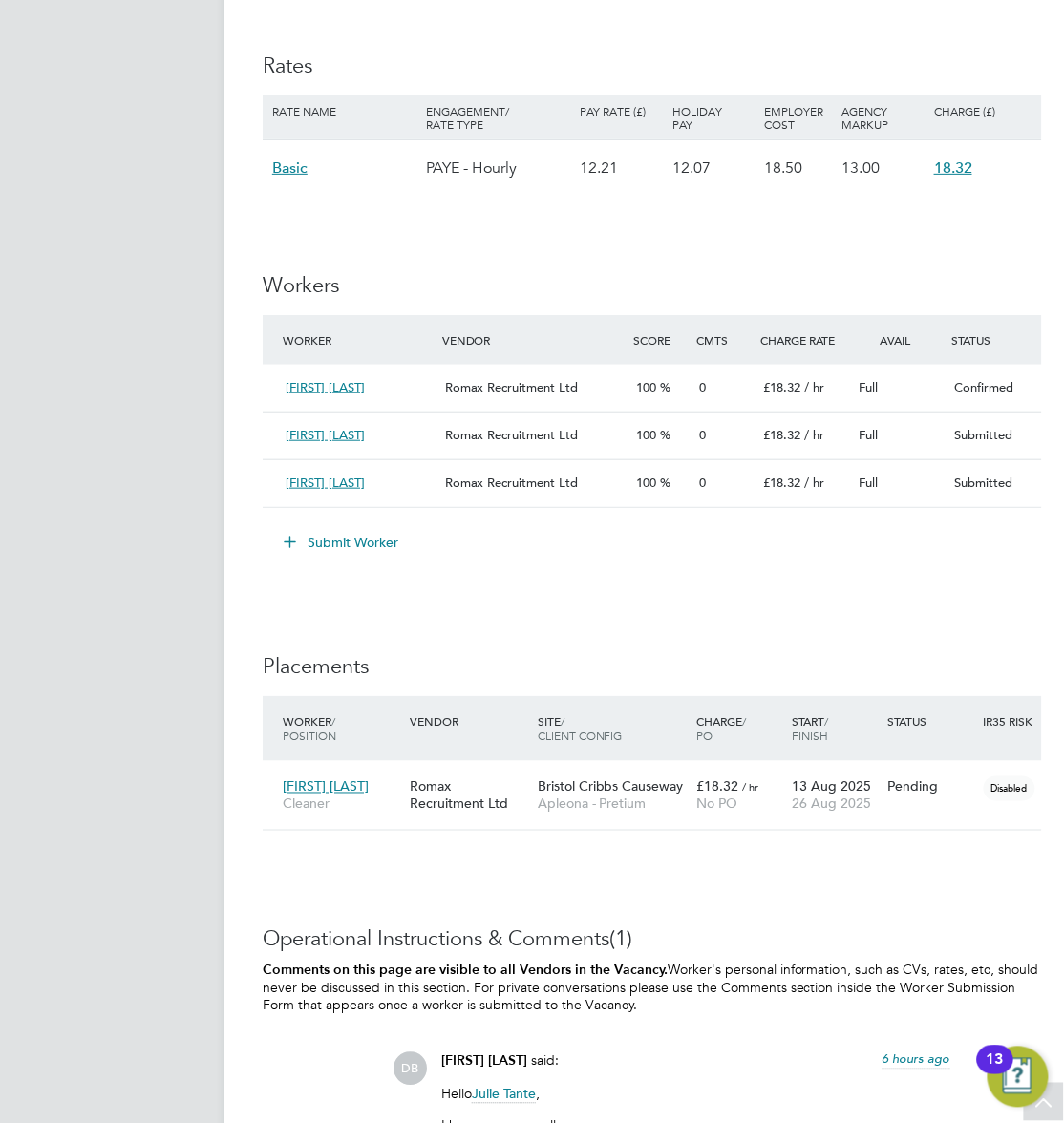 click on "Submit Worker" 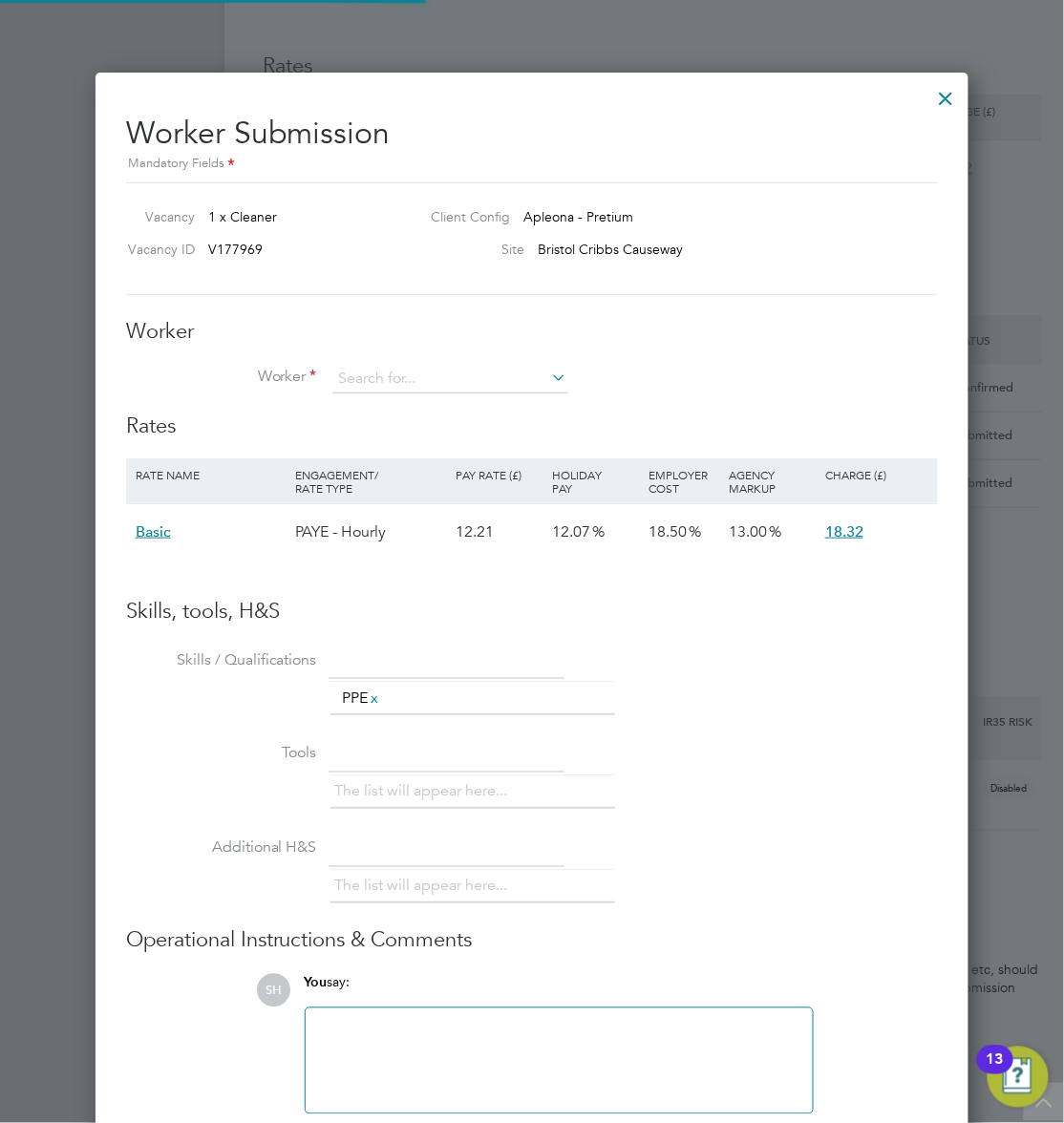 scroll, scrollTop: 9, scrollLeft: 9, axis: both 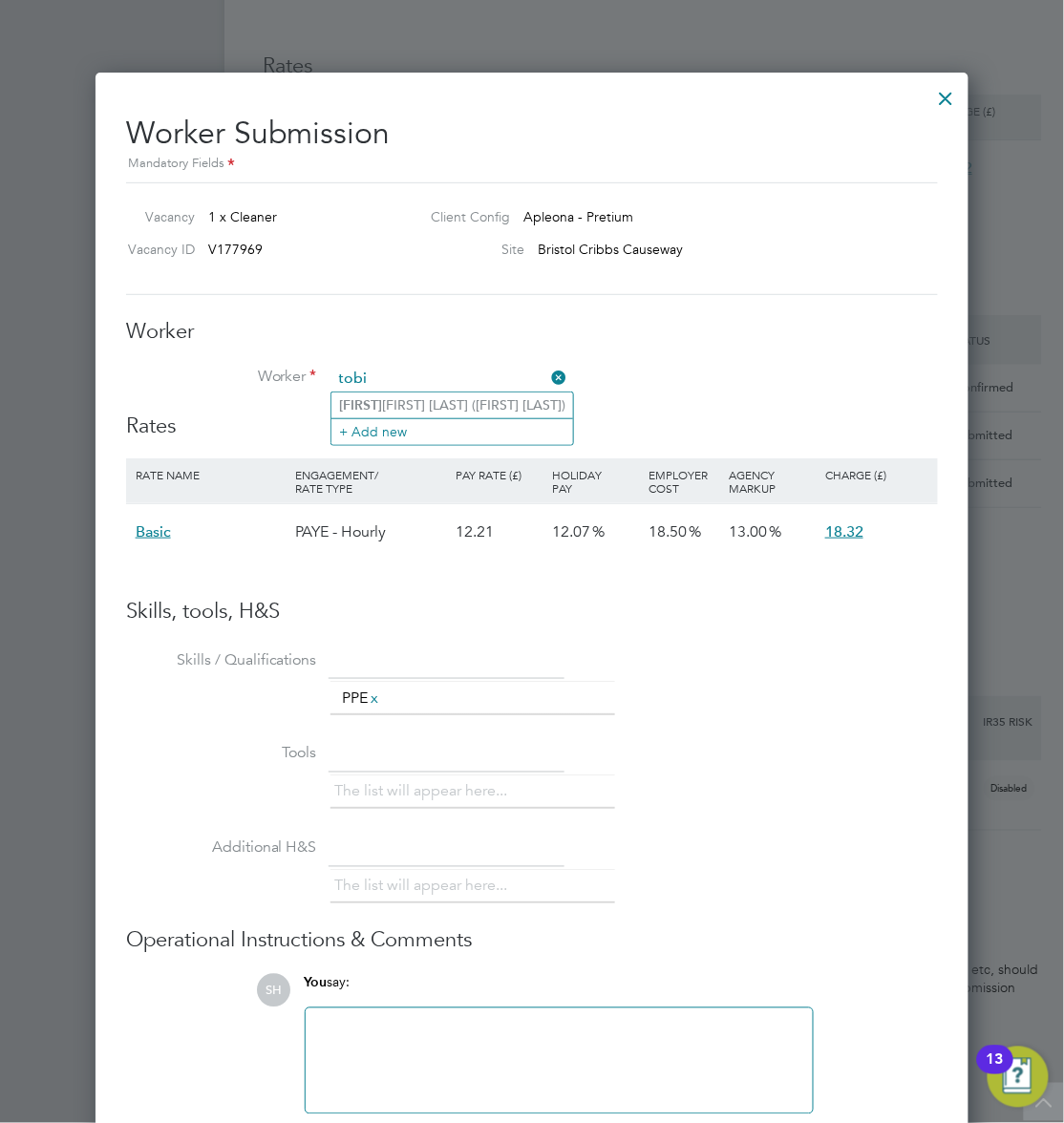 type on "tobi" 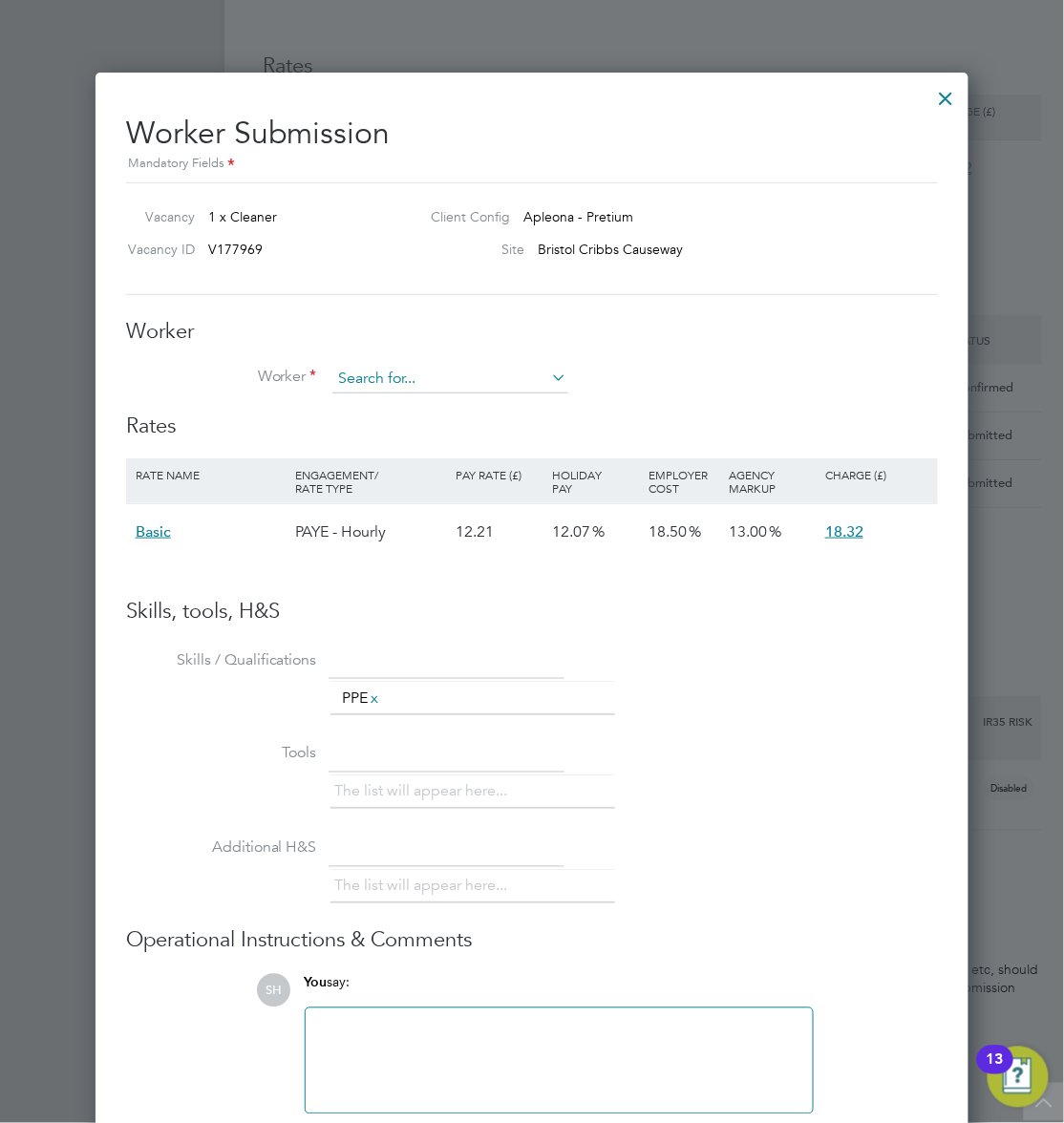 click at bounding box center [450, 379] 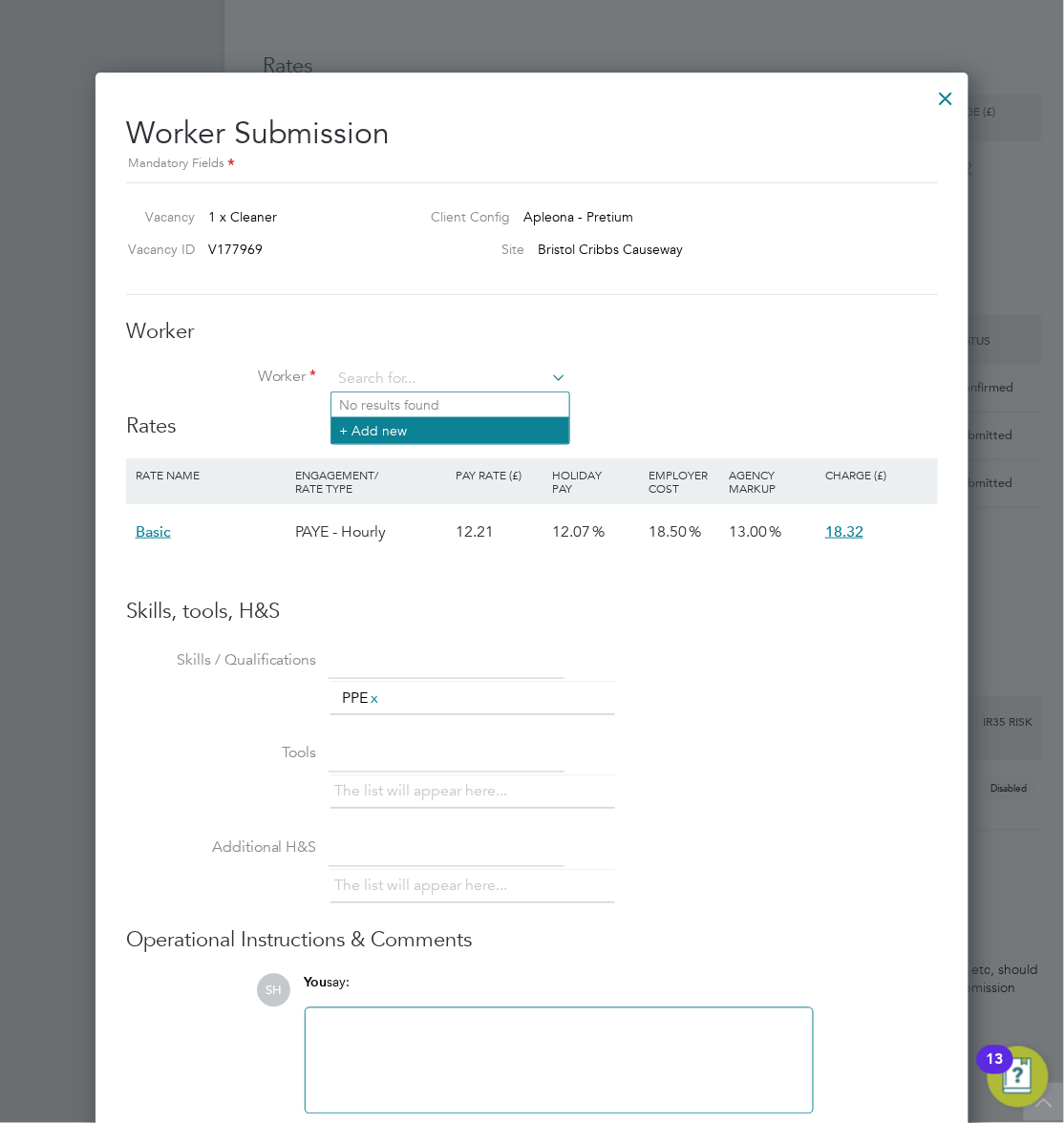 click on "+ Add new" 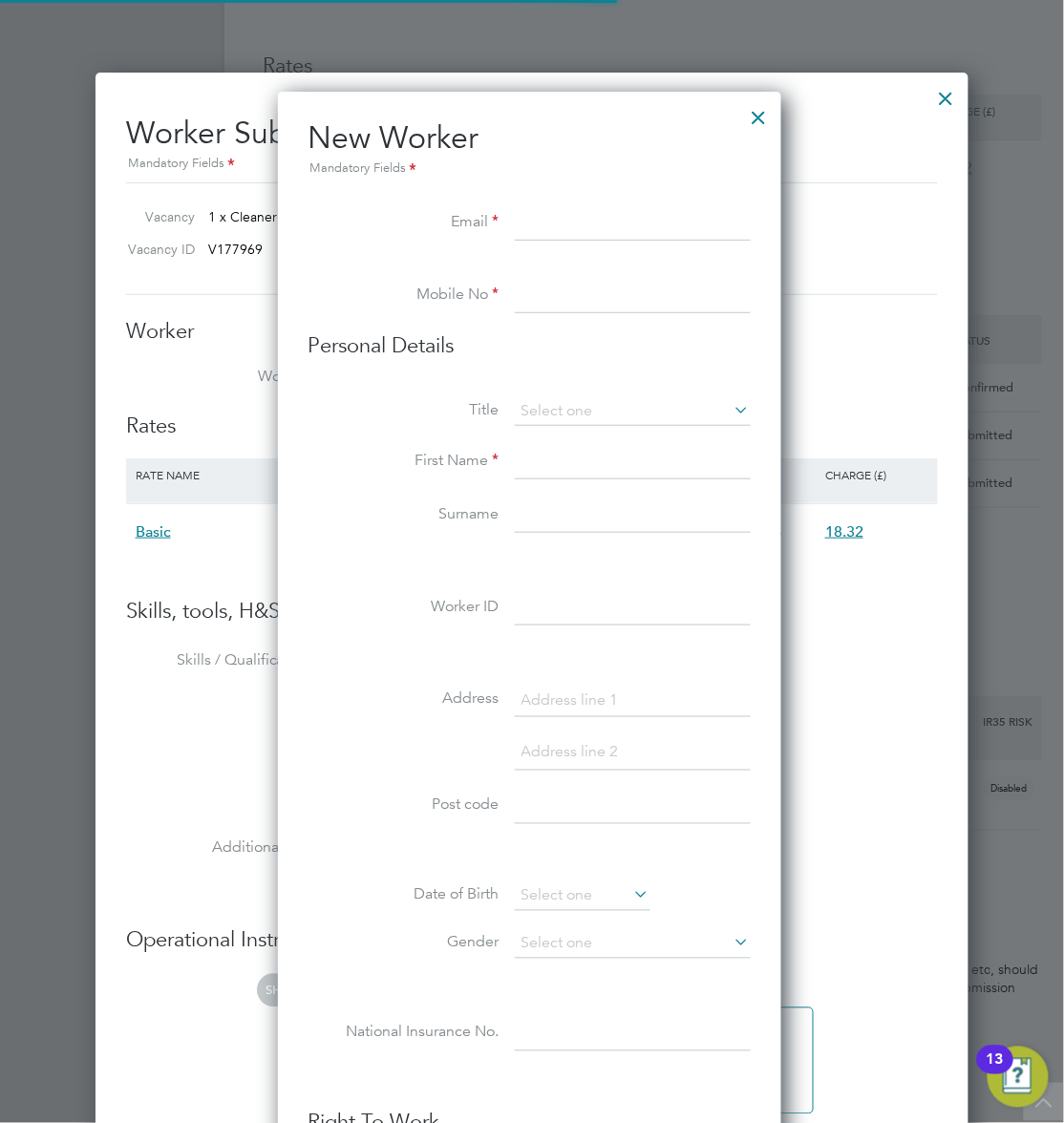 scroll, scrollTop: 10, scrollLeft: 10, axis: both 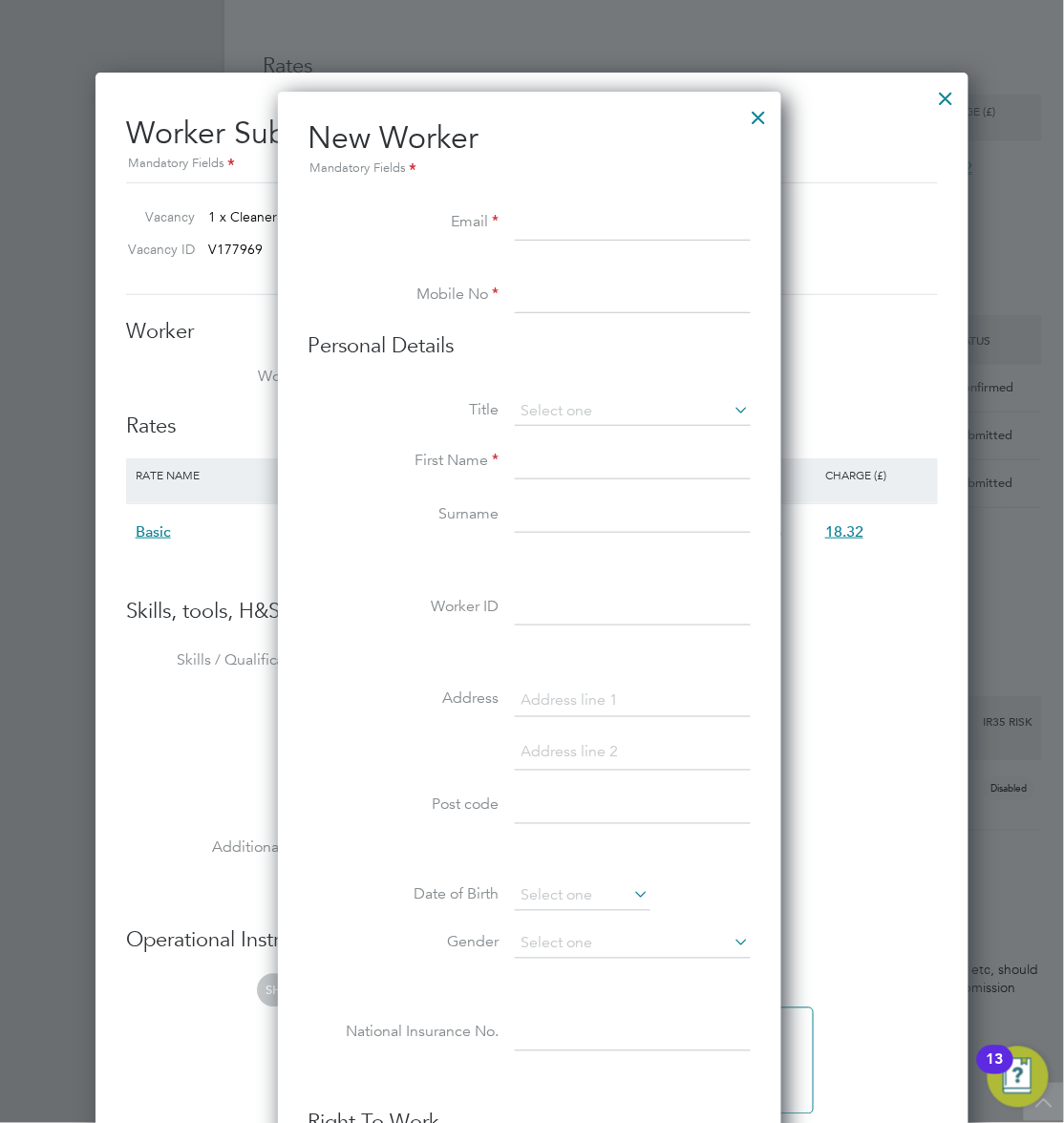 click at bounding box center (759, 113) 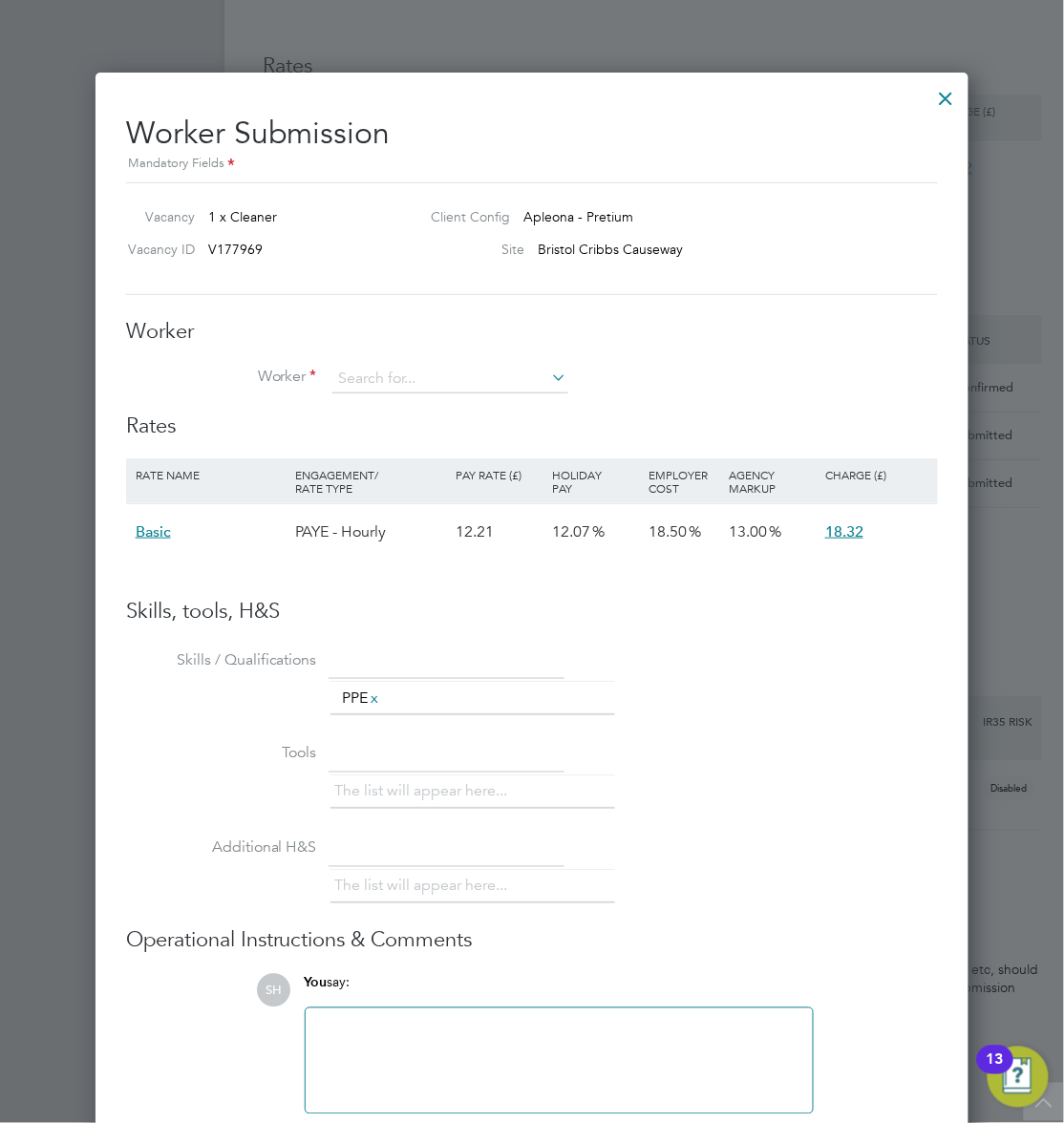 click at bounding box center (947, 94) 